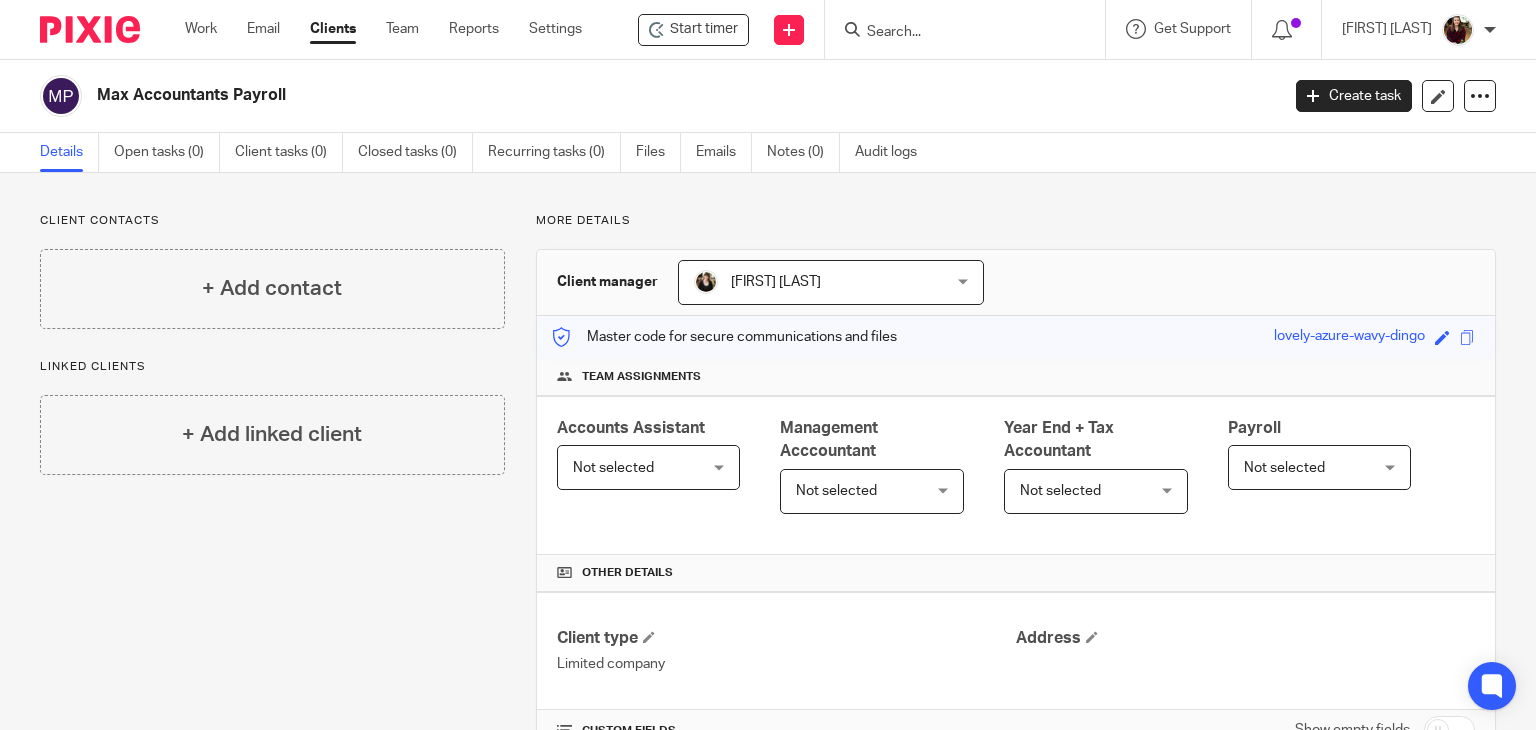 scroll, scrollTop: 0, scrollLeft: 0, axis: both 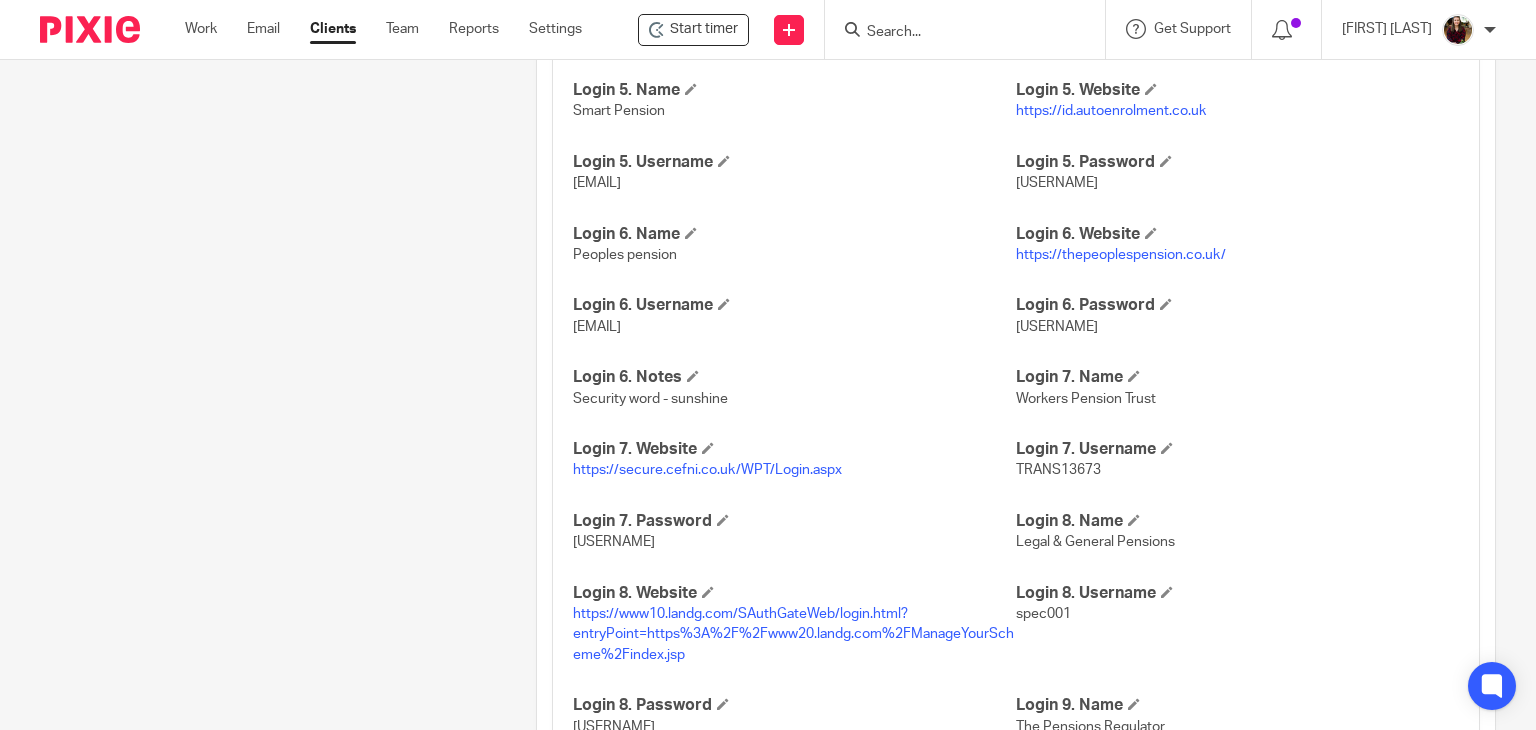 click at bounding box center [955, 33] 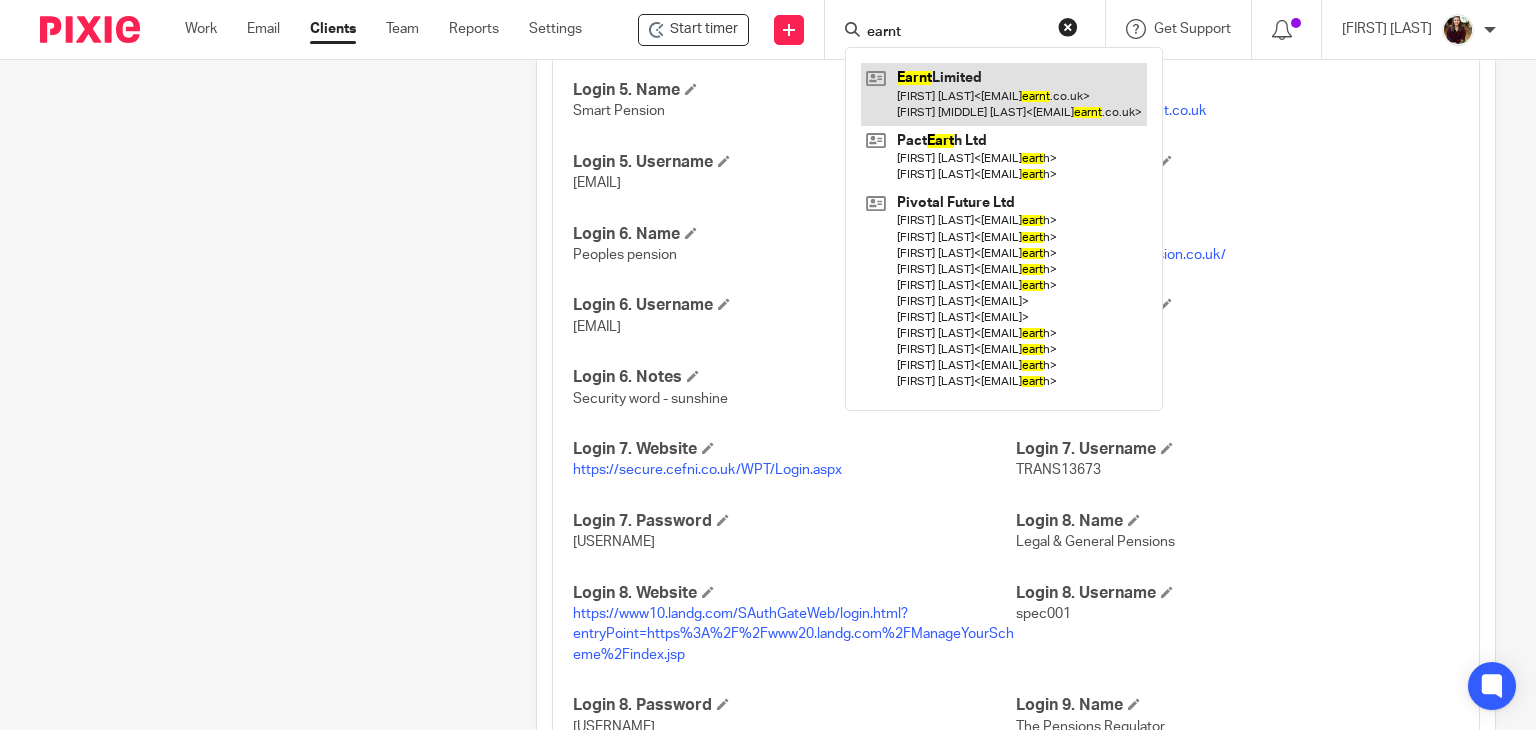 type on "earnt" 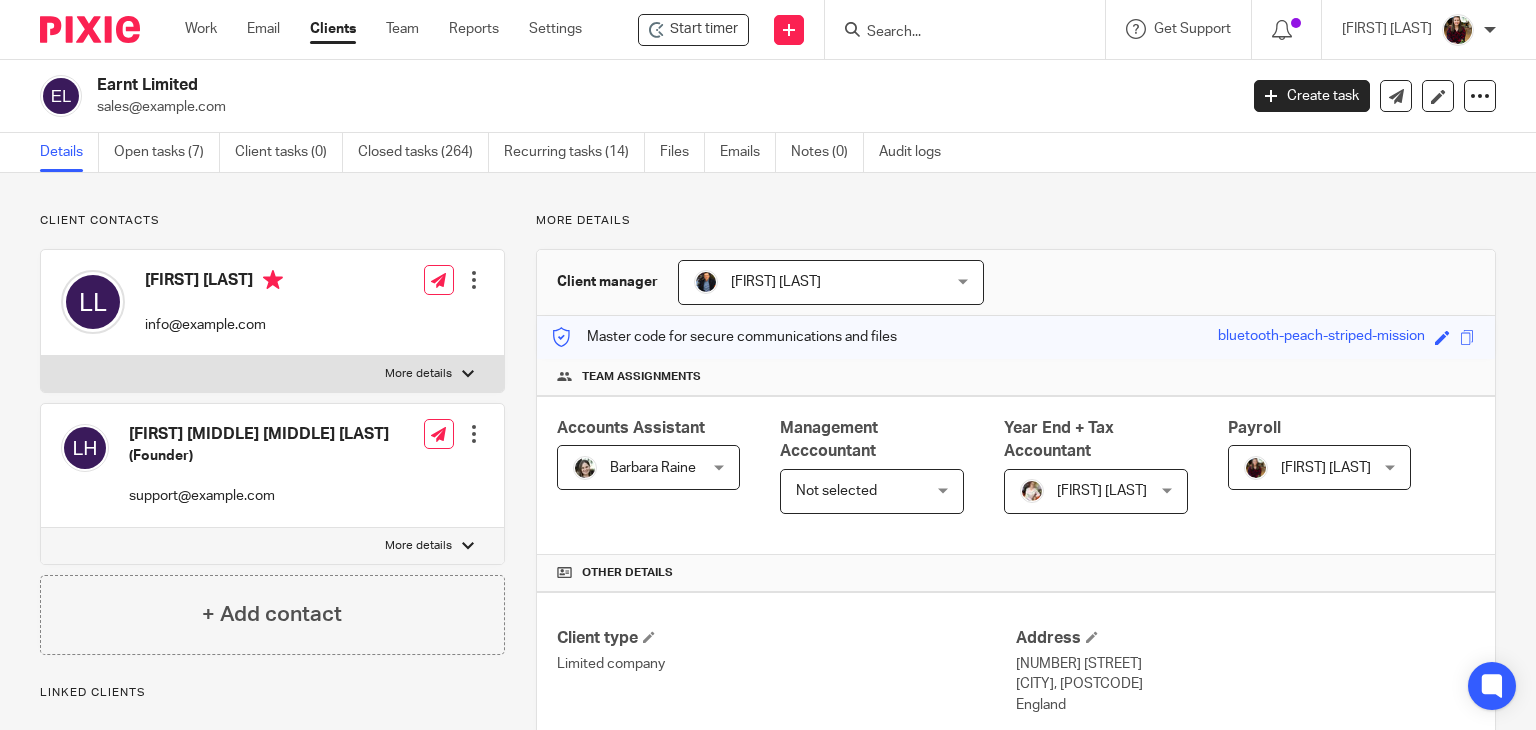 scroll, scrollTop: 0, scrollLeft: 0, axis: both 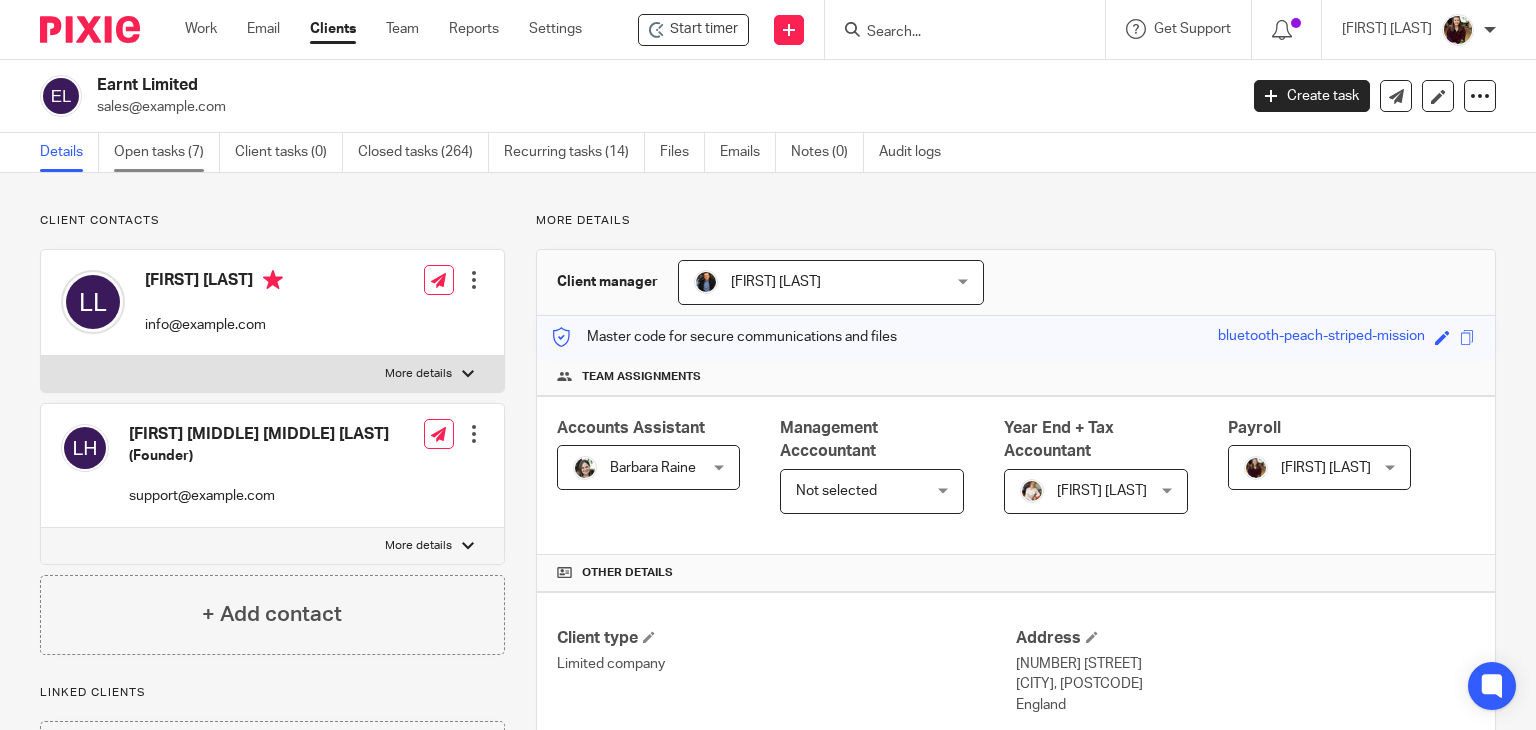 click on "Open tasks (7)" at bounding box center [167, 152] 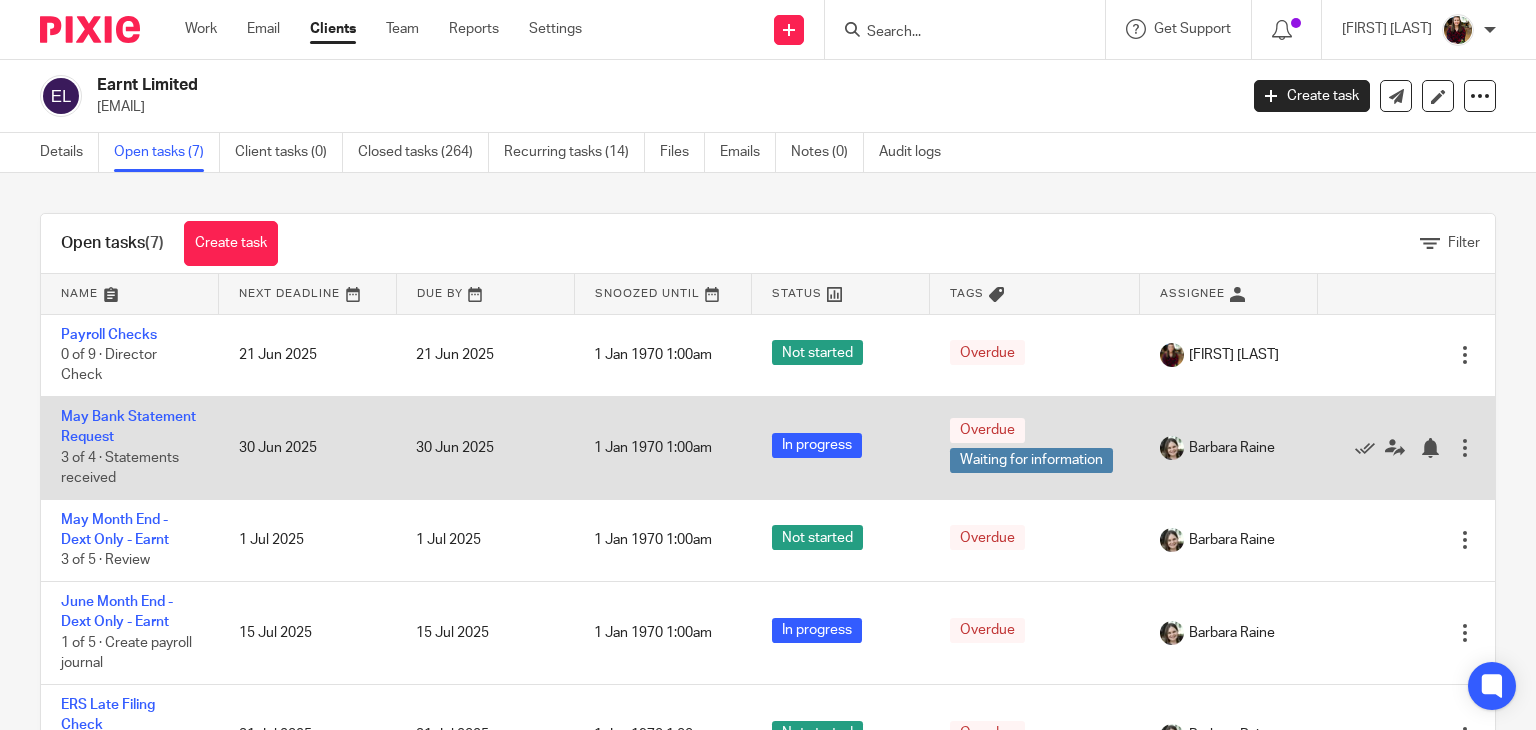 scroll, scrollTop: 0, scrollLeft: 0, axis: both 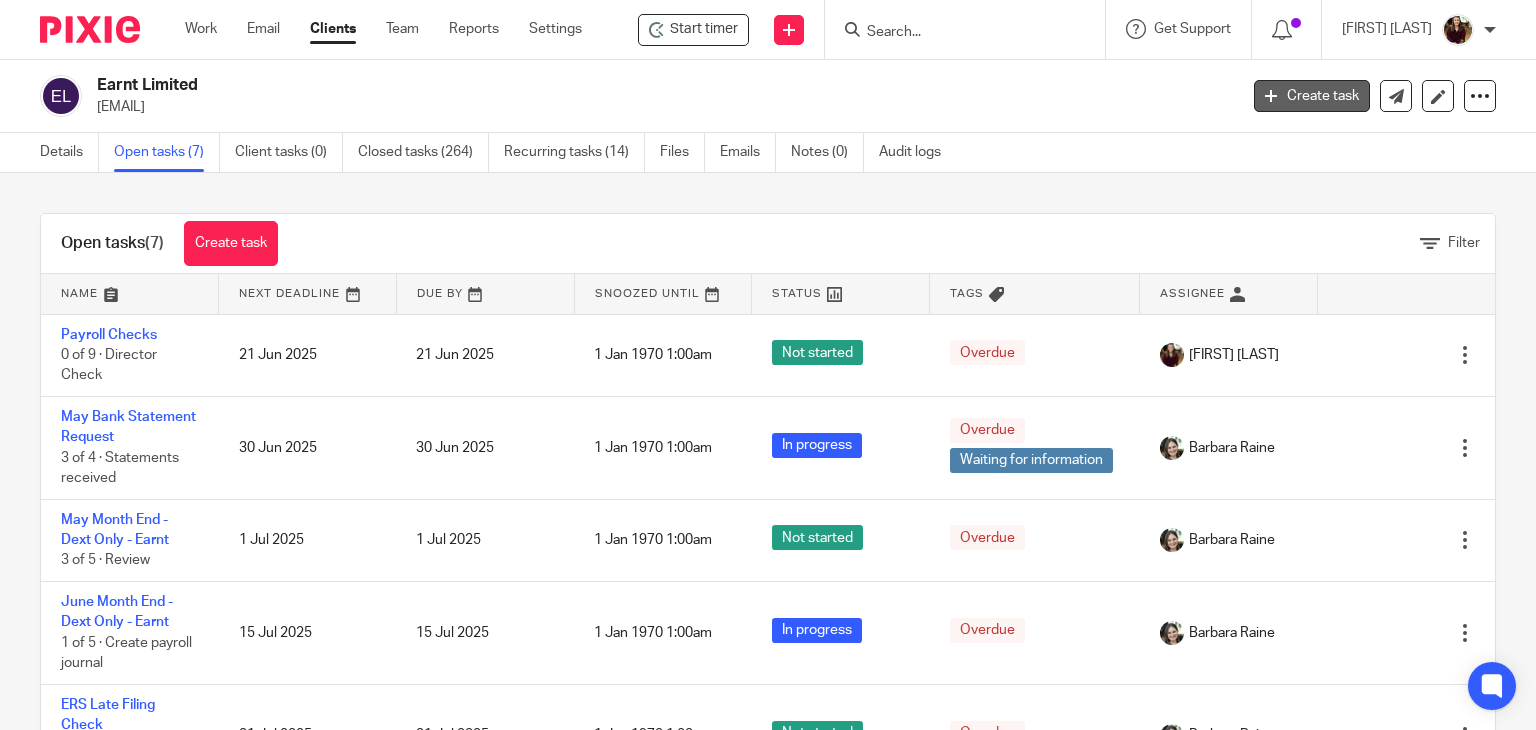 click on "Create task" at bounding box center (1312, 96) 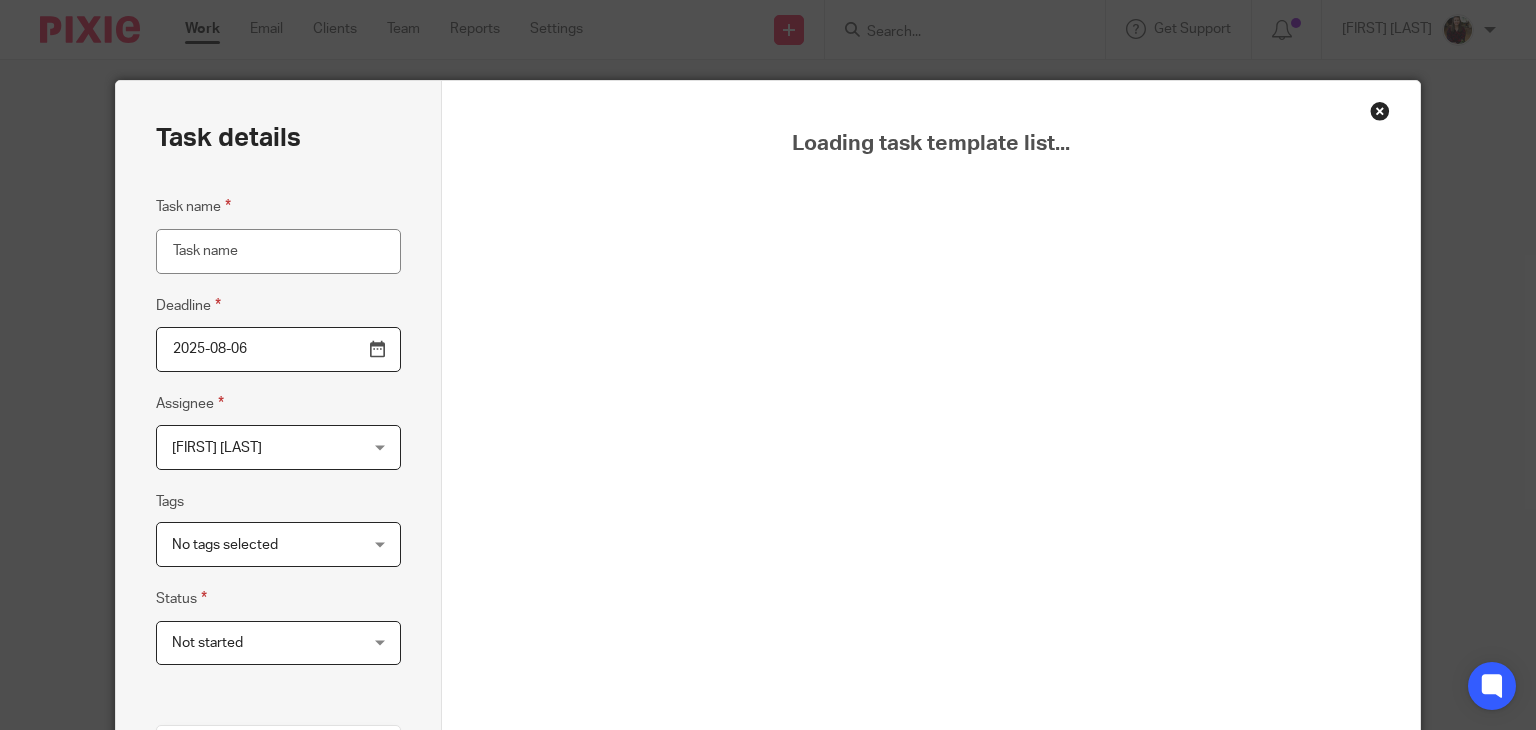 scroll, scrollTop: 0, scrollLeft: 0, axis: both 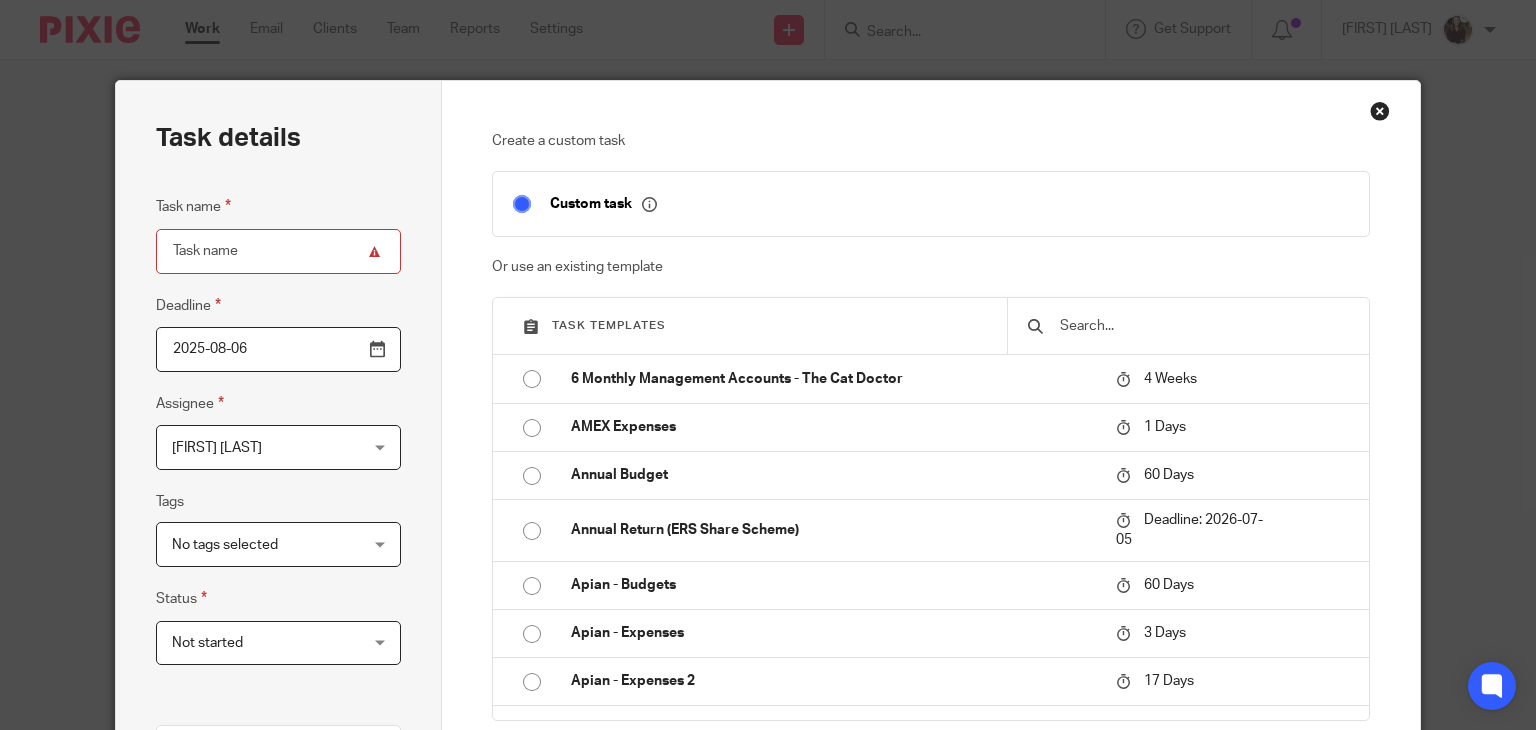 click at bounding box center (1203, 326) 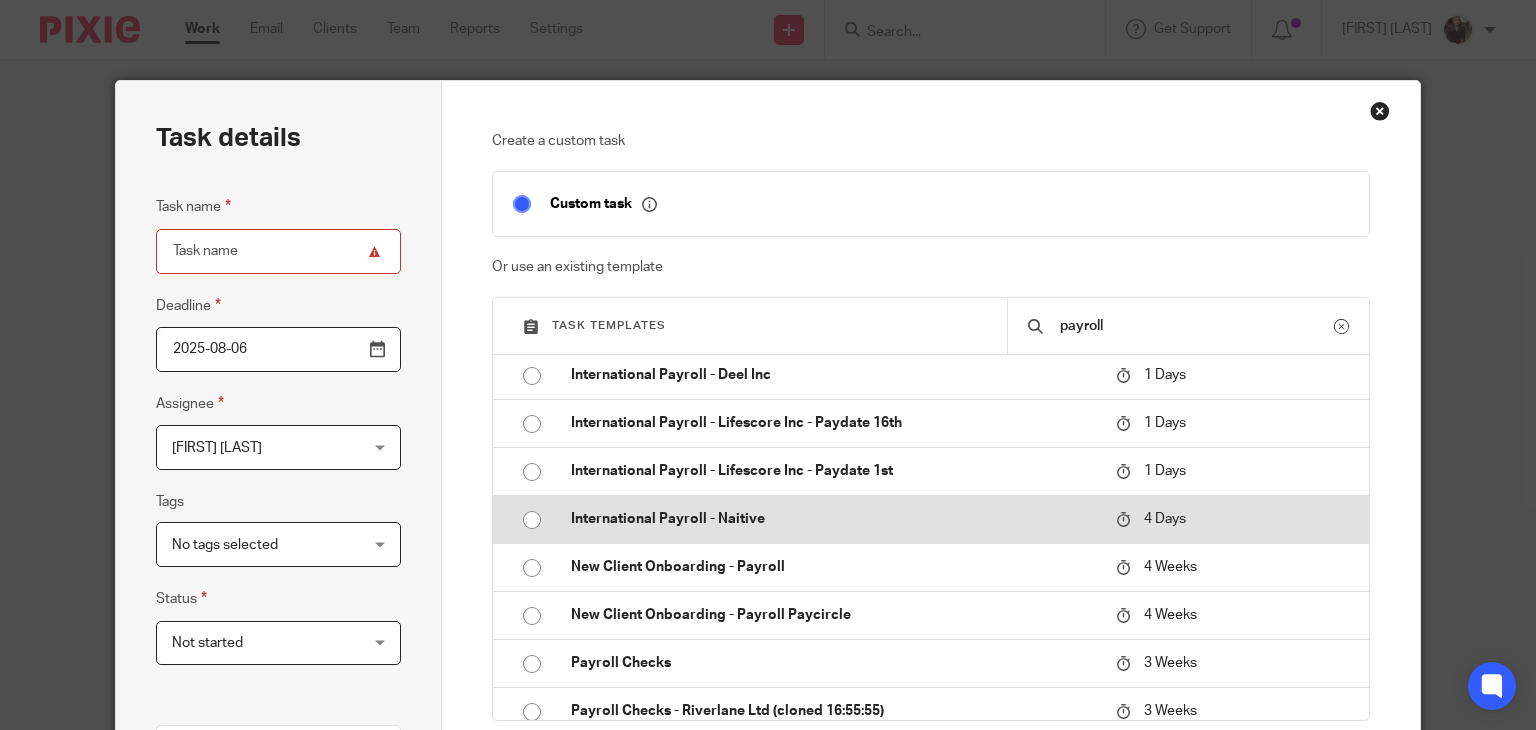 scroll, scrollTop: 200, scrollLeft: 0, axis: vertical 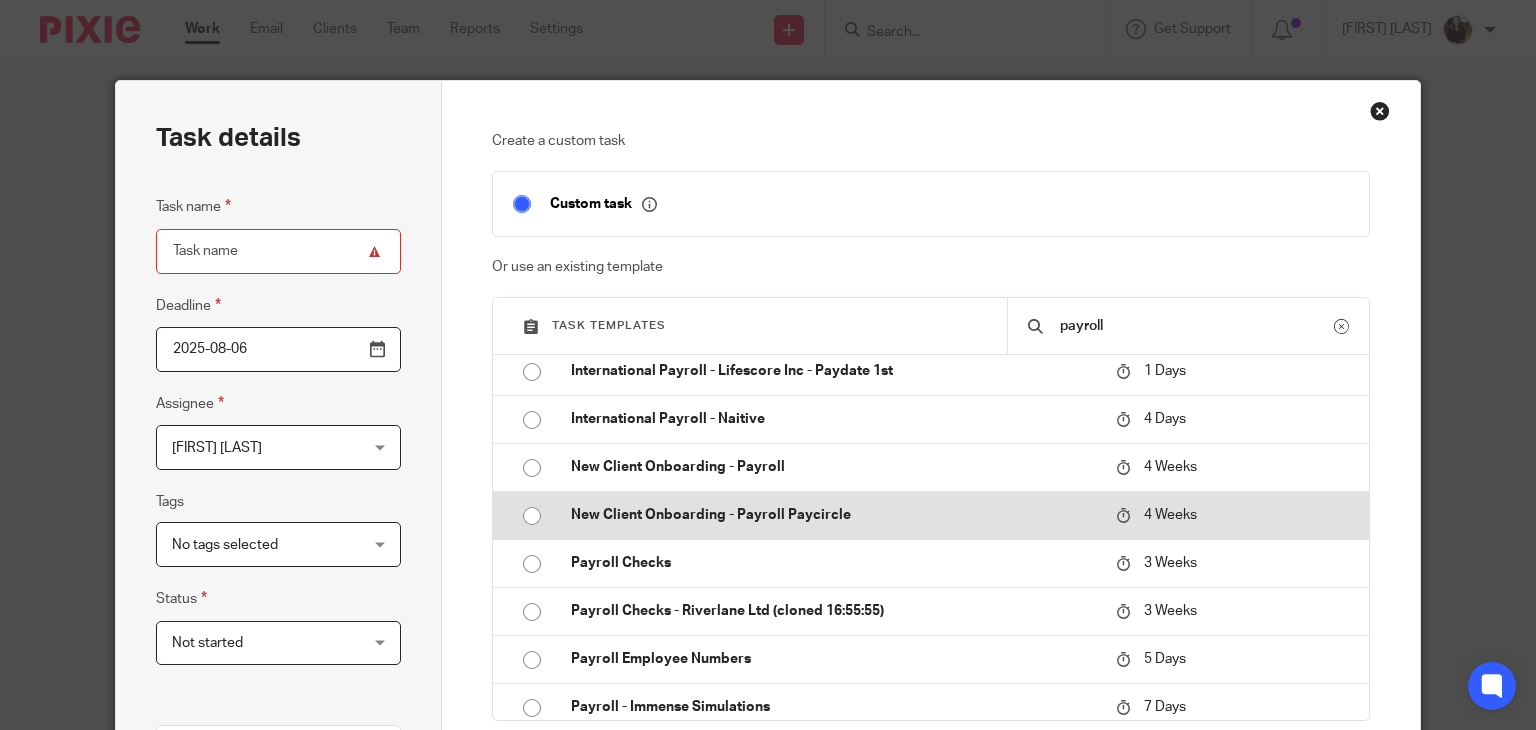 type on "payroll" 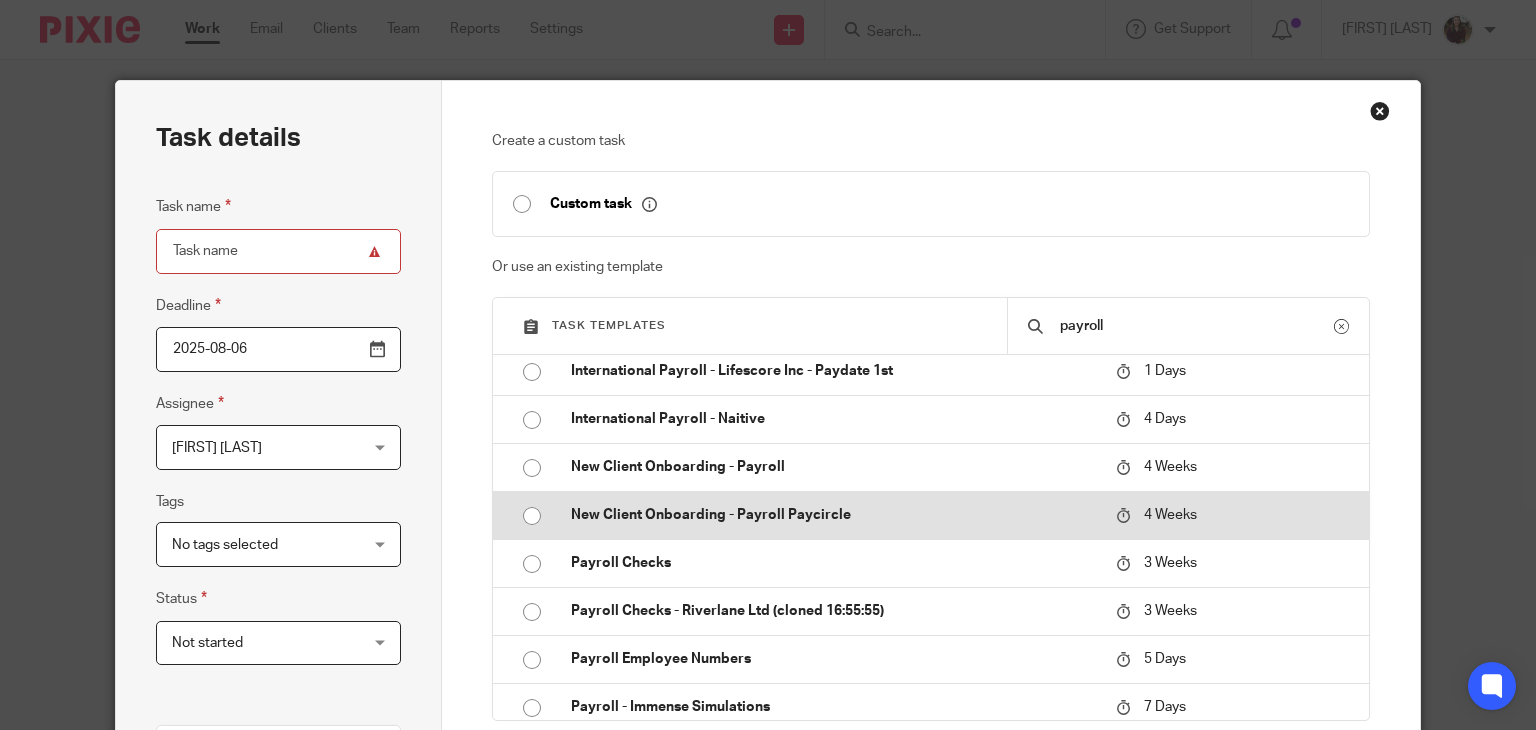 type on "2025-09-03" 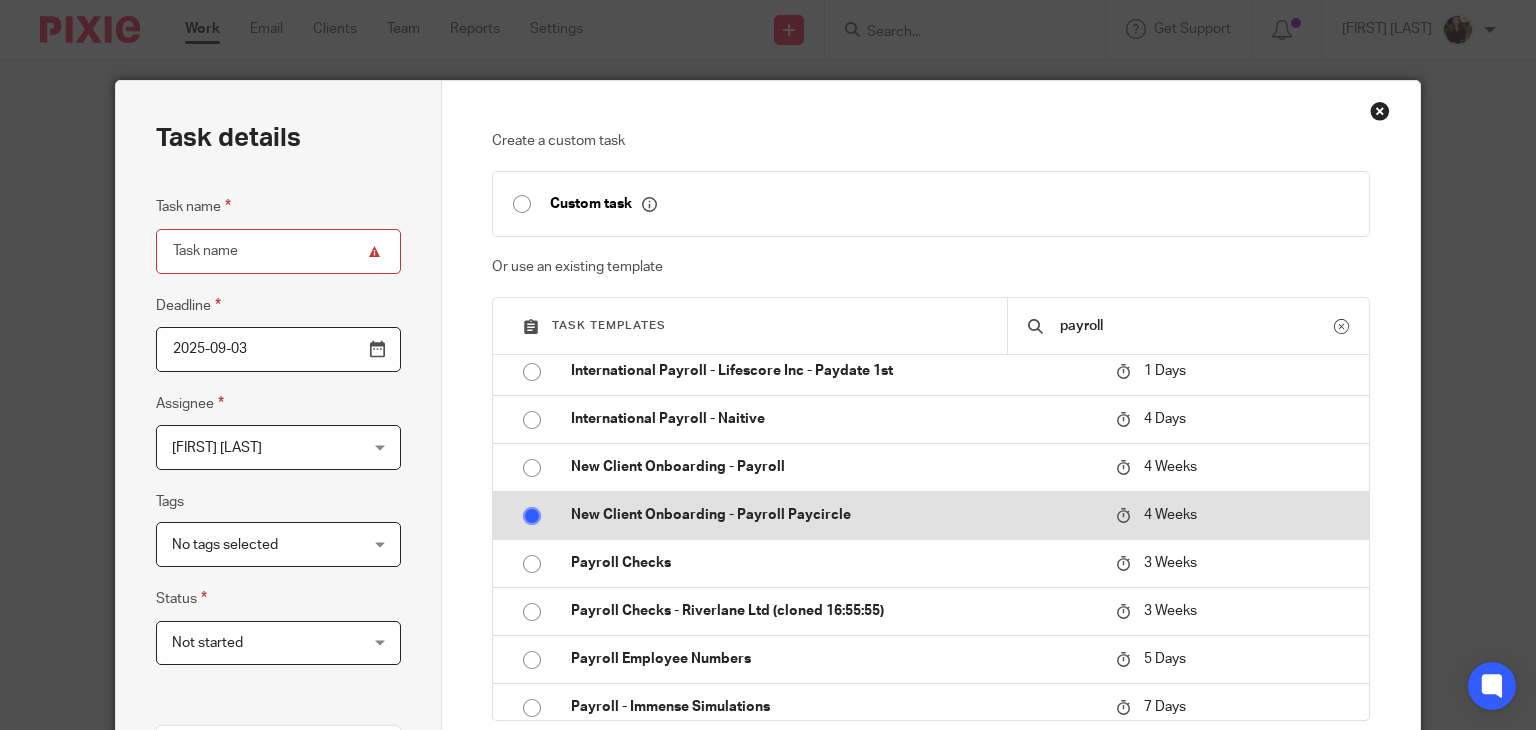 type on "New Client Onboarding - Payroll Paycircle" 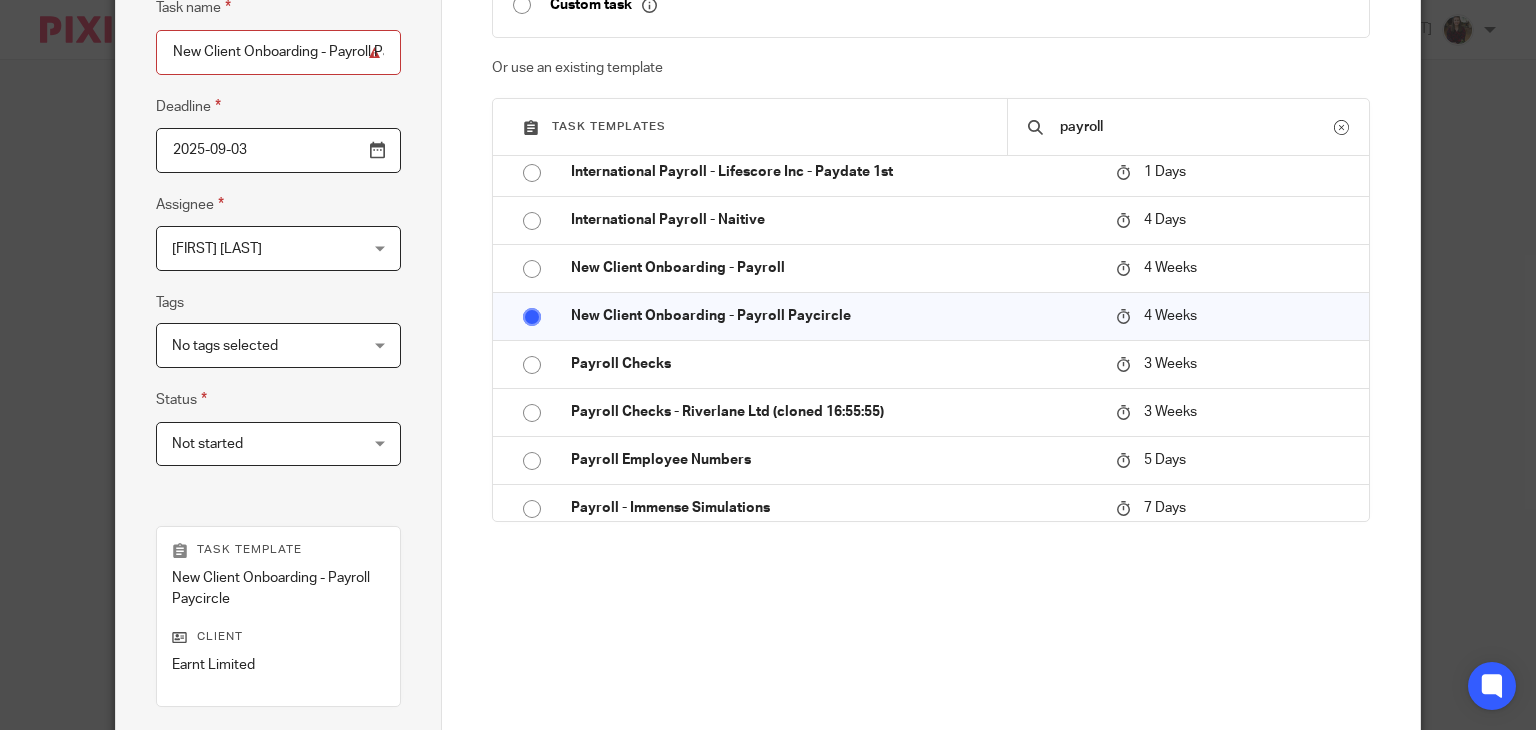 scroll, scrollTop: 400, scrollLeft: 0, axis: vertical 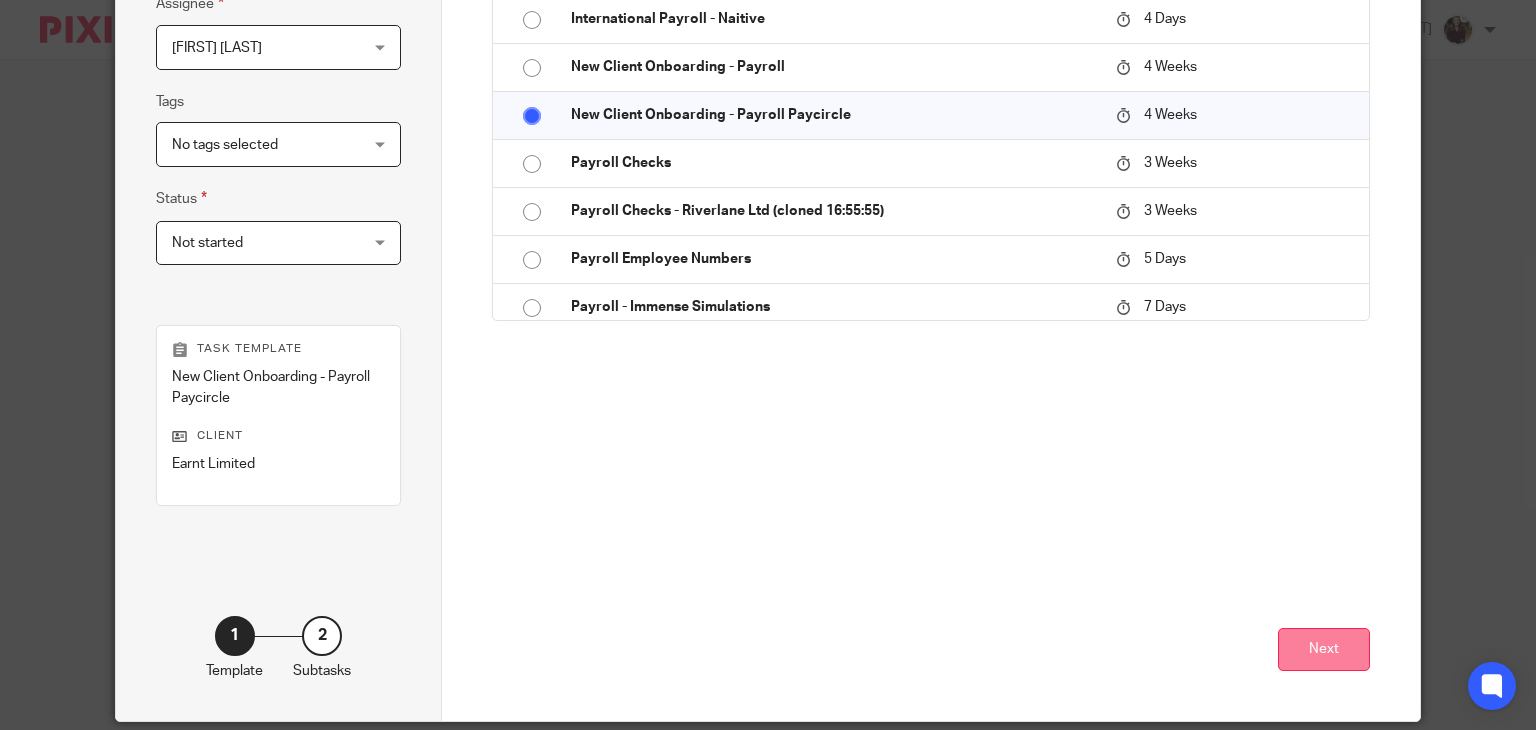 click on "Next" at bounding box center (1324, 649) 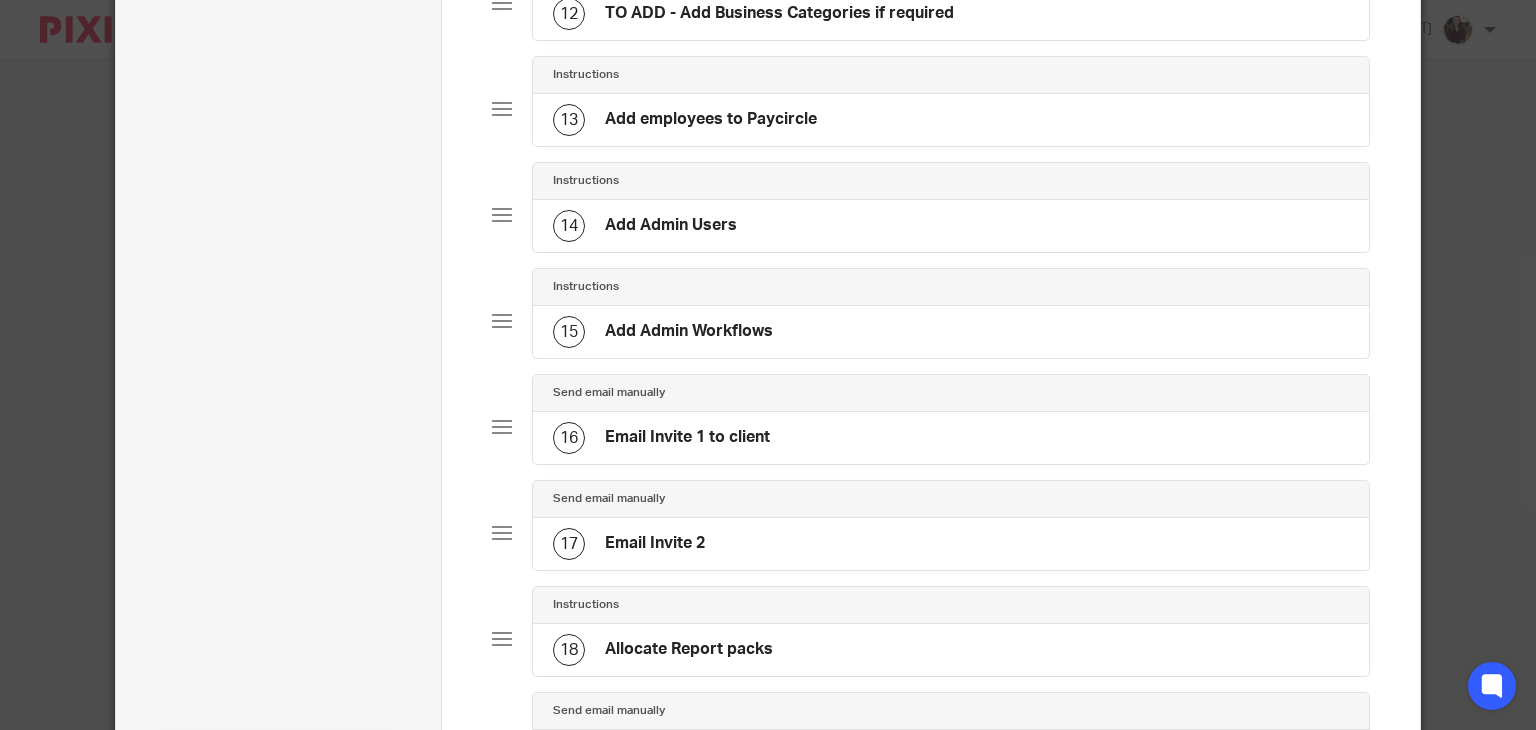 scroll, scrollTop: 1800, scrollLeft: 0, axis: vertical 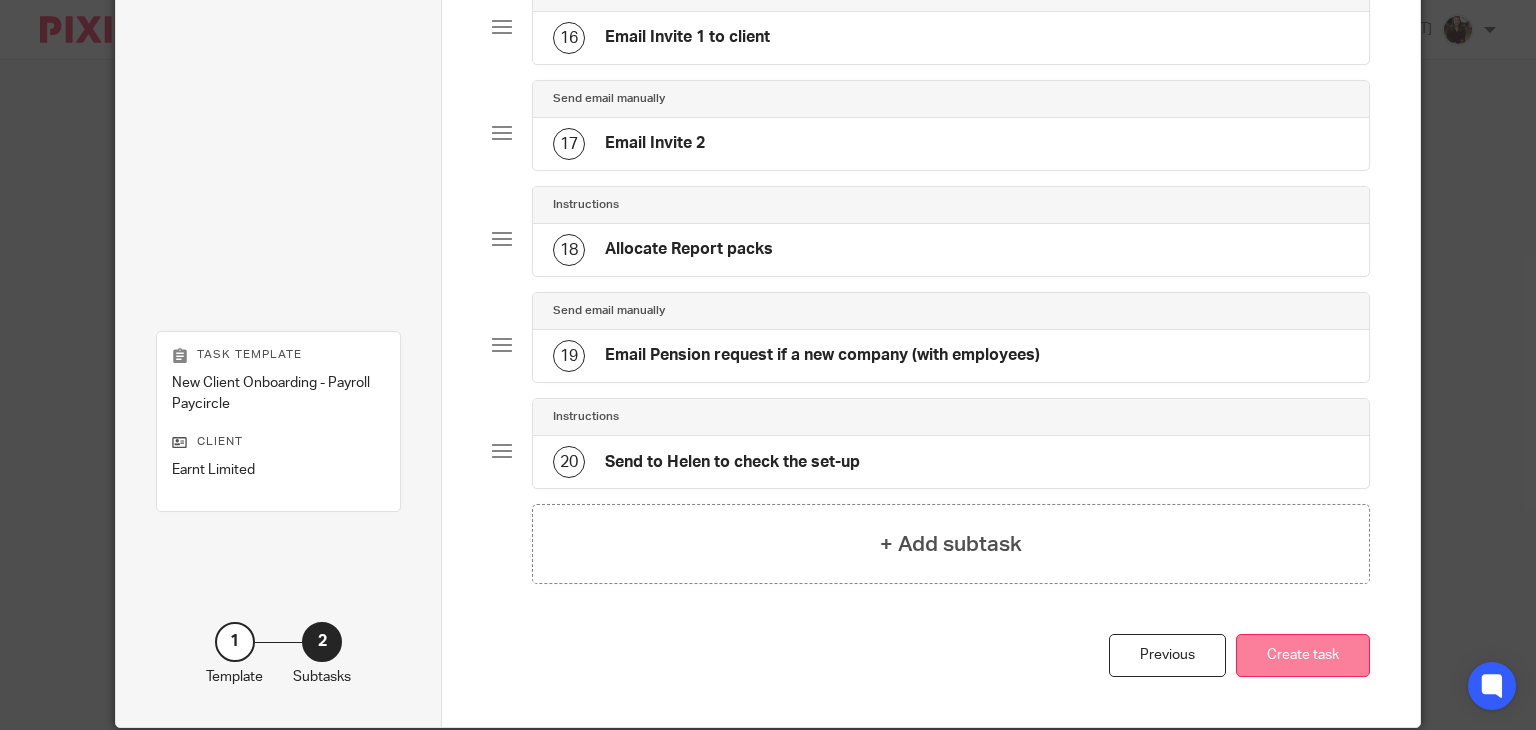 click on "Create task" at bounding box center (1303, 655) 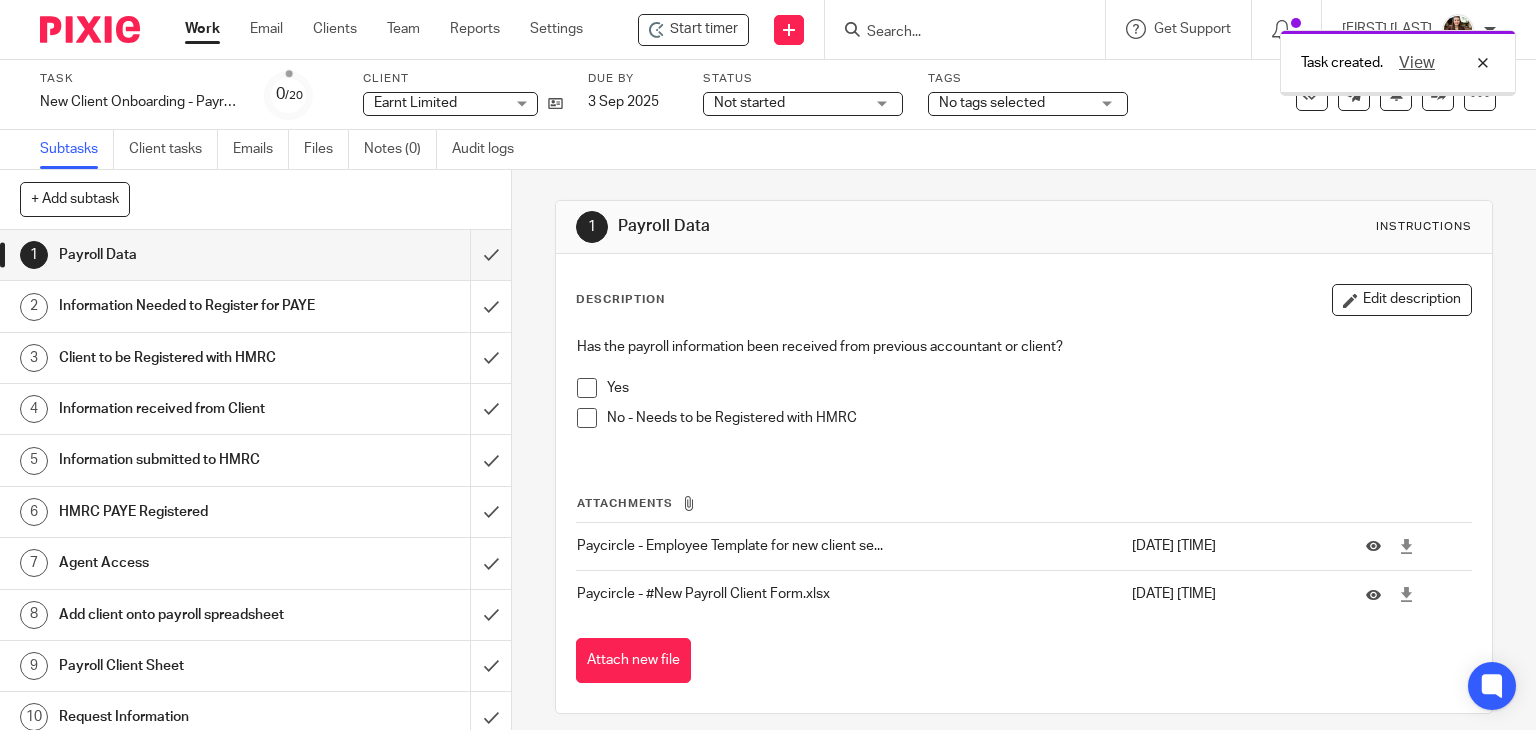 scroll, scrollTop: 0, scrollLeft: 0, axis: both 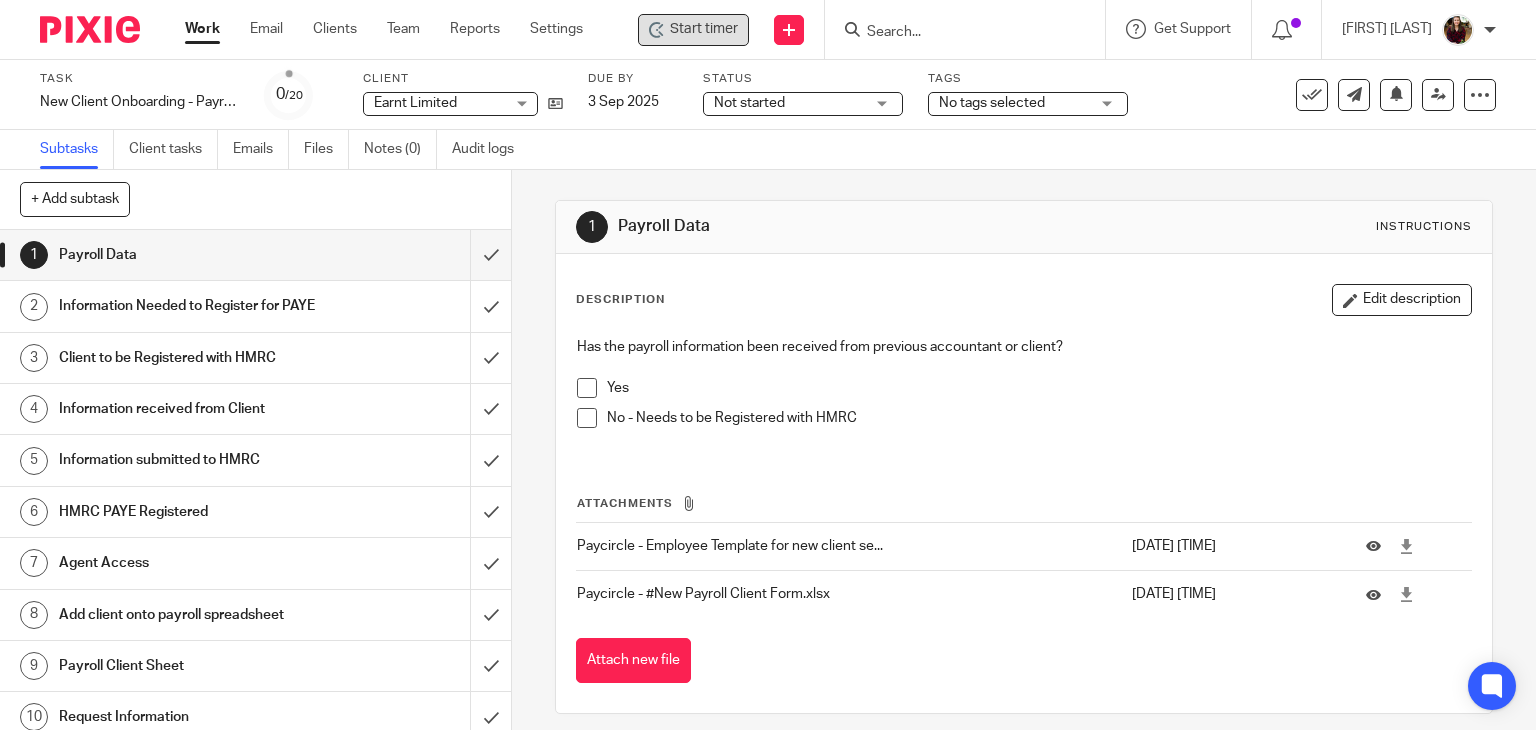 click on "Start timer" at bounding box center (704, 29) 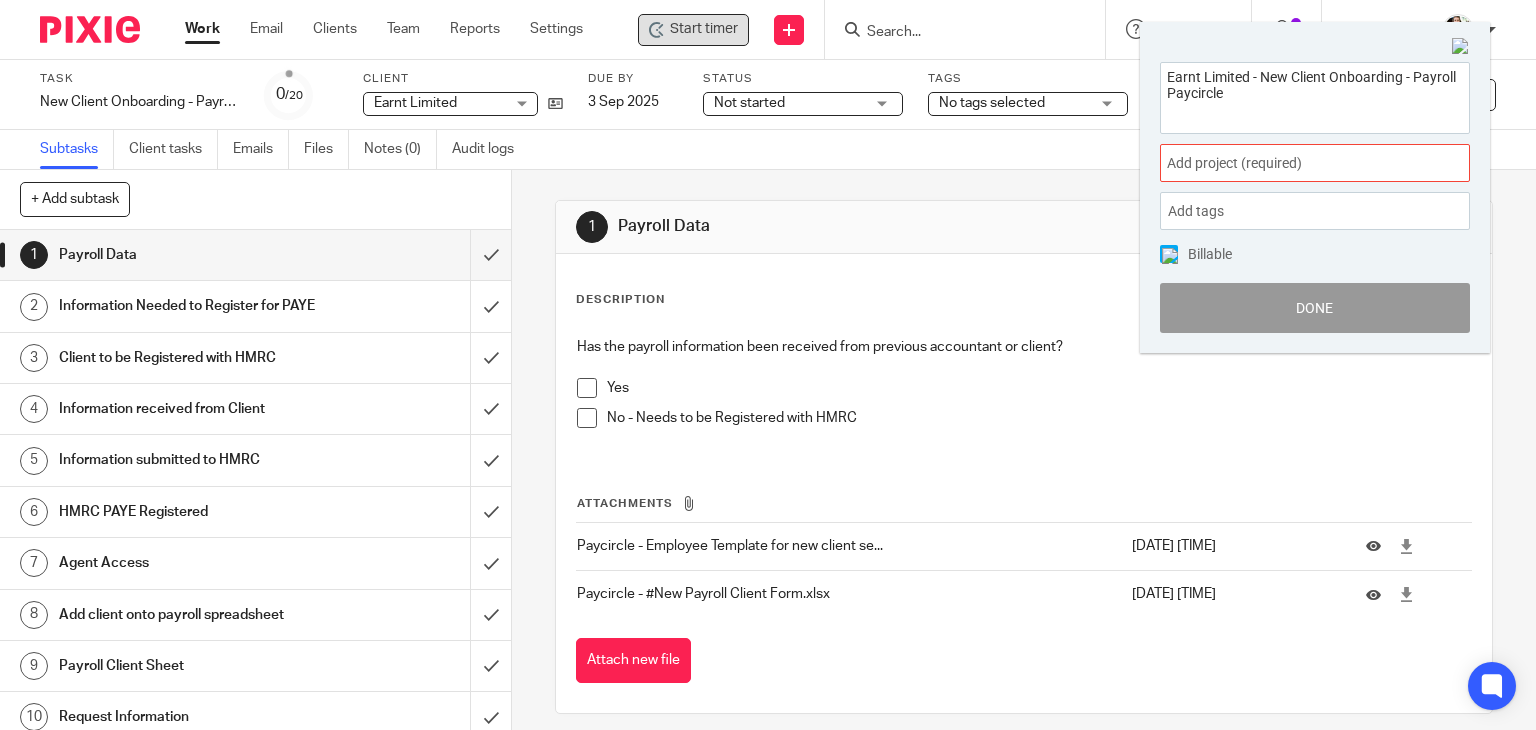 click on "Add project (required) :" at bounding box center [1293, 163] 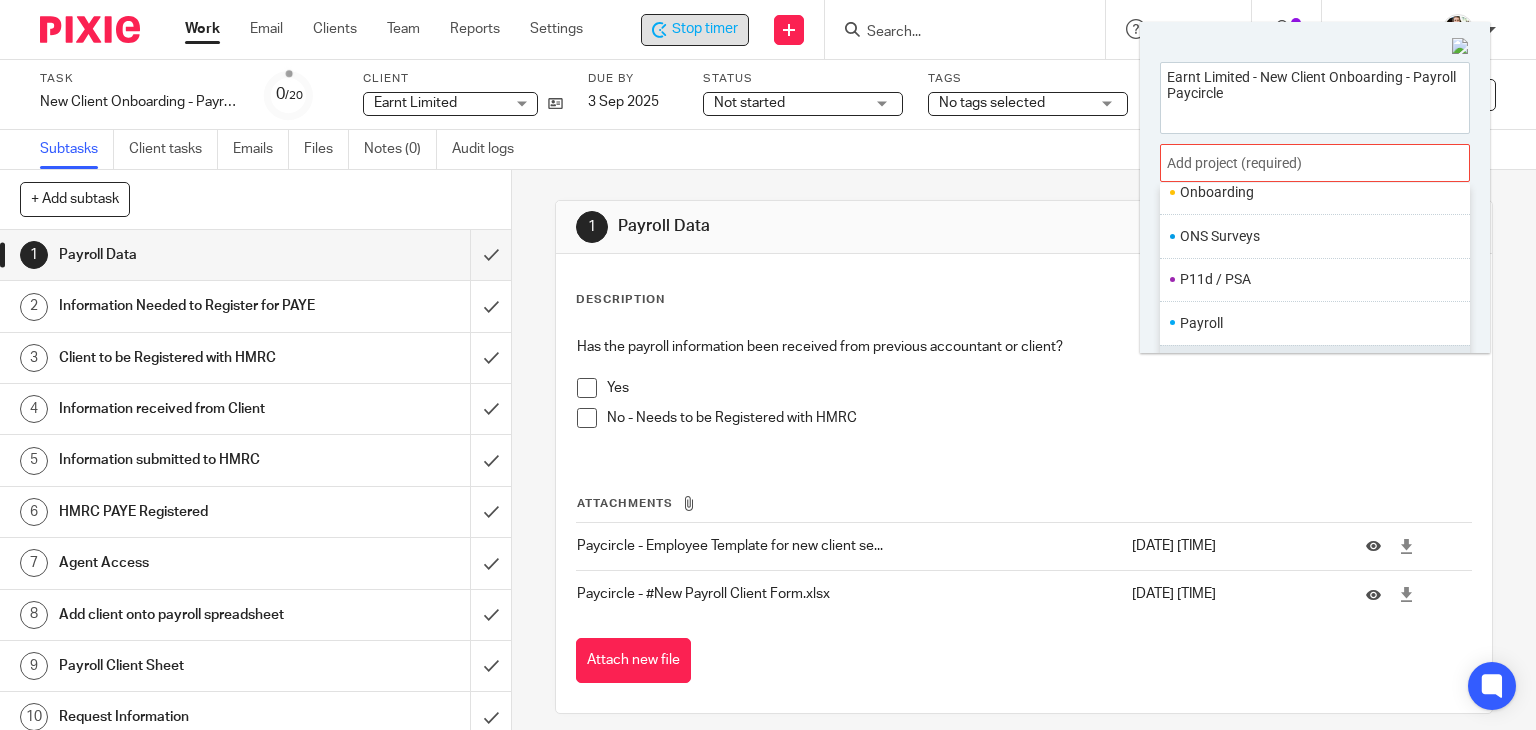 scroll, scrollTop: 748, scrollLeft: 0, axis: vertical 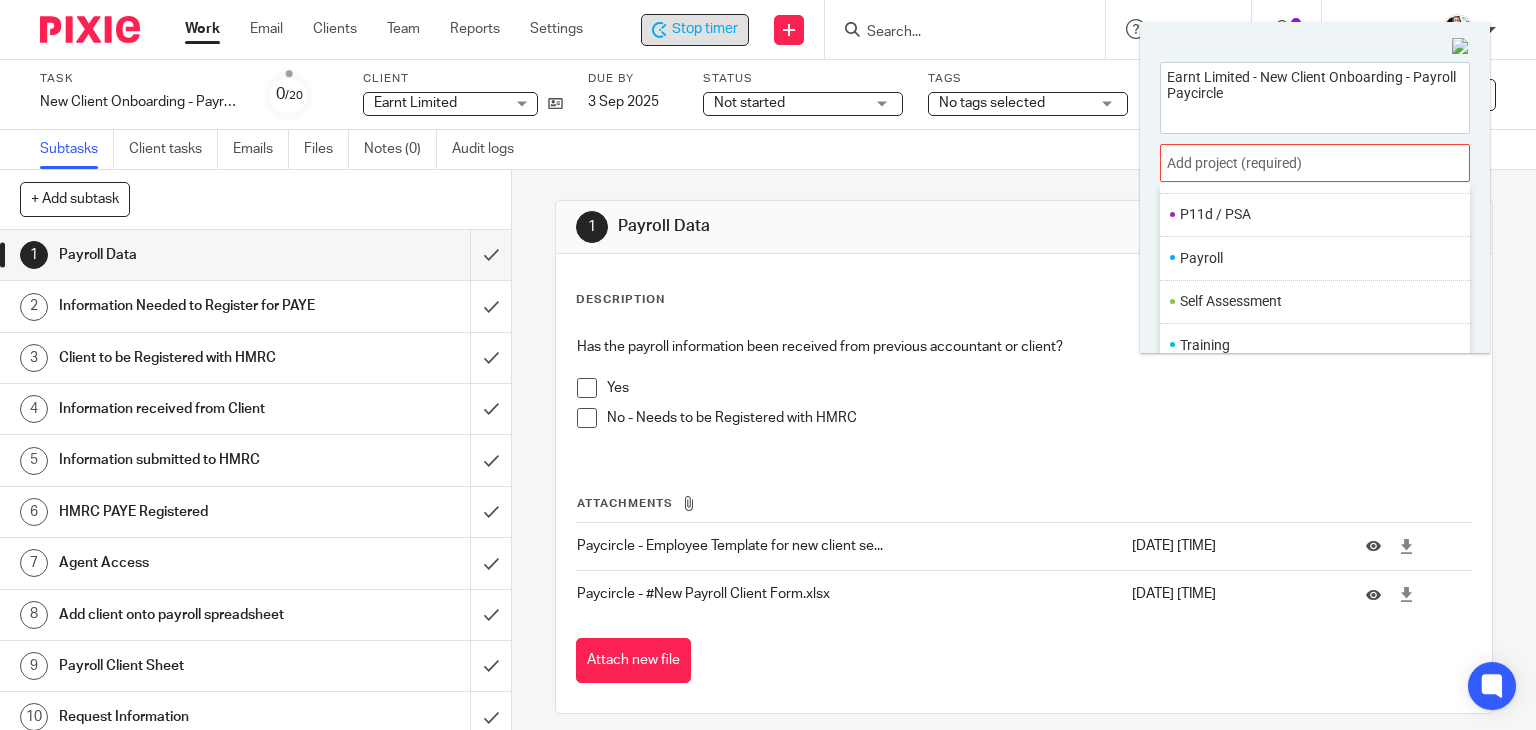 click on "Payroll" at bounding box center (1310, 258) 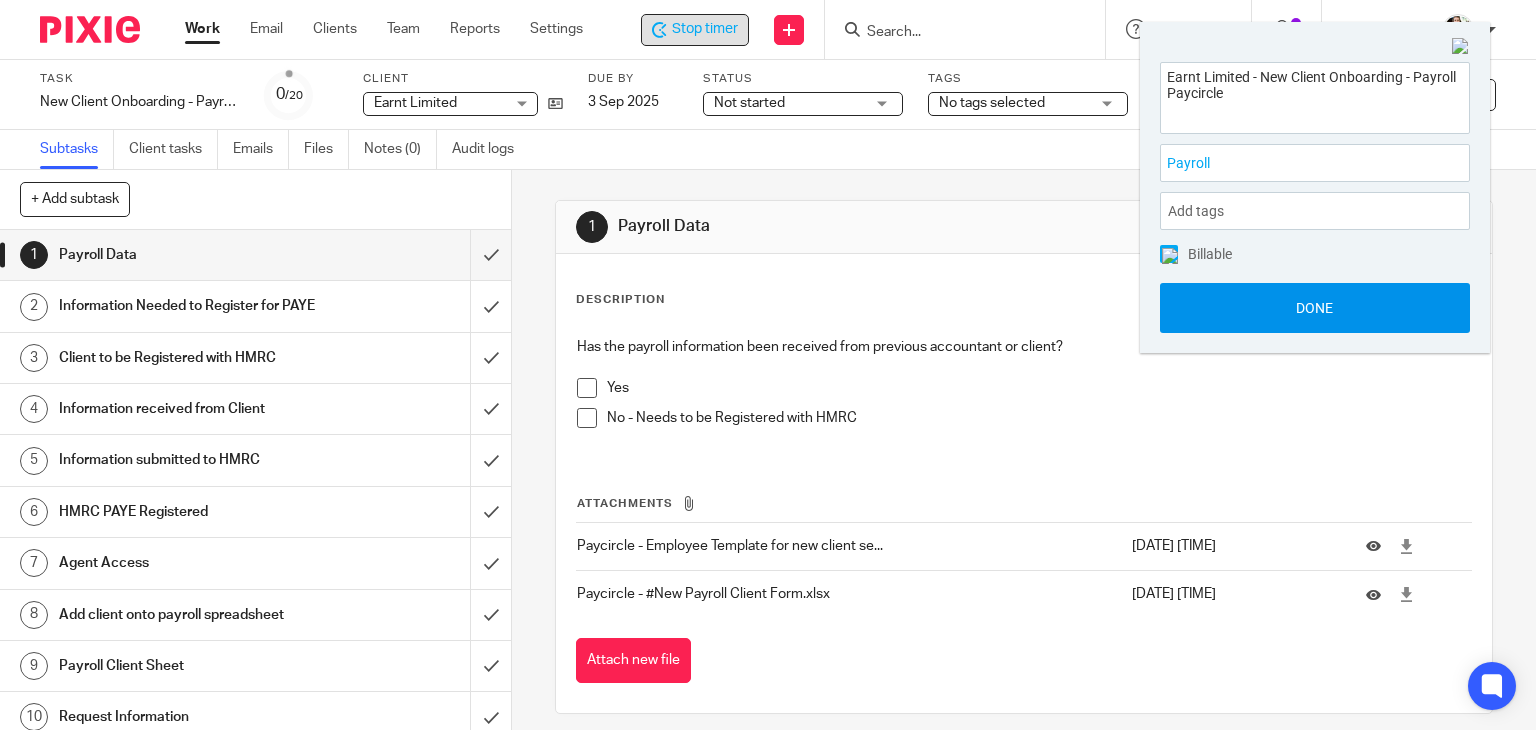 click on "Done" at bounding box center [1315, 308] 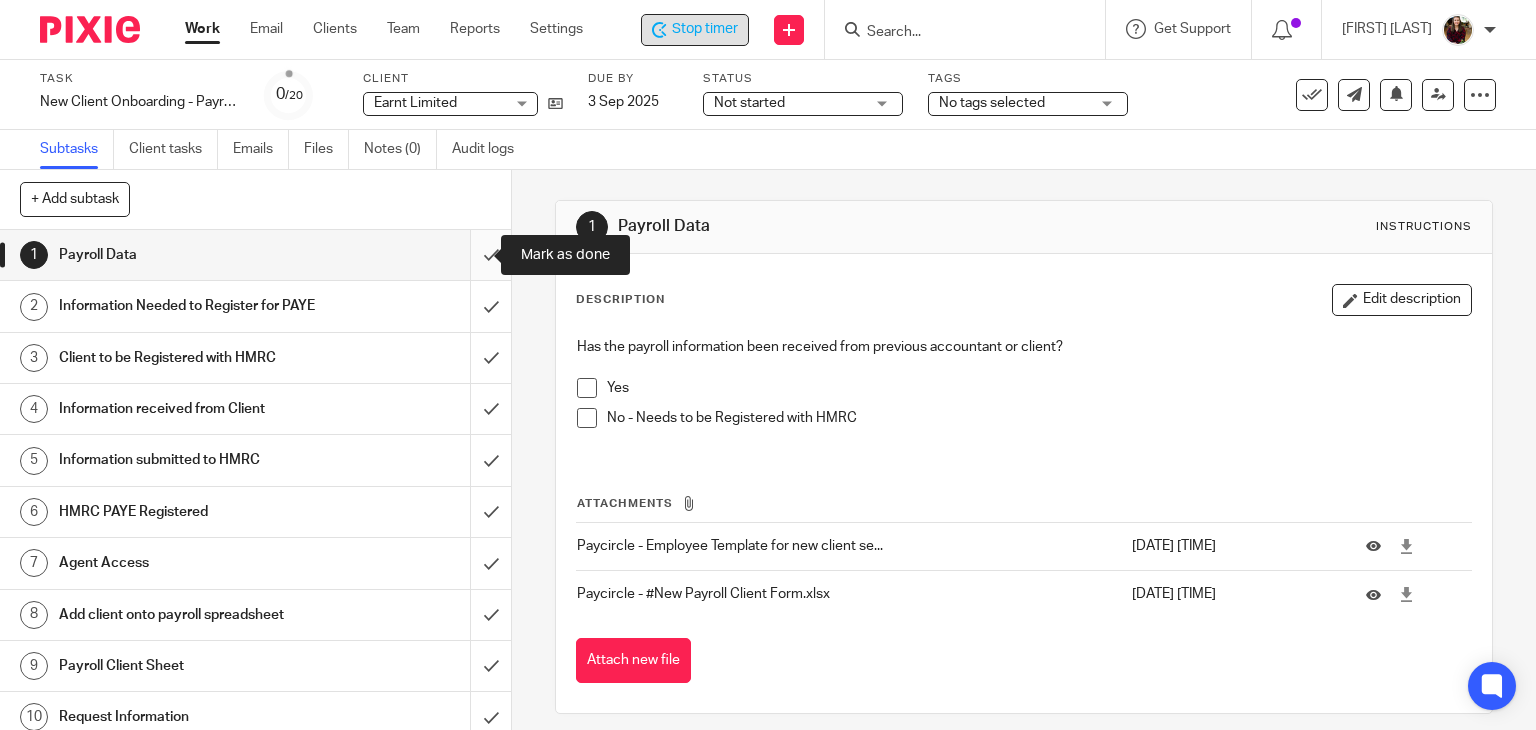 click at bounding box center [255, 255] 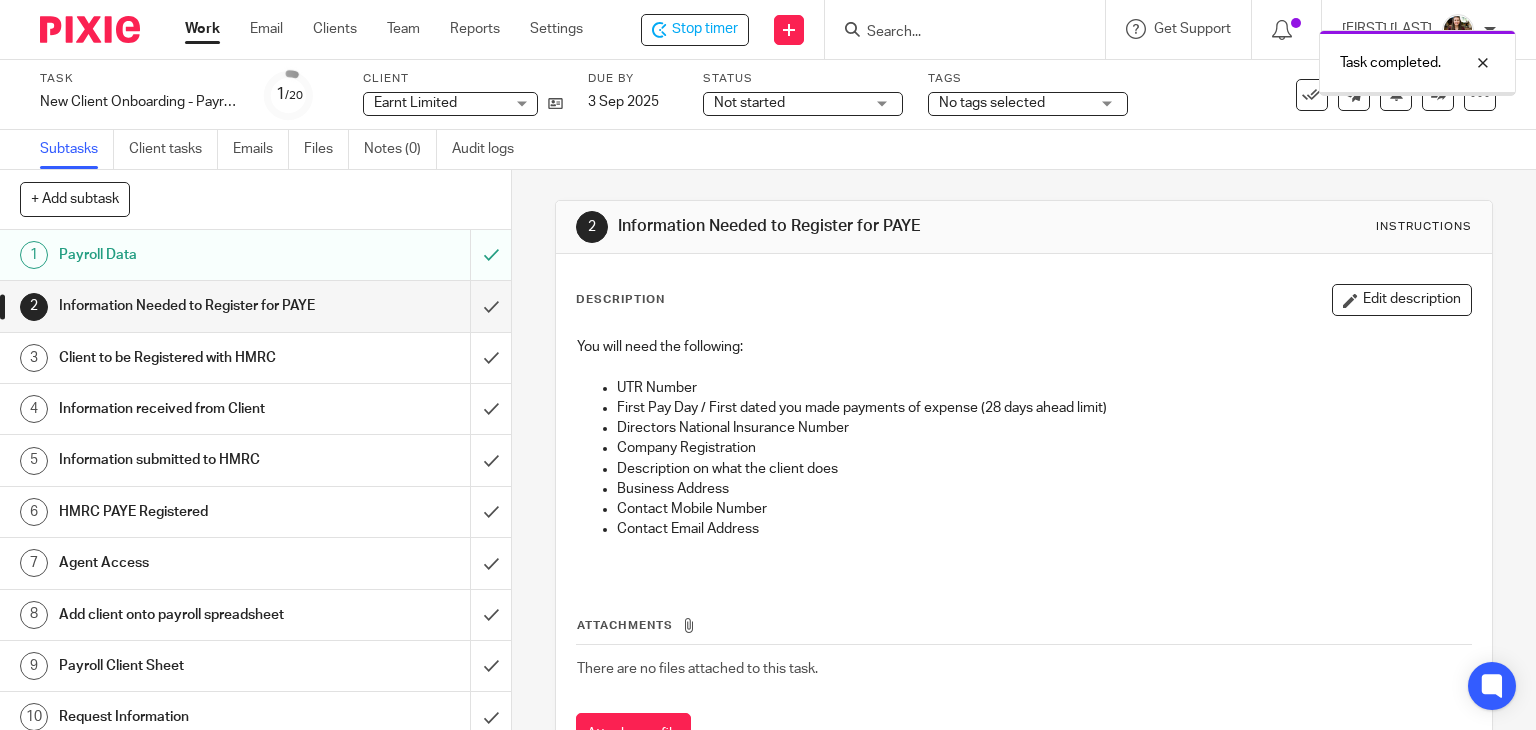 scroll, scrollTop: 0, scrollLeft: 0, axis: both 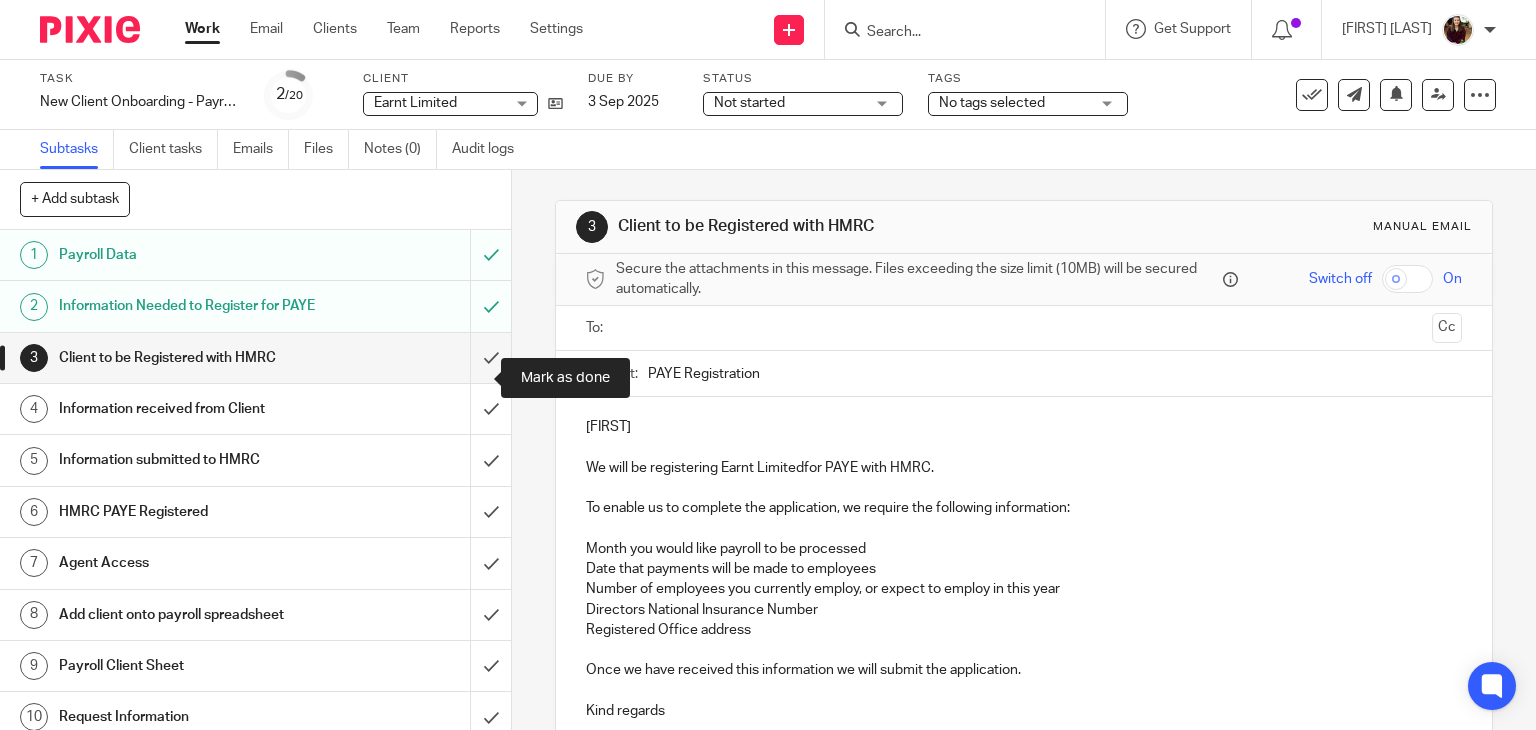 click at bounding box center (255, 358) 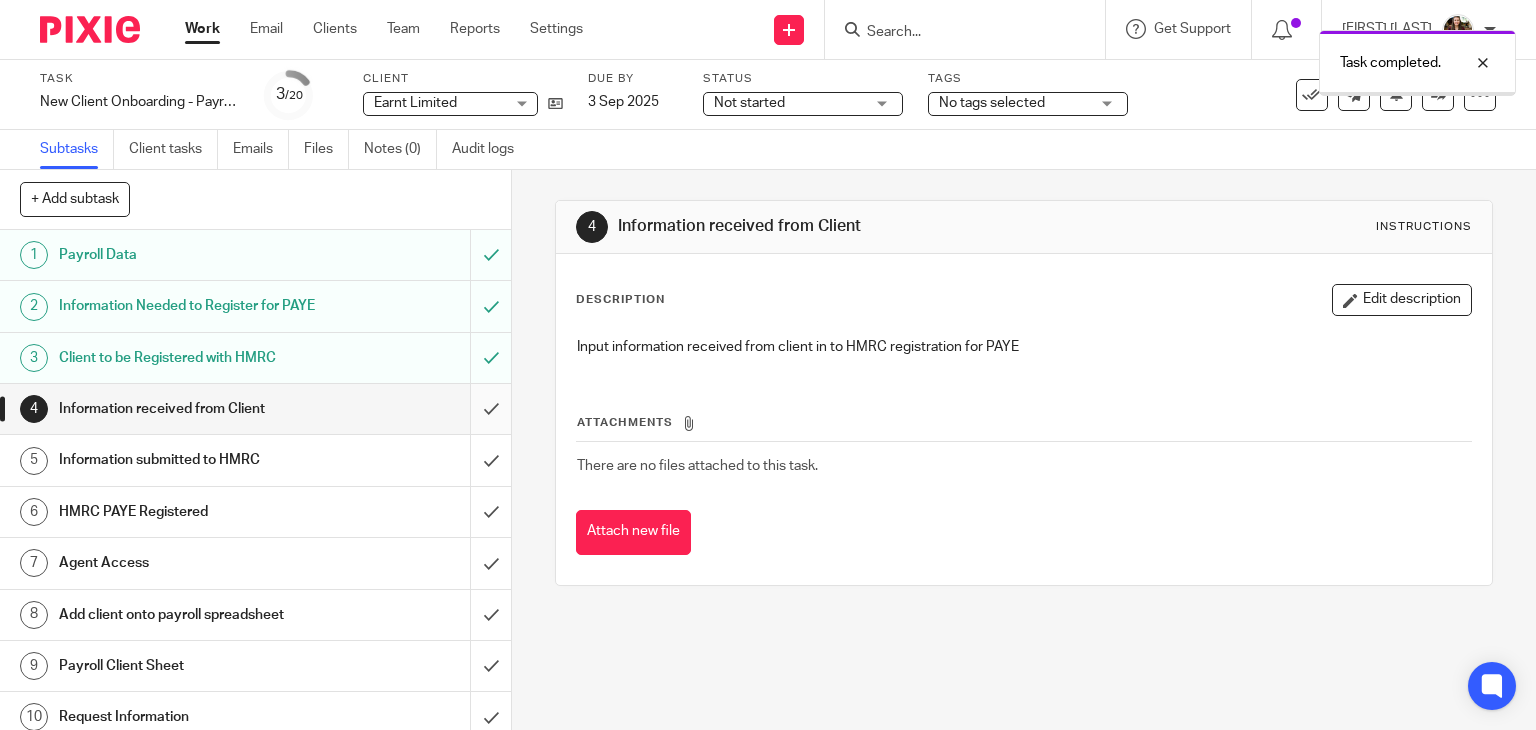 scroll, scrollTop: 0, scrollLeft: 0, axis: both 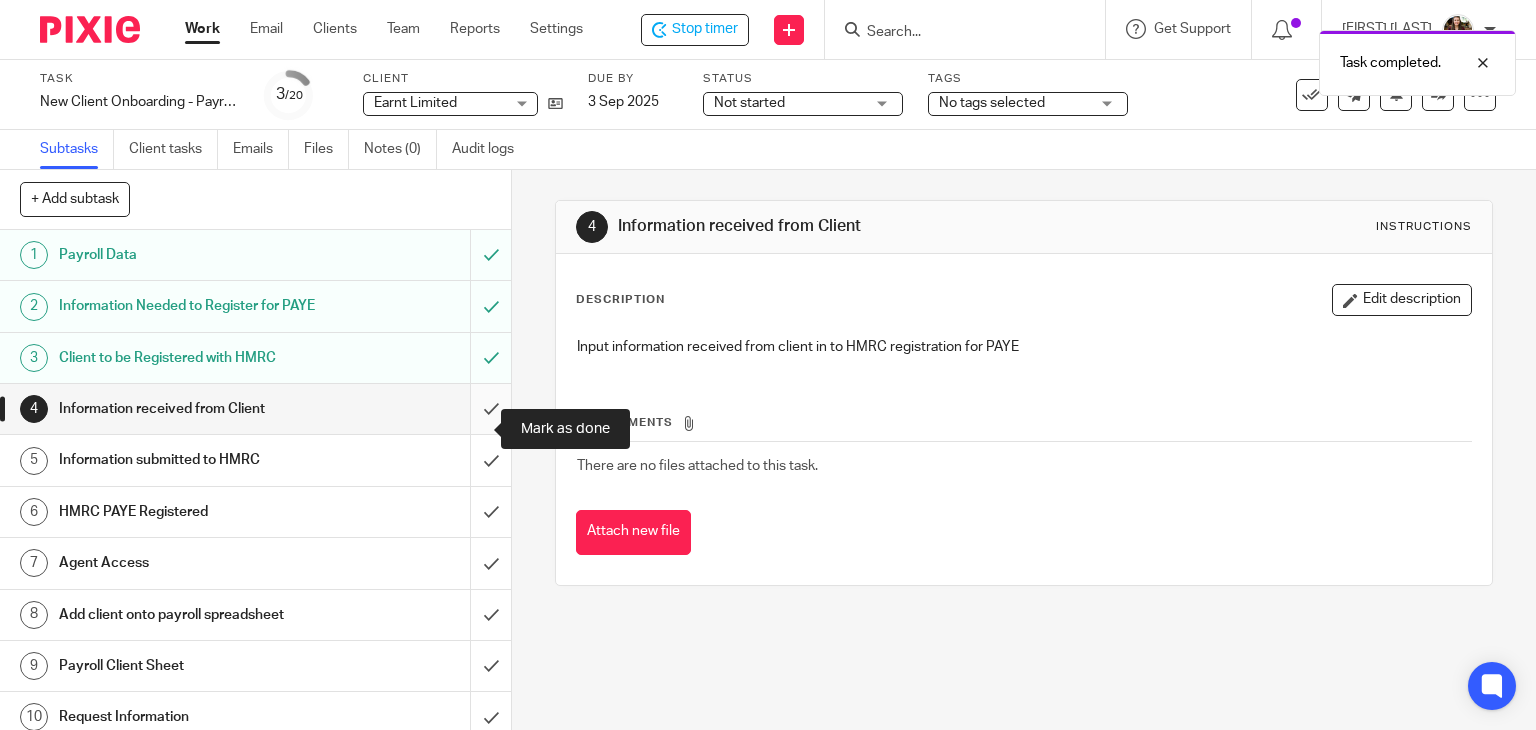 click at bounding box center [255, 409] 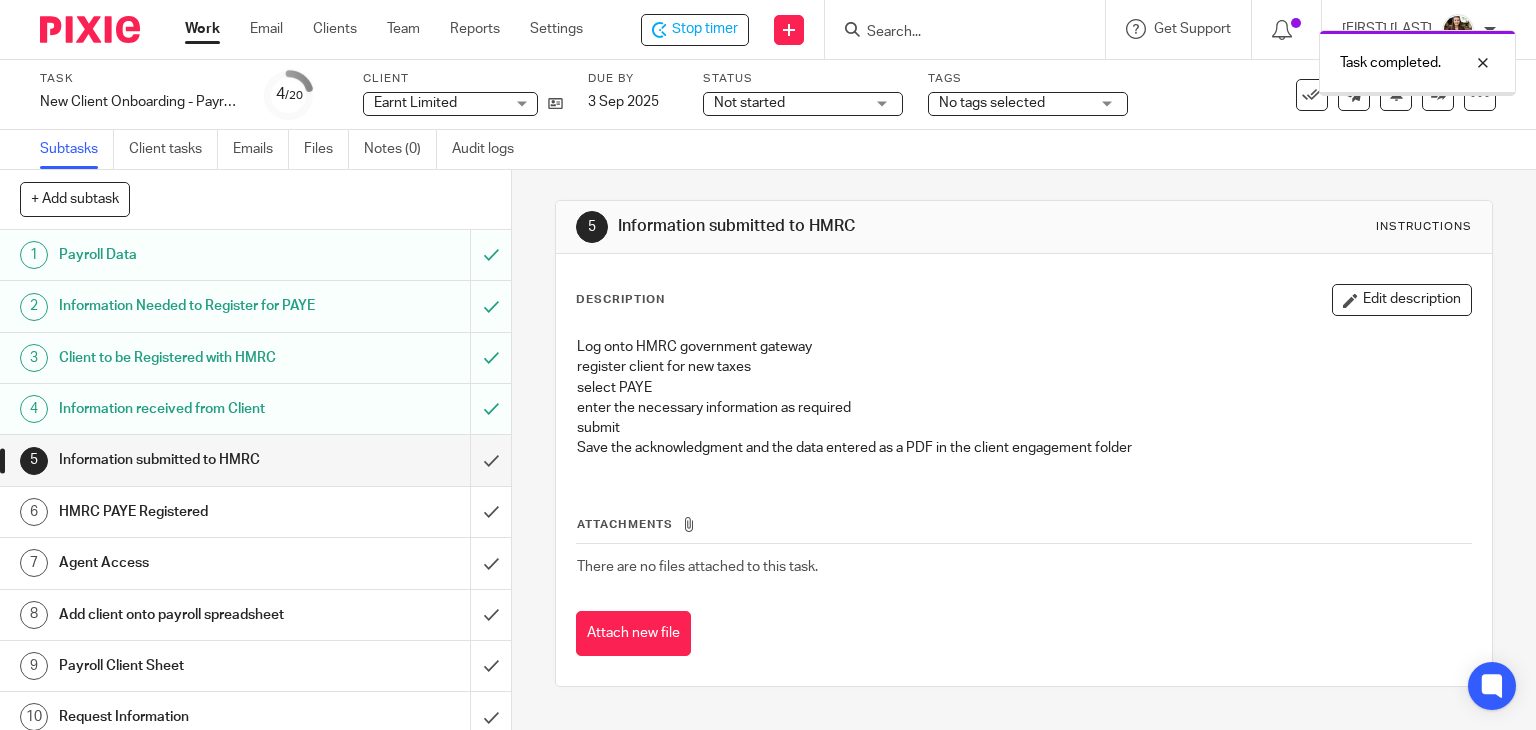 scroll, scrollTop: 0, scrollLeft: 0, axis: both 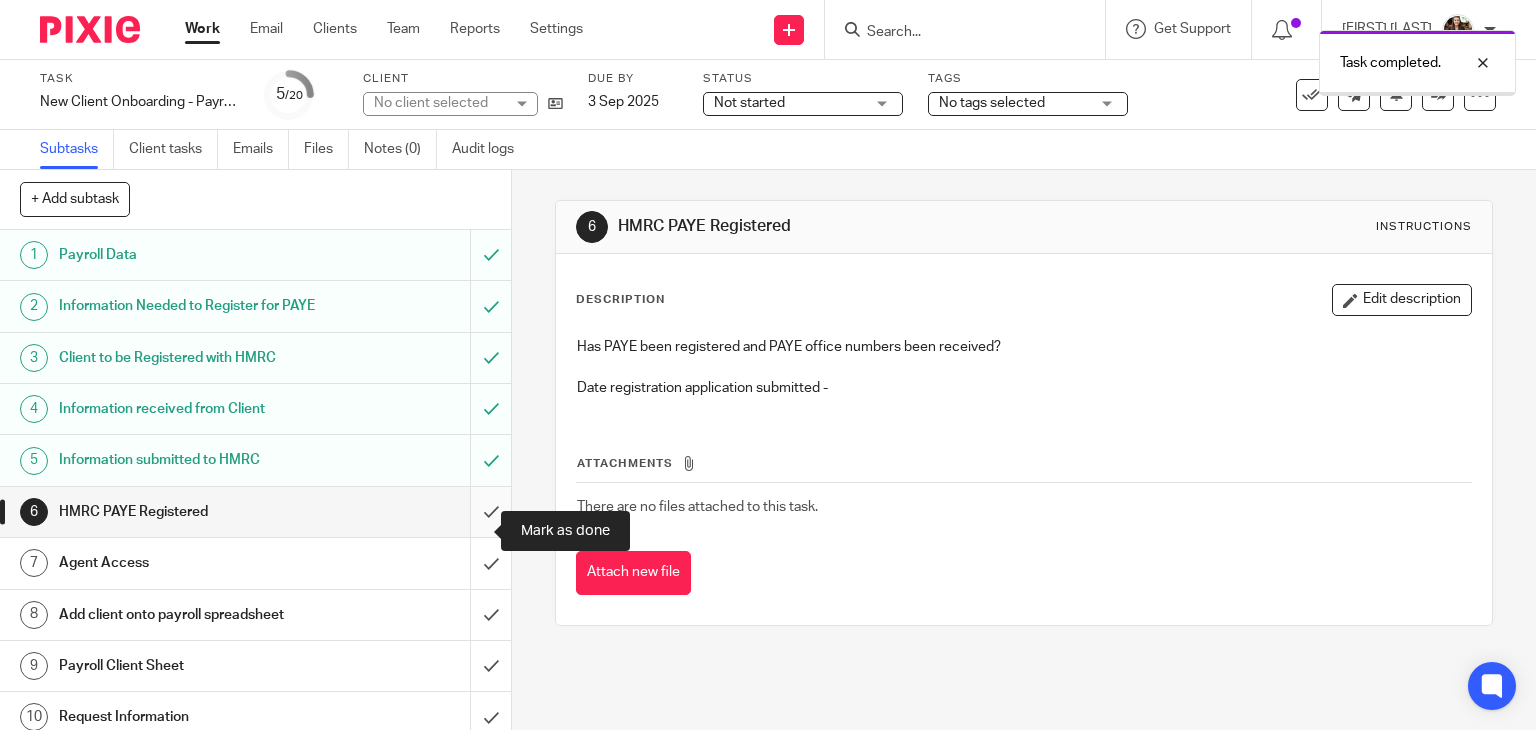 click at bounding box center [255, 512] 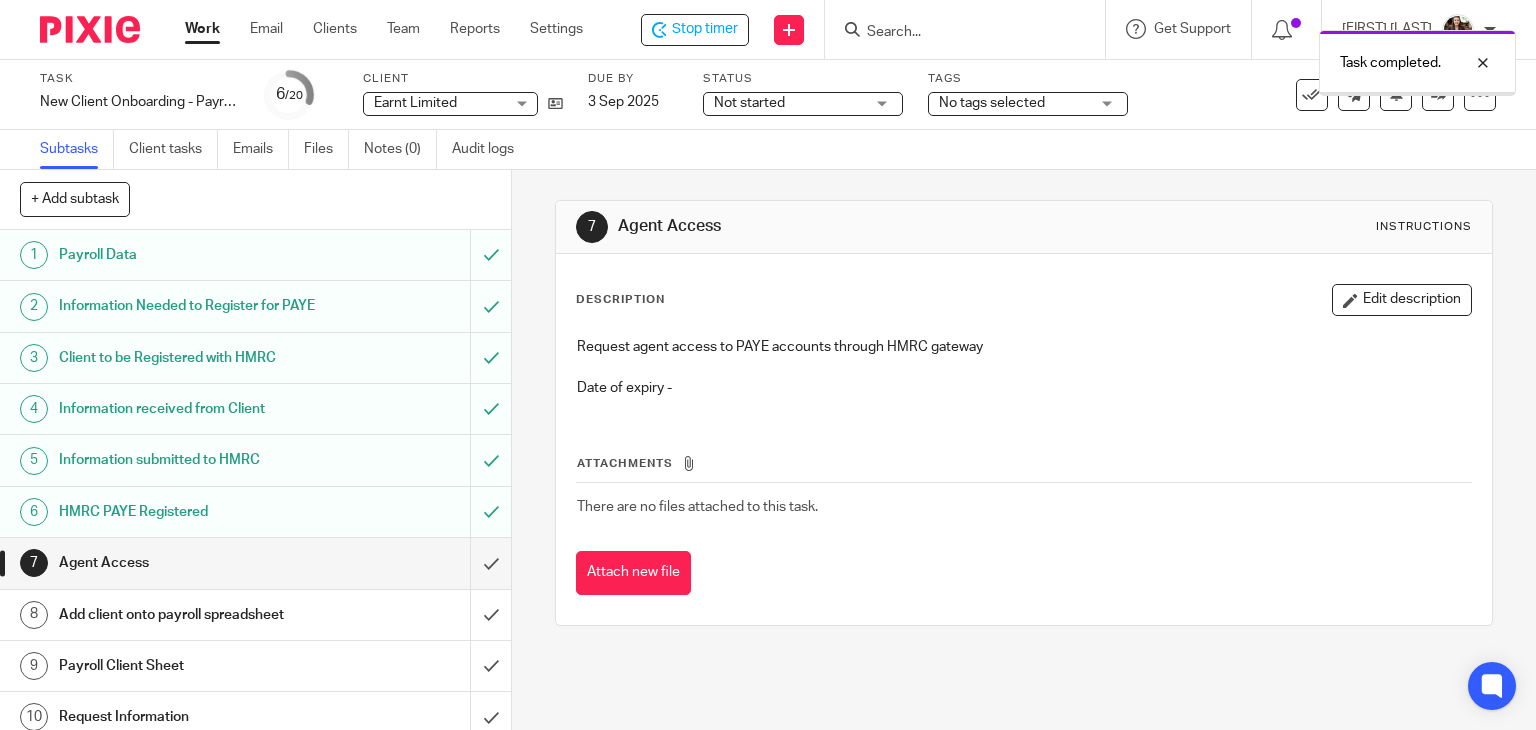 scroll, scrollTop: 0, scrollLeft: 0, axis: both 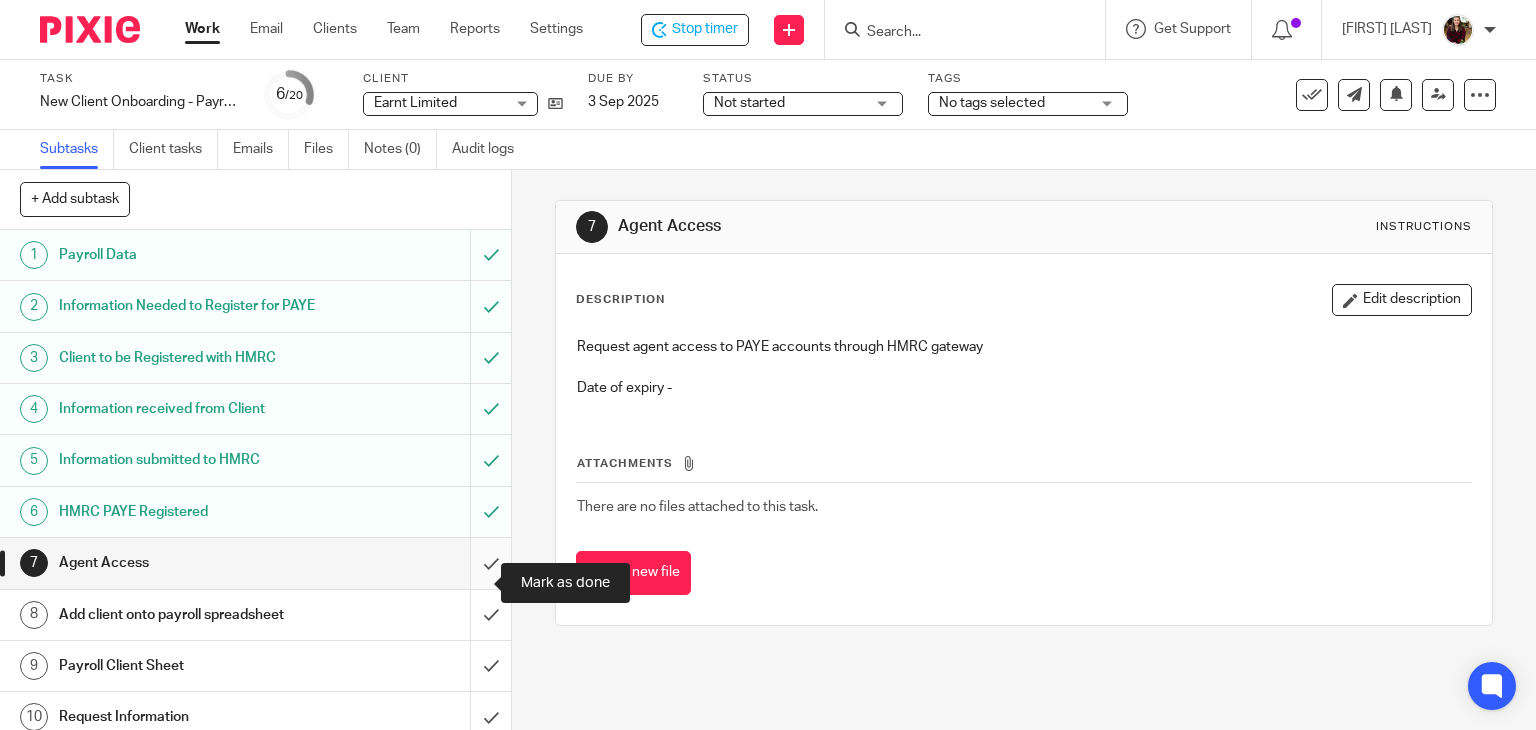 click at bounding box center (255, 563) 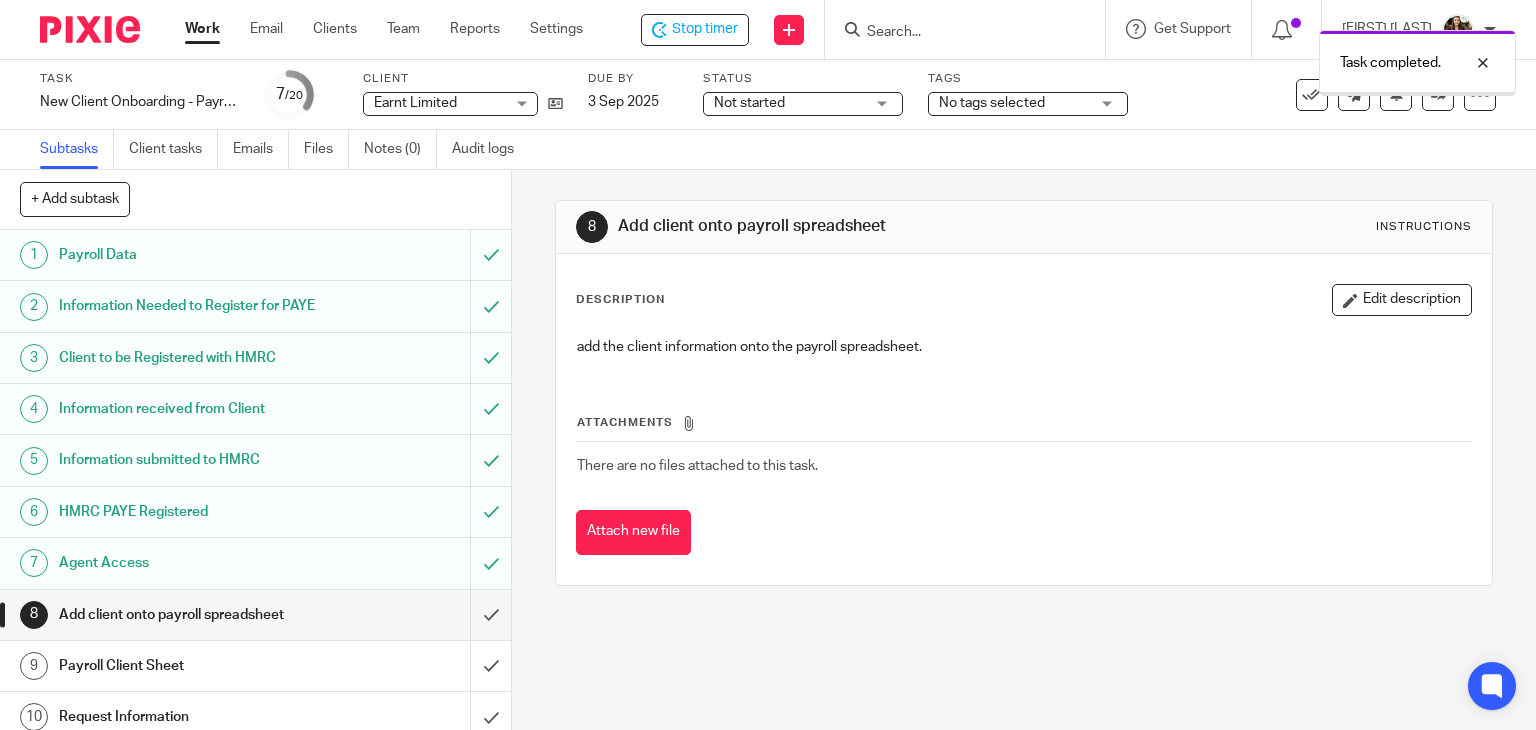 scroll, scrollTop: 0, scrollLeft: 0, axis: both 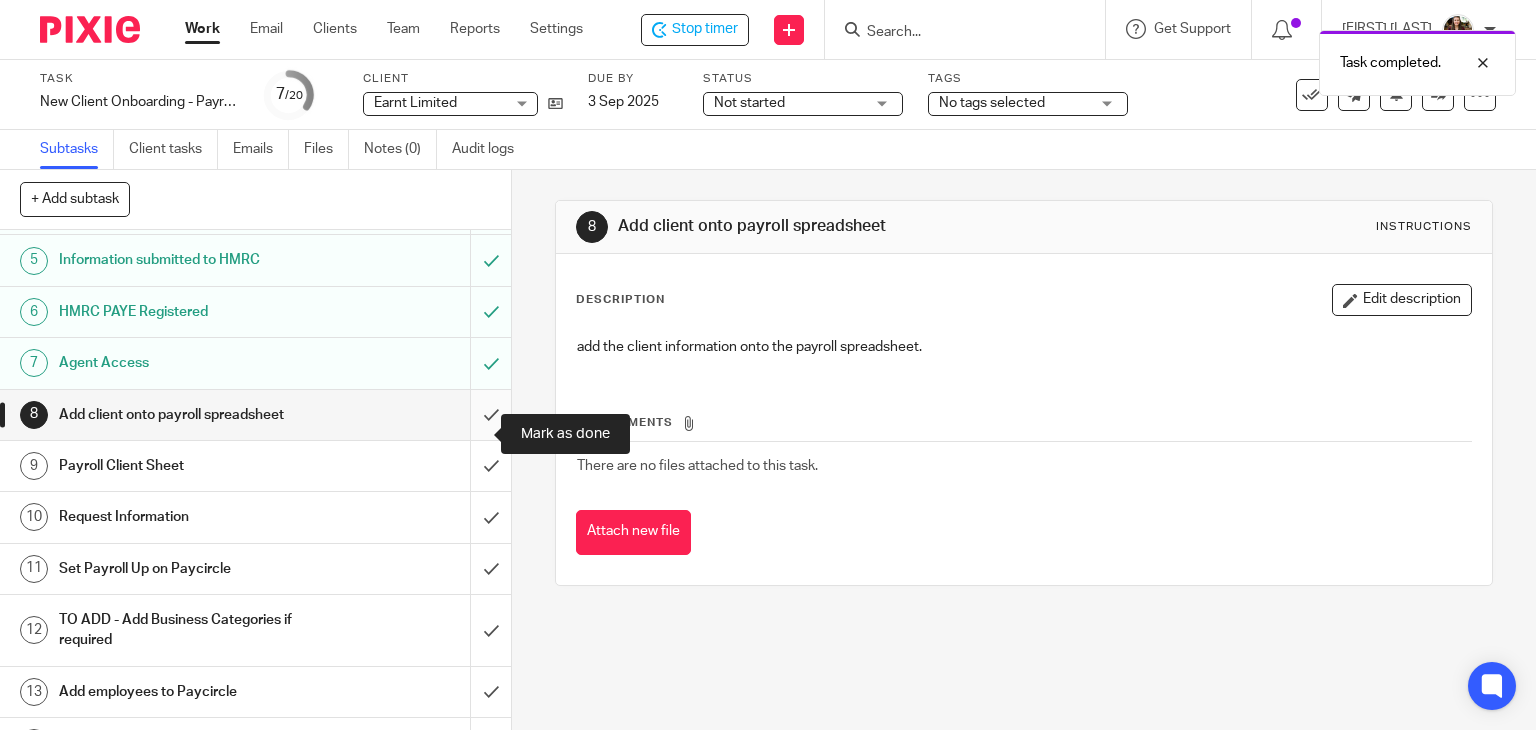 click at bounding box center [255, 415] 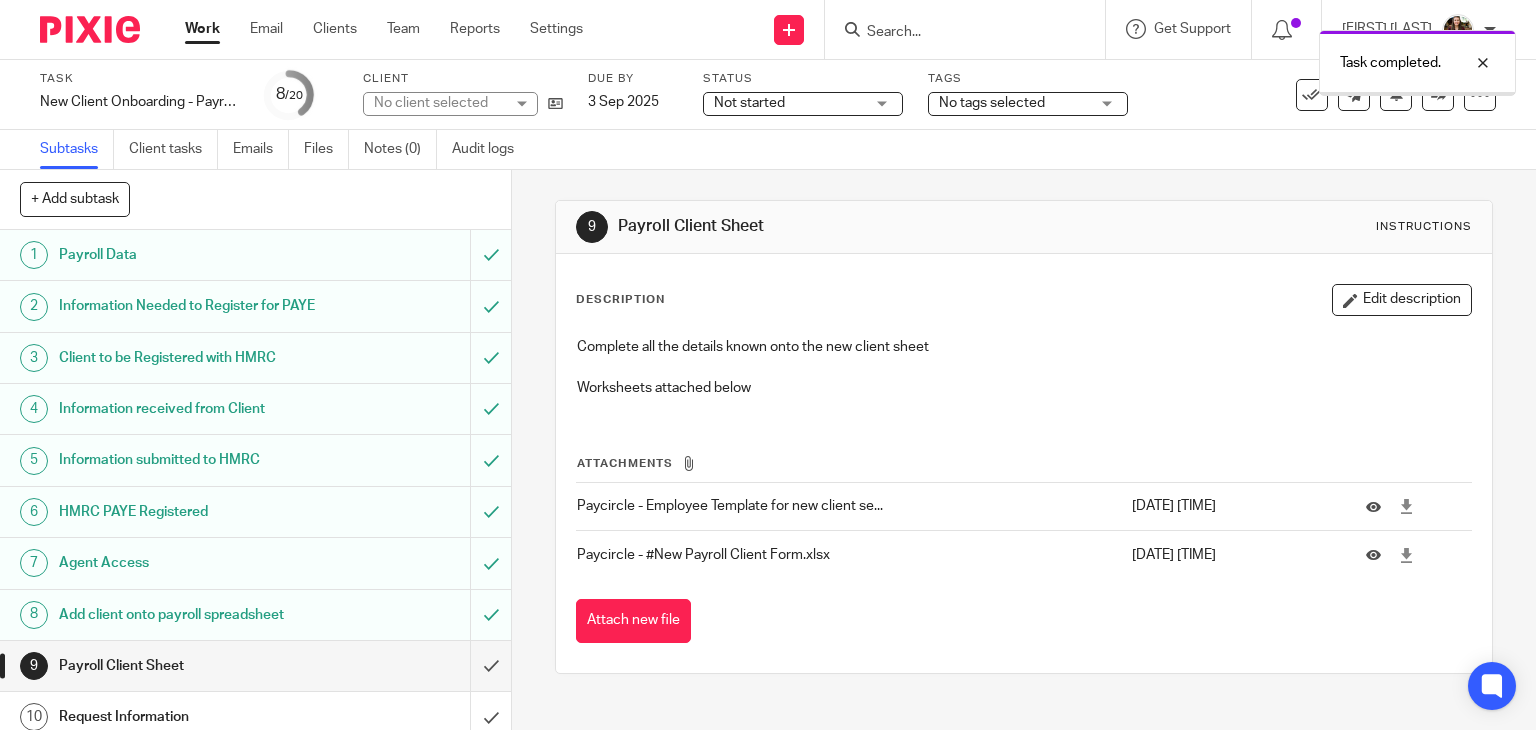 scroll, scrollTop: 0, scrollLeft: 0, axis: both 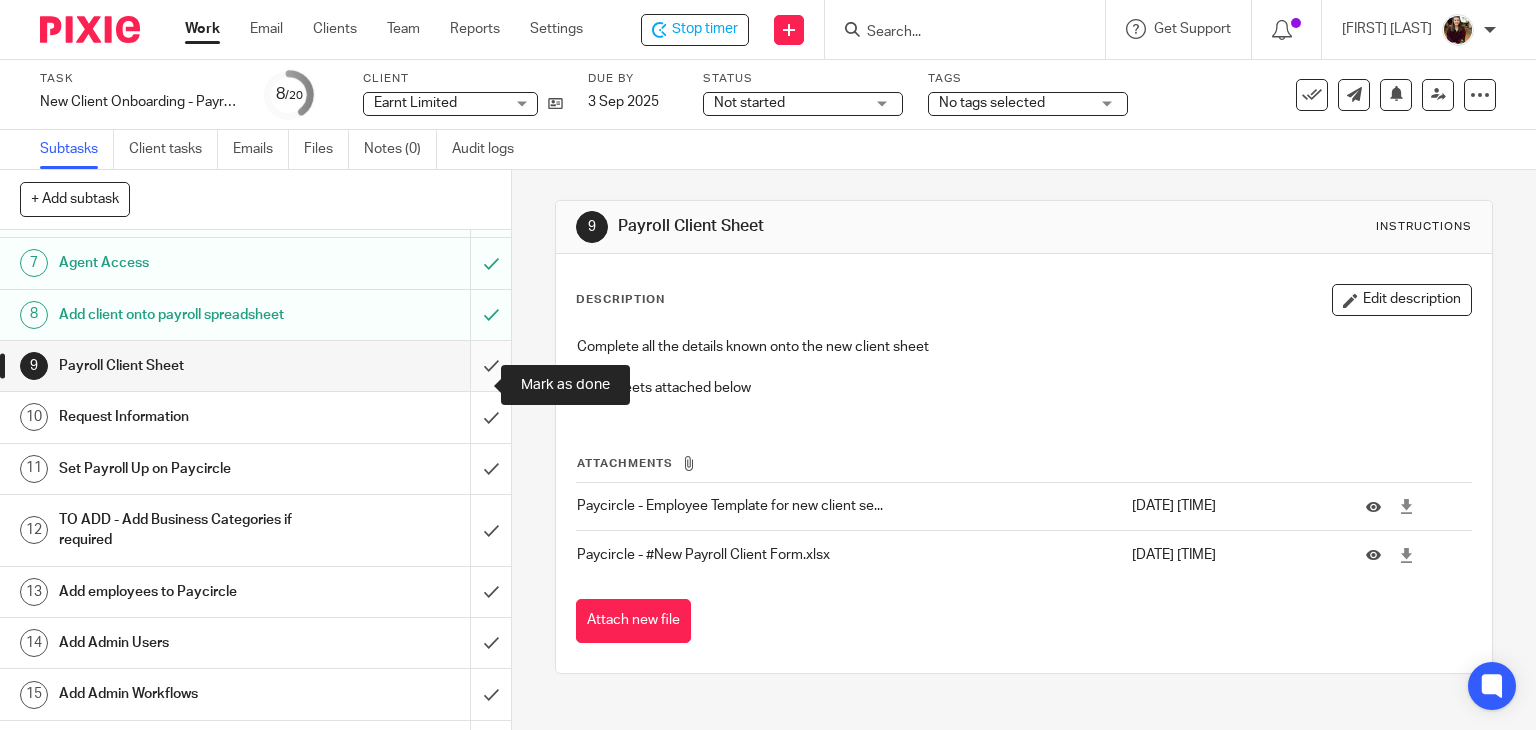 click at bounding box center [255, 366] 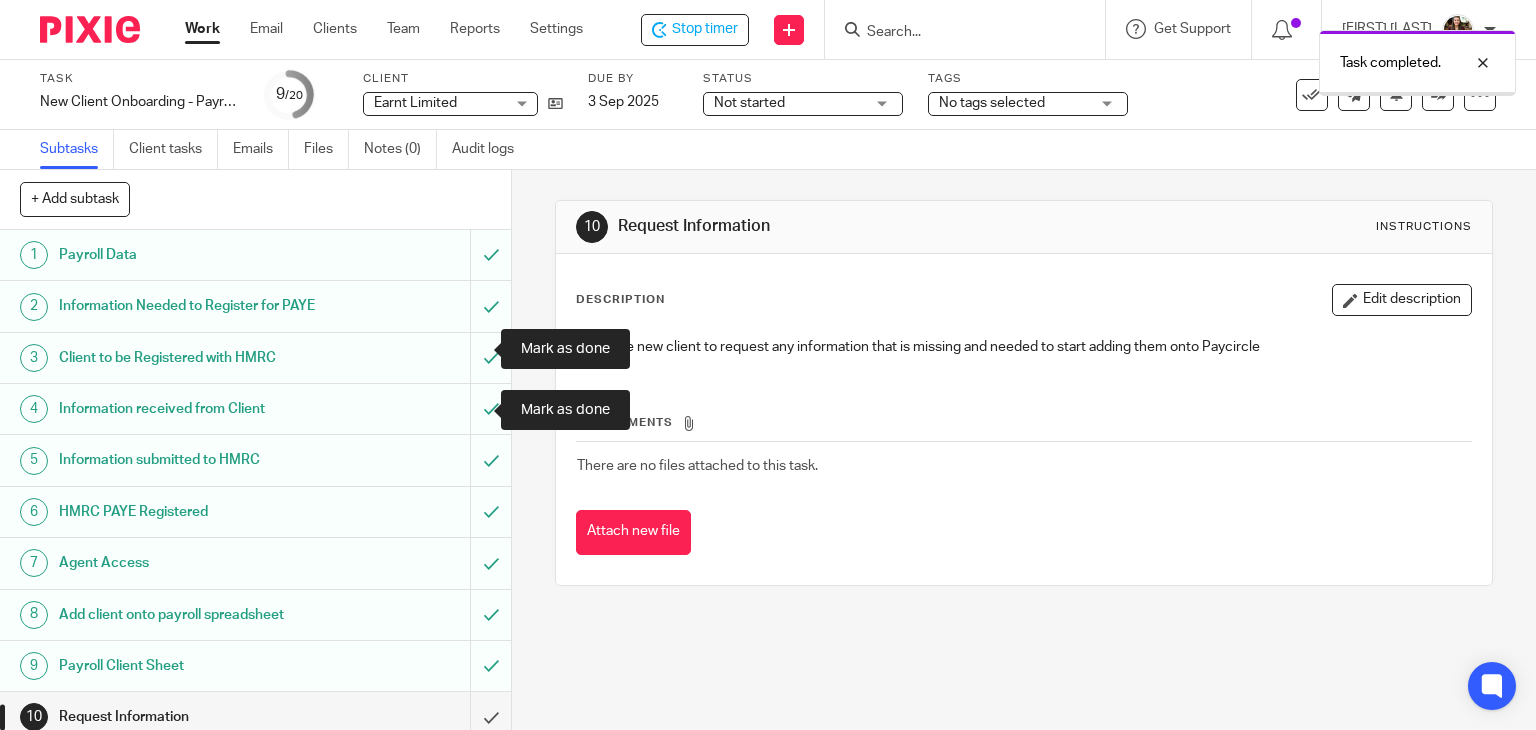 scroll, scrollTop: 0, scrollLeft: 0, axis: both 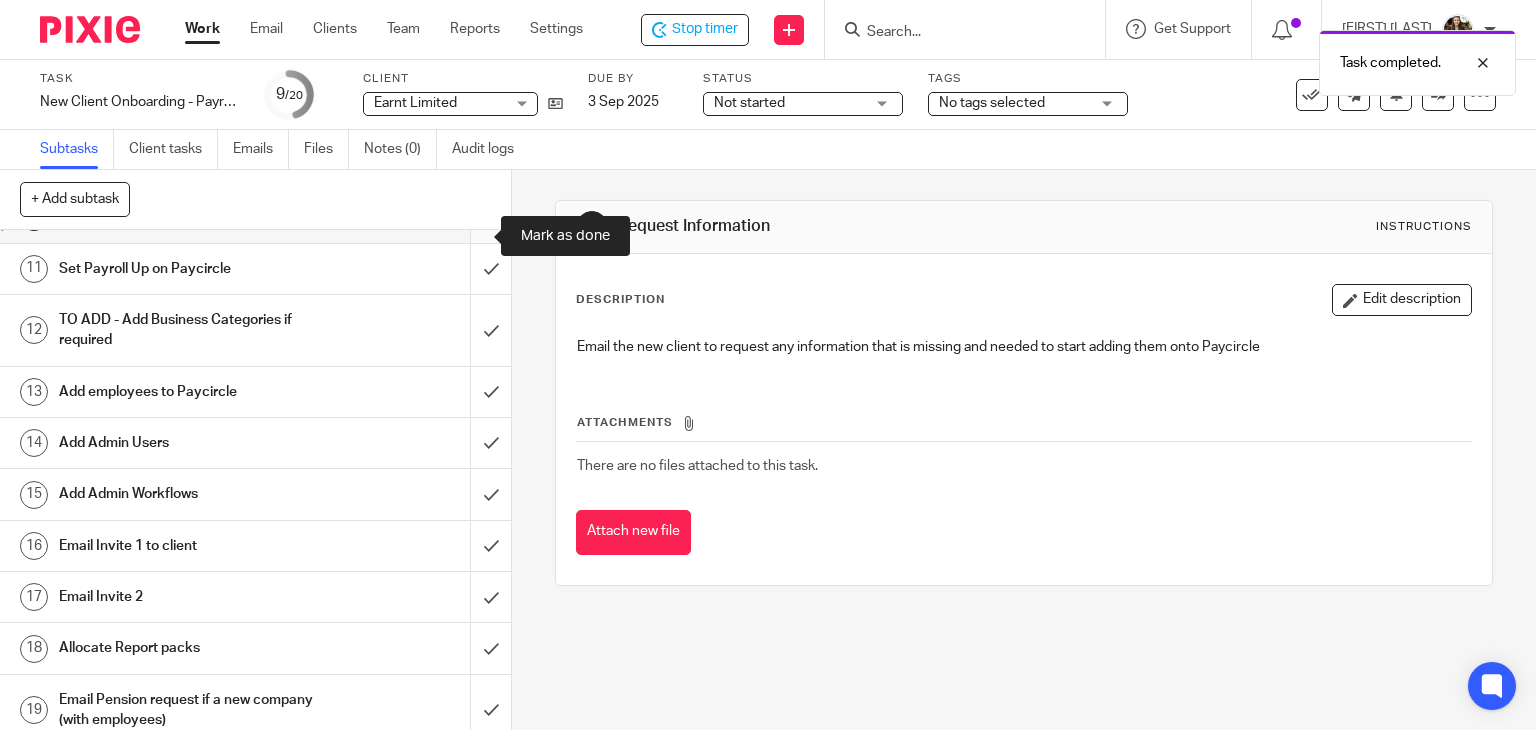 click at bounding box center (255, 217) 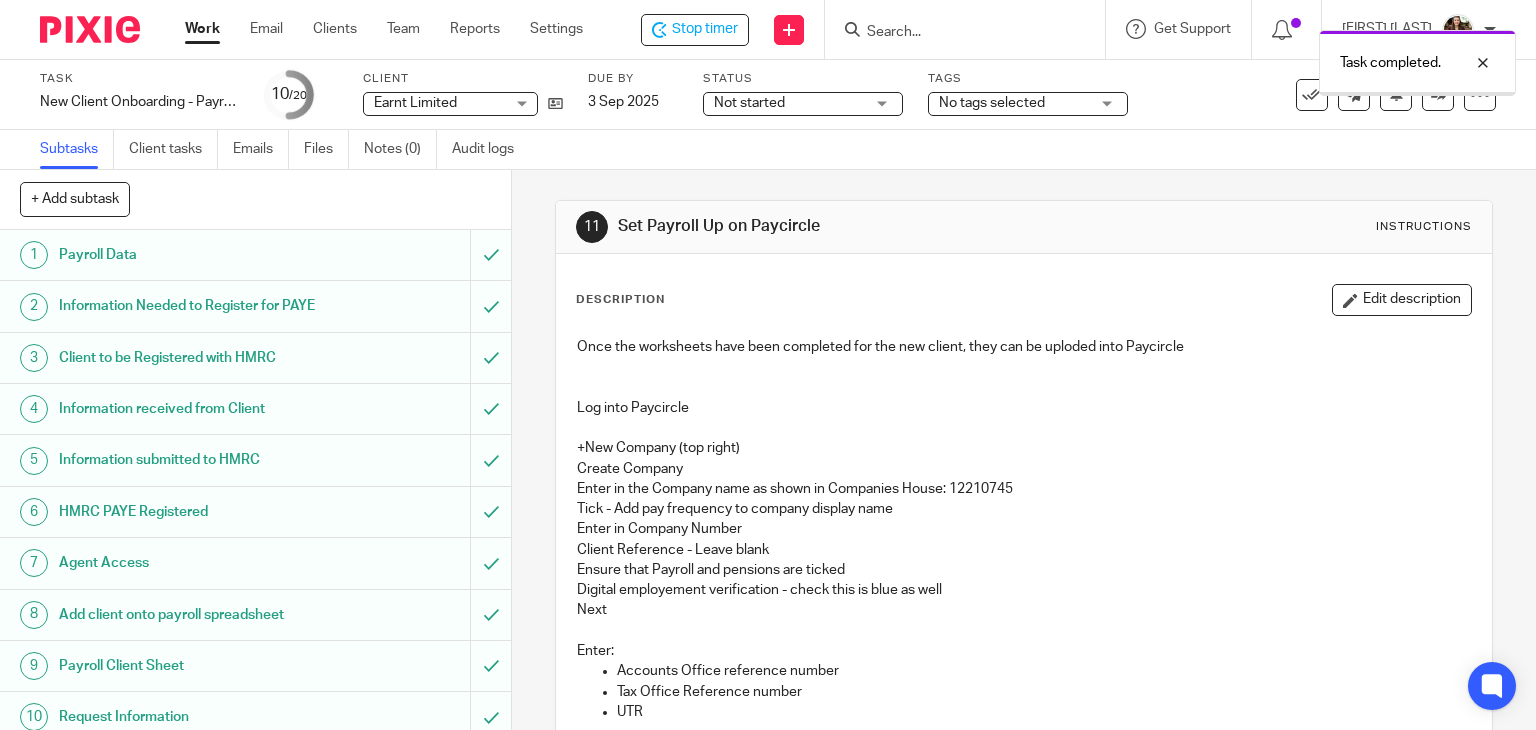 scroll, scrollTop: 0, scrollLeft: 0, axis: both 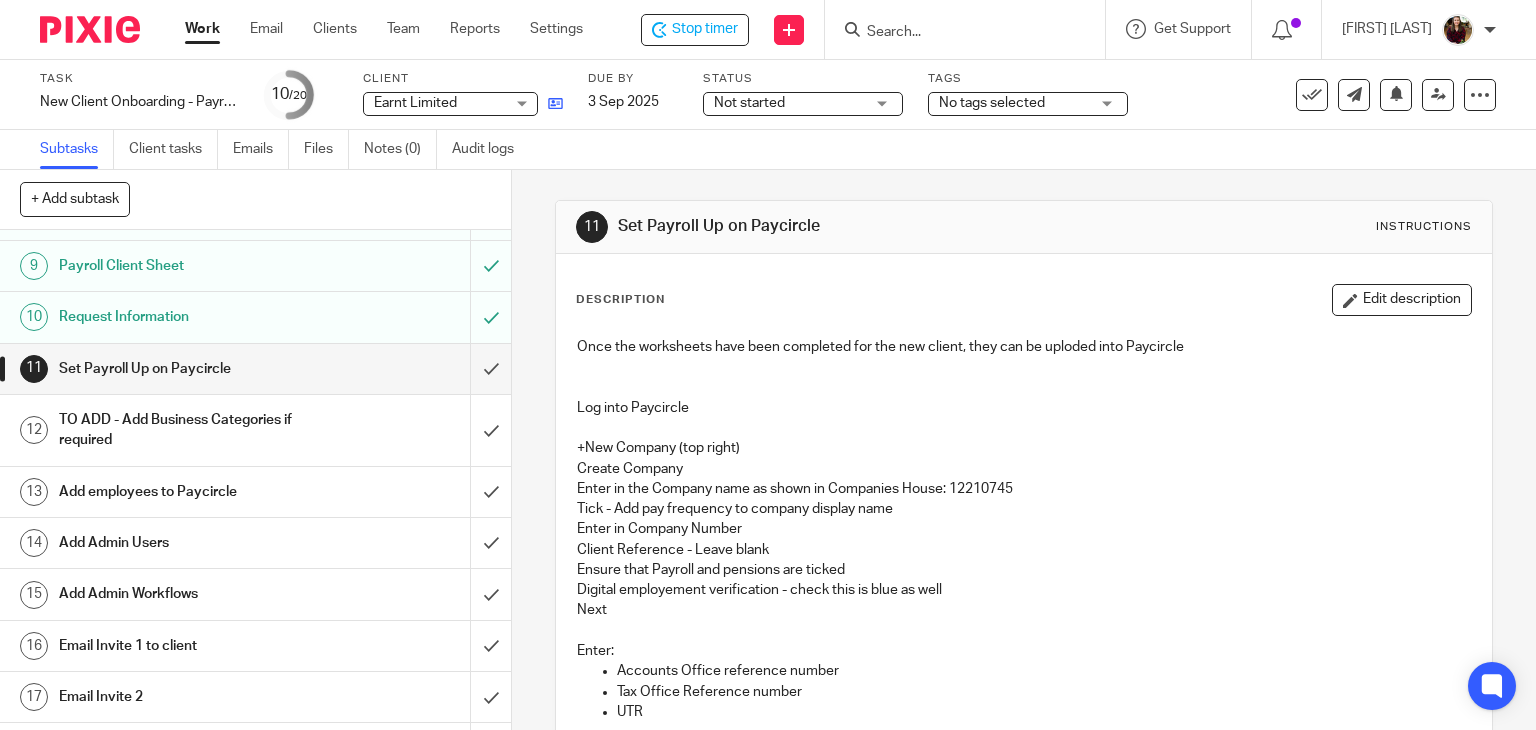 click at bounding box center [555, 103] 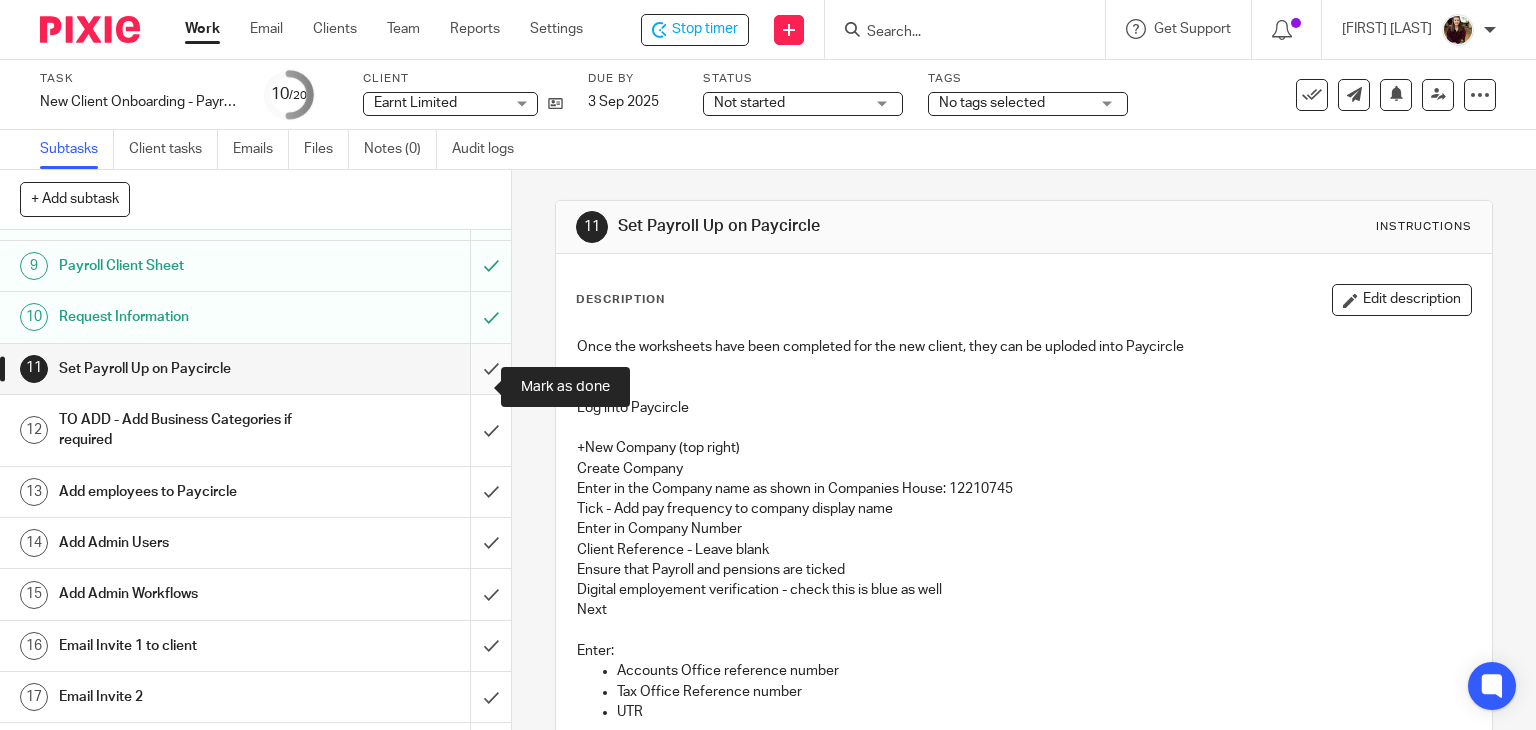 click at bounding box center (255, 369) 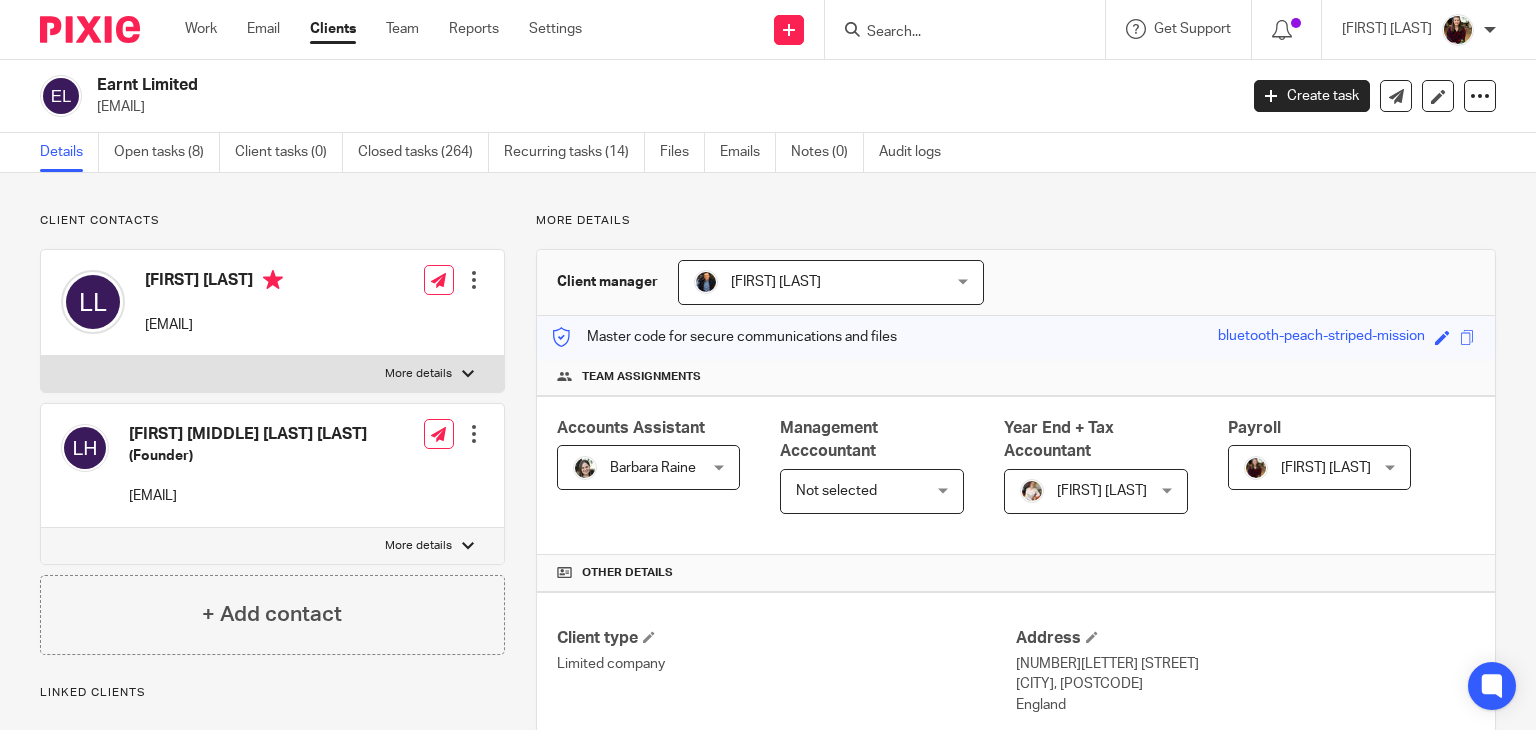 scroll, scrollTop: 0, scrollLeft: 0, axis: both 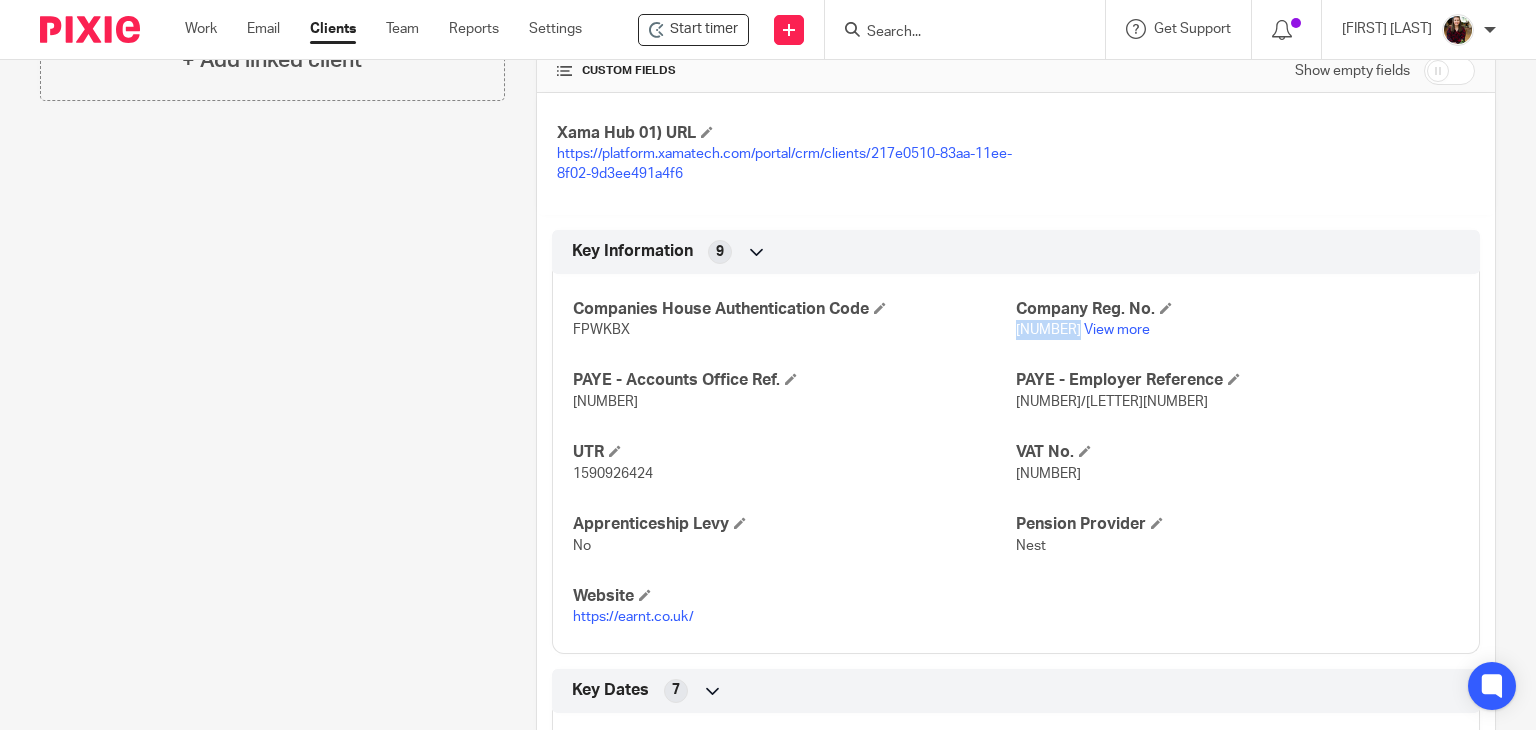 drag, startPoint x: 1068, startPoint y: 325, endPoint x: 1008, endPoint y: 333, distance: 60.530983 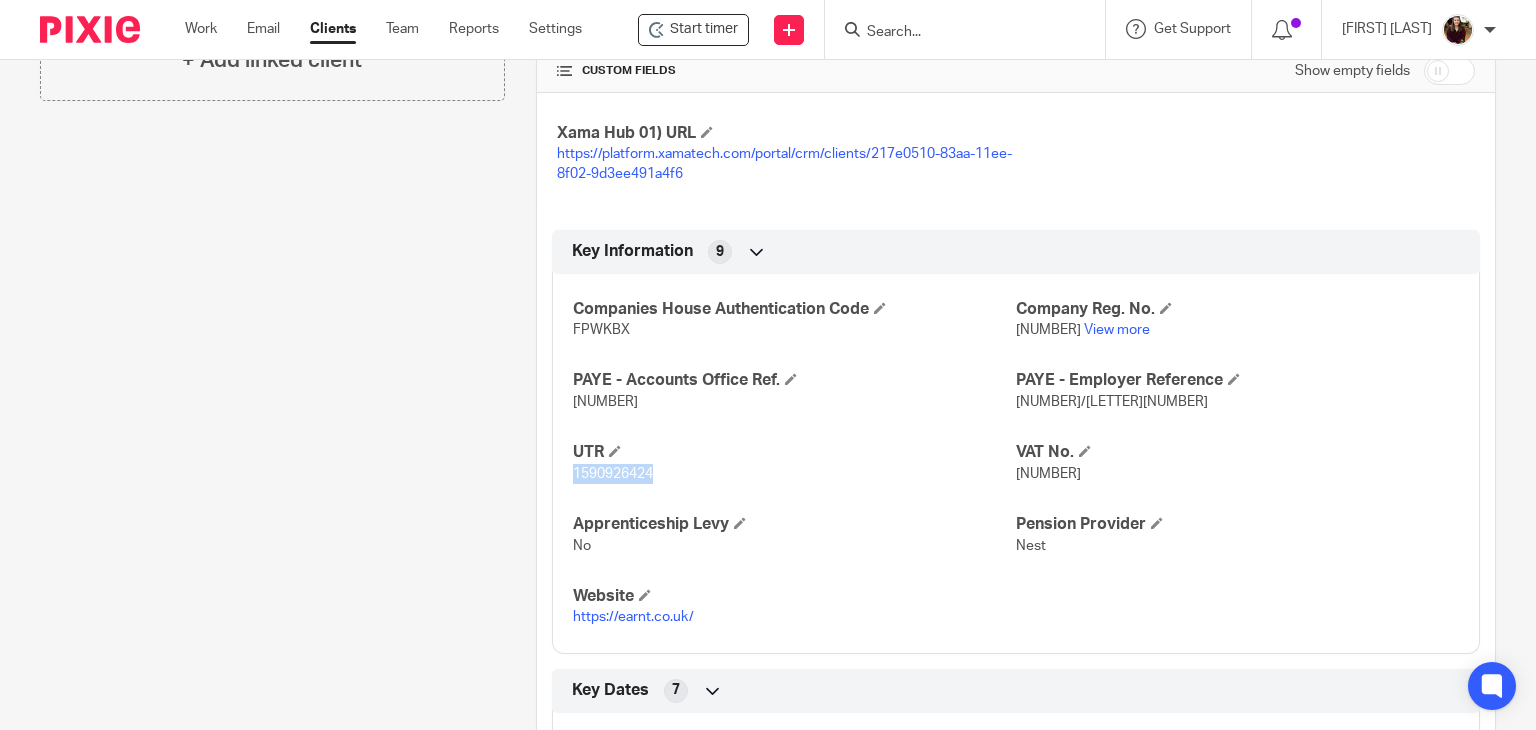 drag, startPoint x: 656, startPoint y: 470, endPoint x: 568, endPoint y: 474, distance: 88.09086 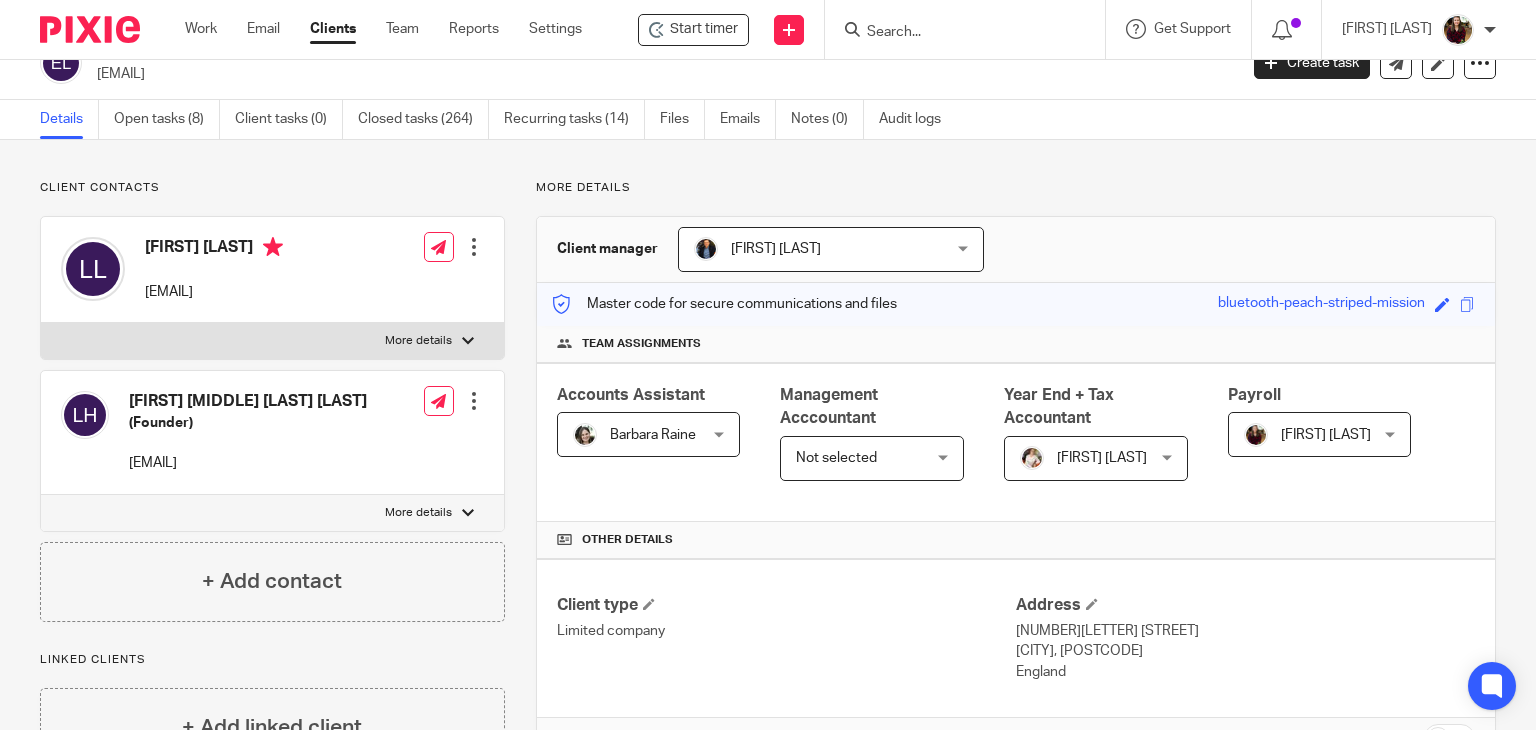 scroll, scrollTop: 0, scrollLeft: 0, axis: both 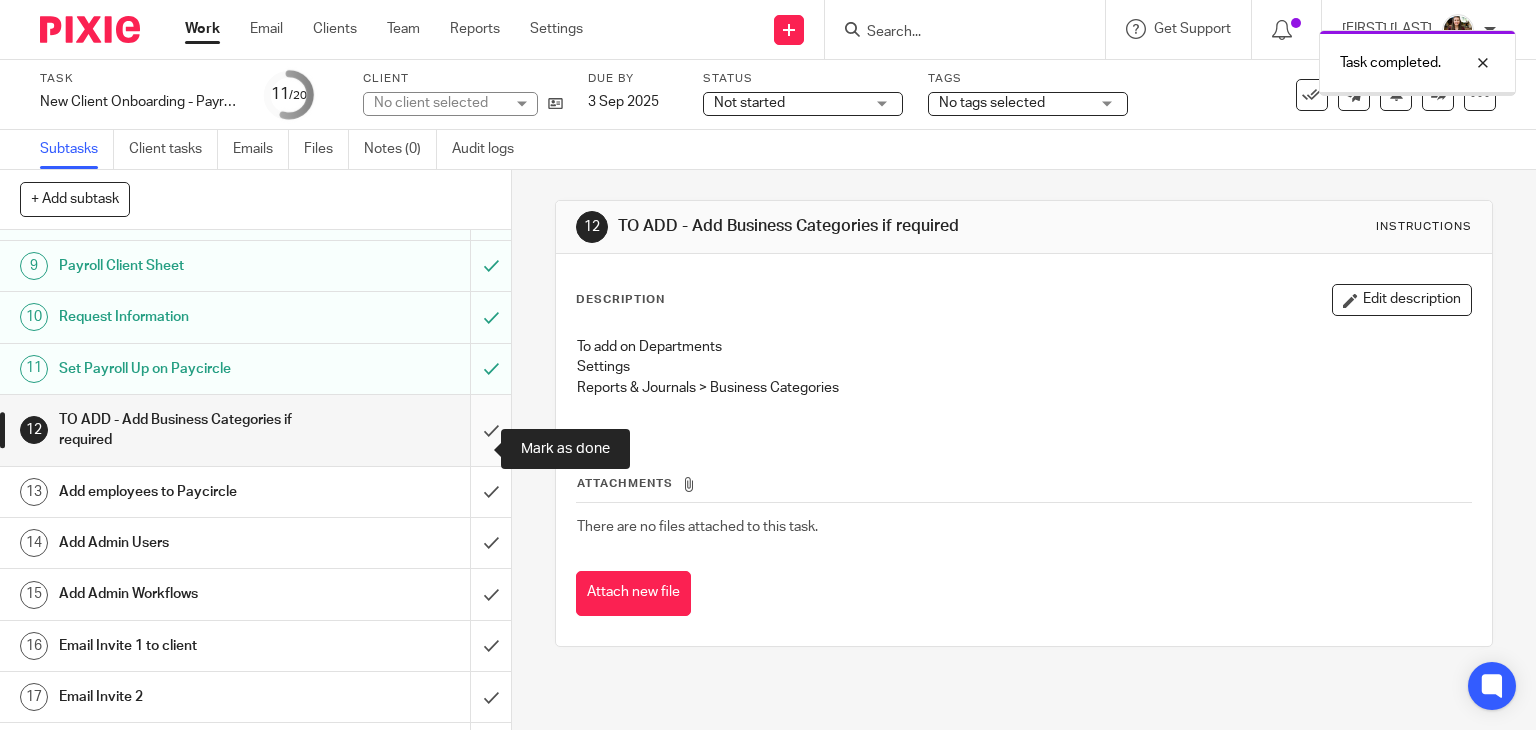 click at bounding box center (255, 430) 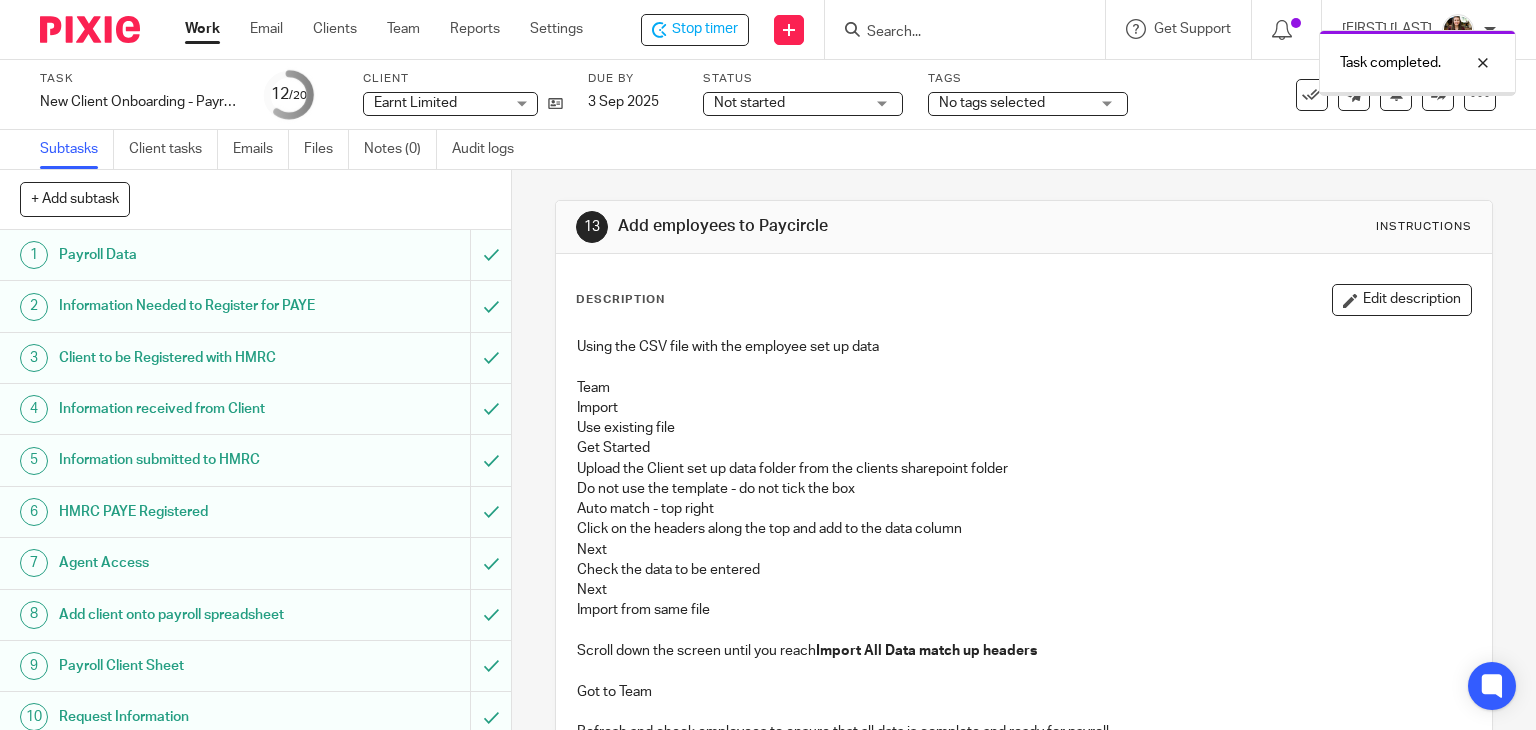 scroll, scrollTop: 0, scrollLeft: 0, axis: both 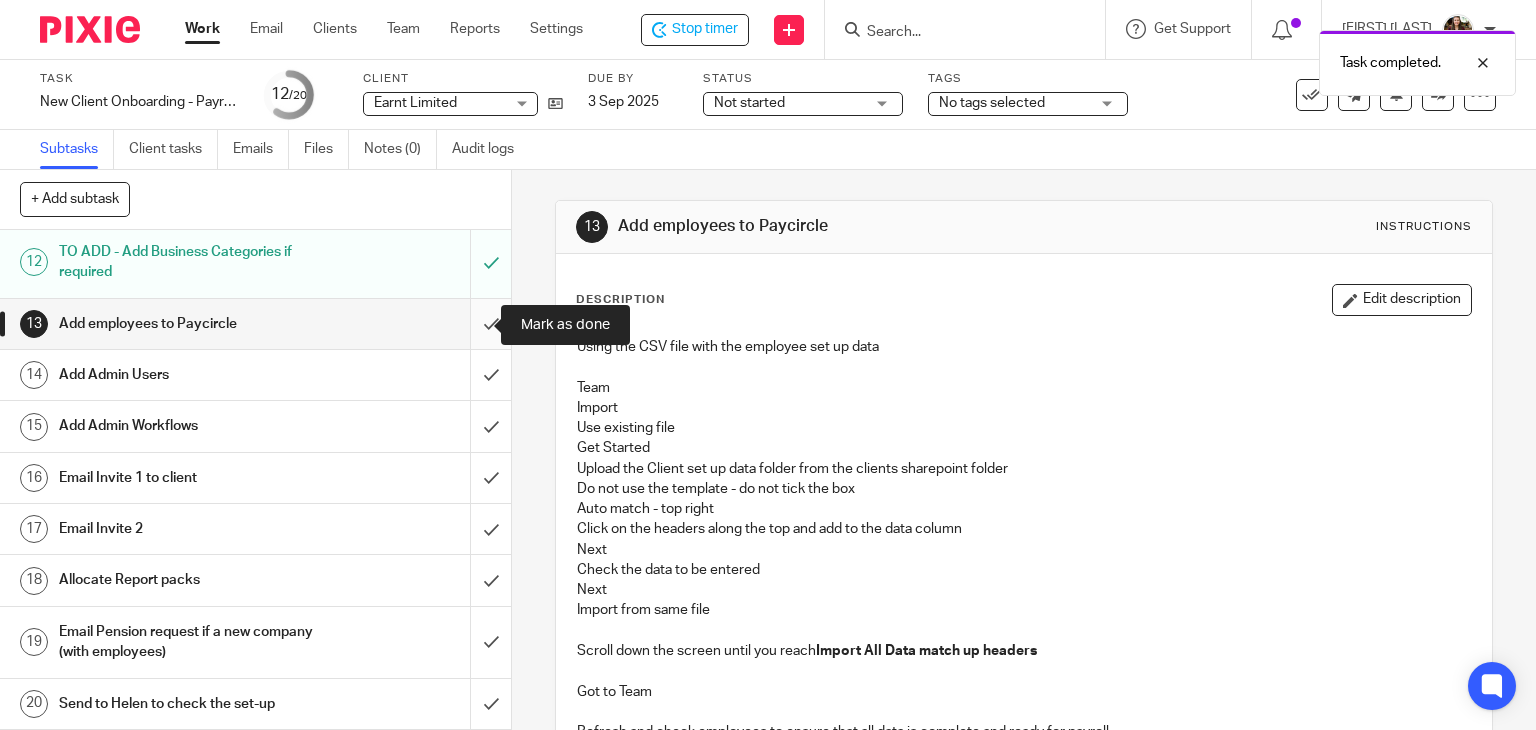 click at bounding box center (255, 324) 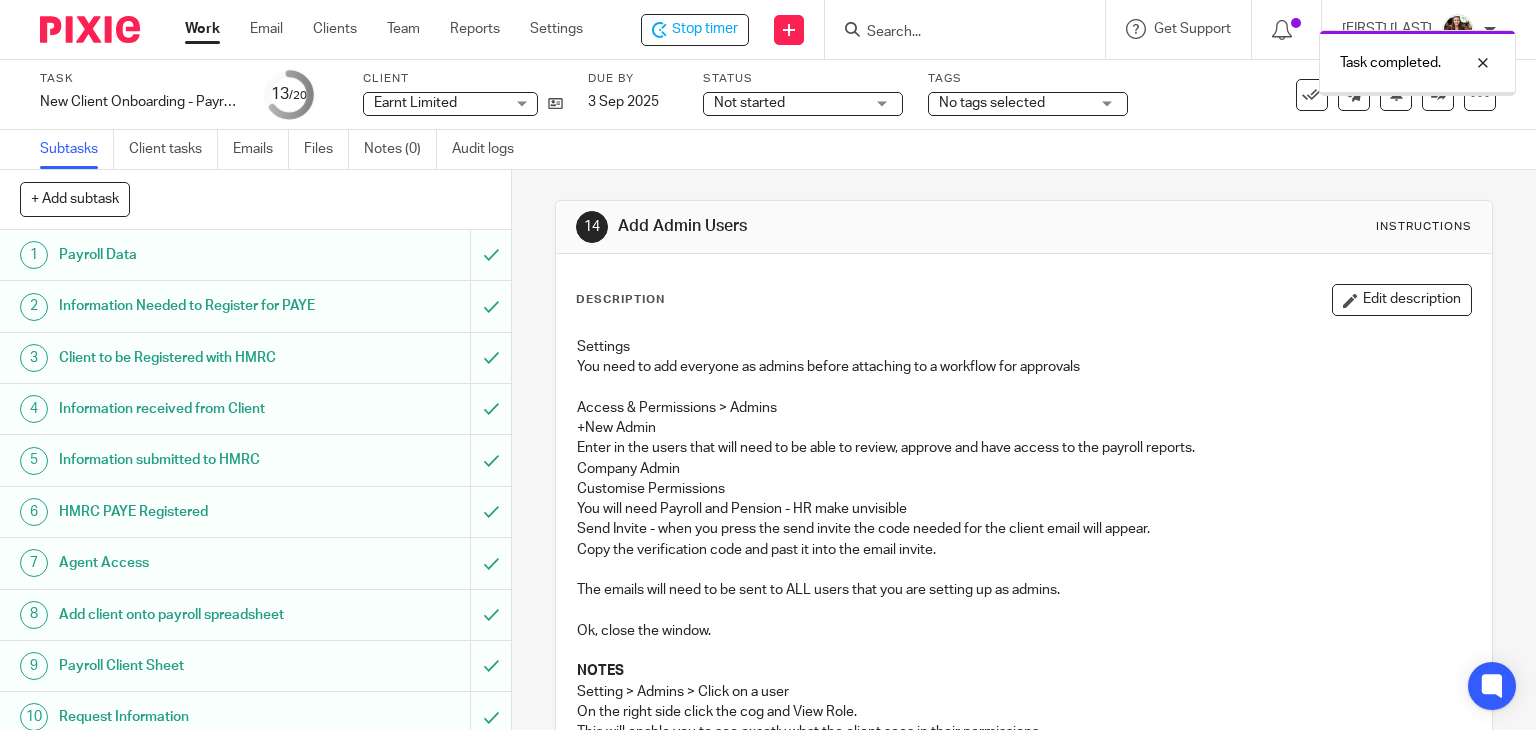 scroll, scrollTop: 0, scrollLeft: 0, axis: both 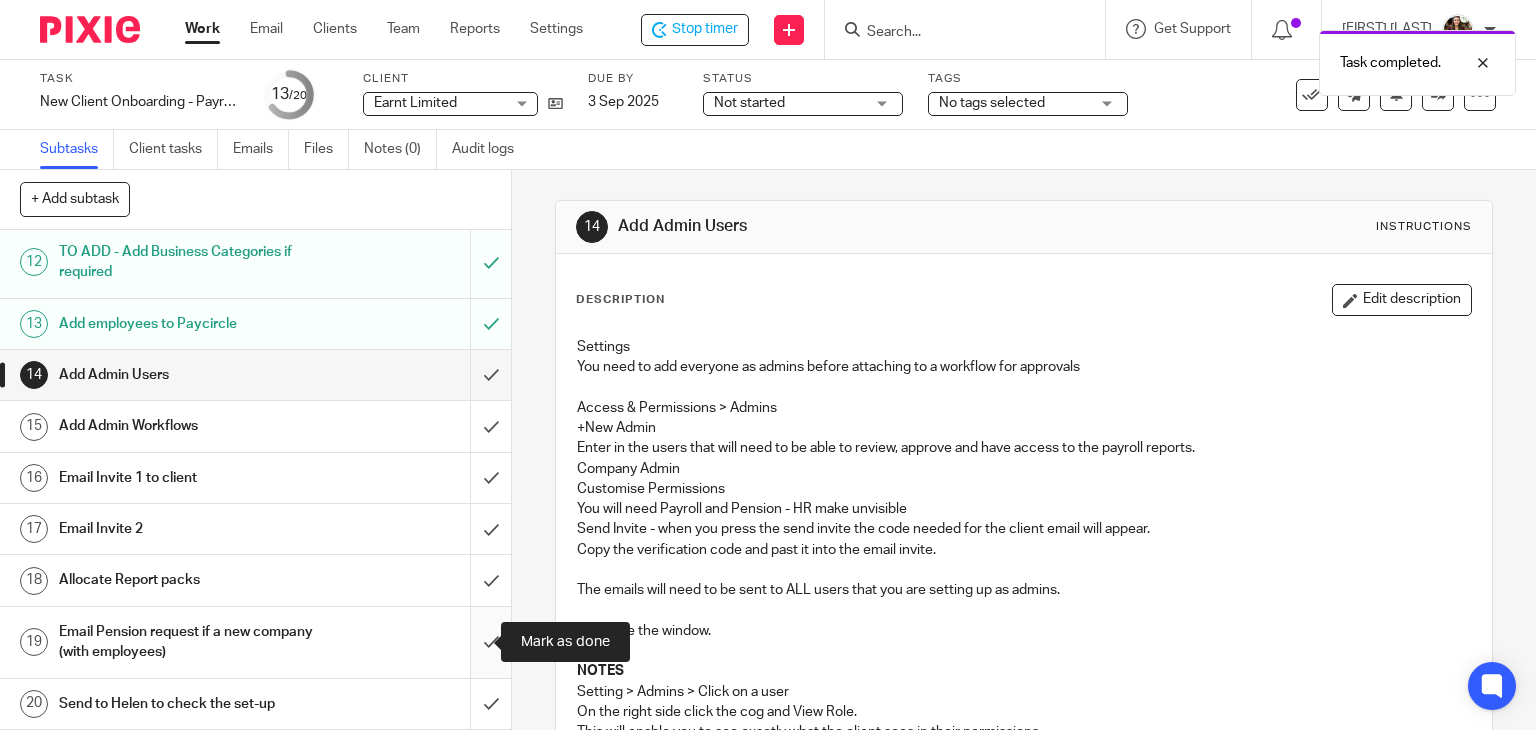 click at bounding box center (255, 642) 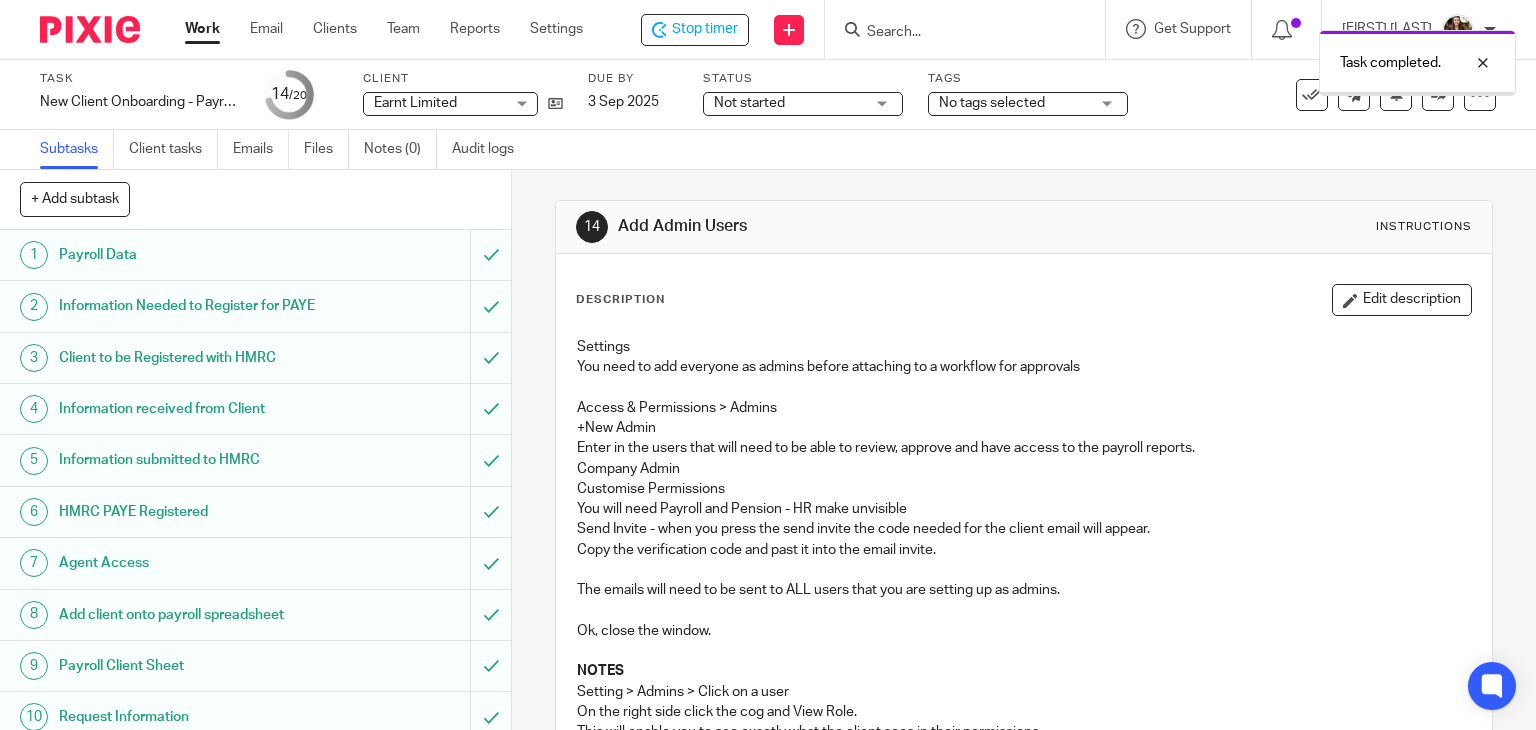scroll, scrollTop: 0, scrollLeft: 0, axis: both 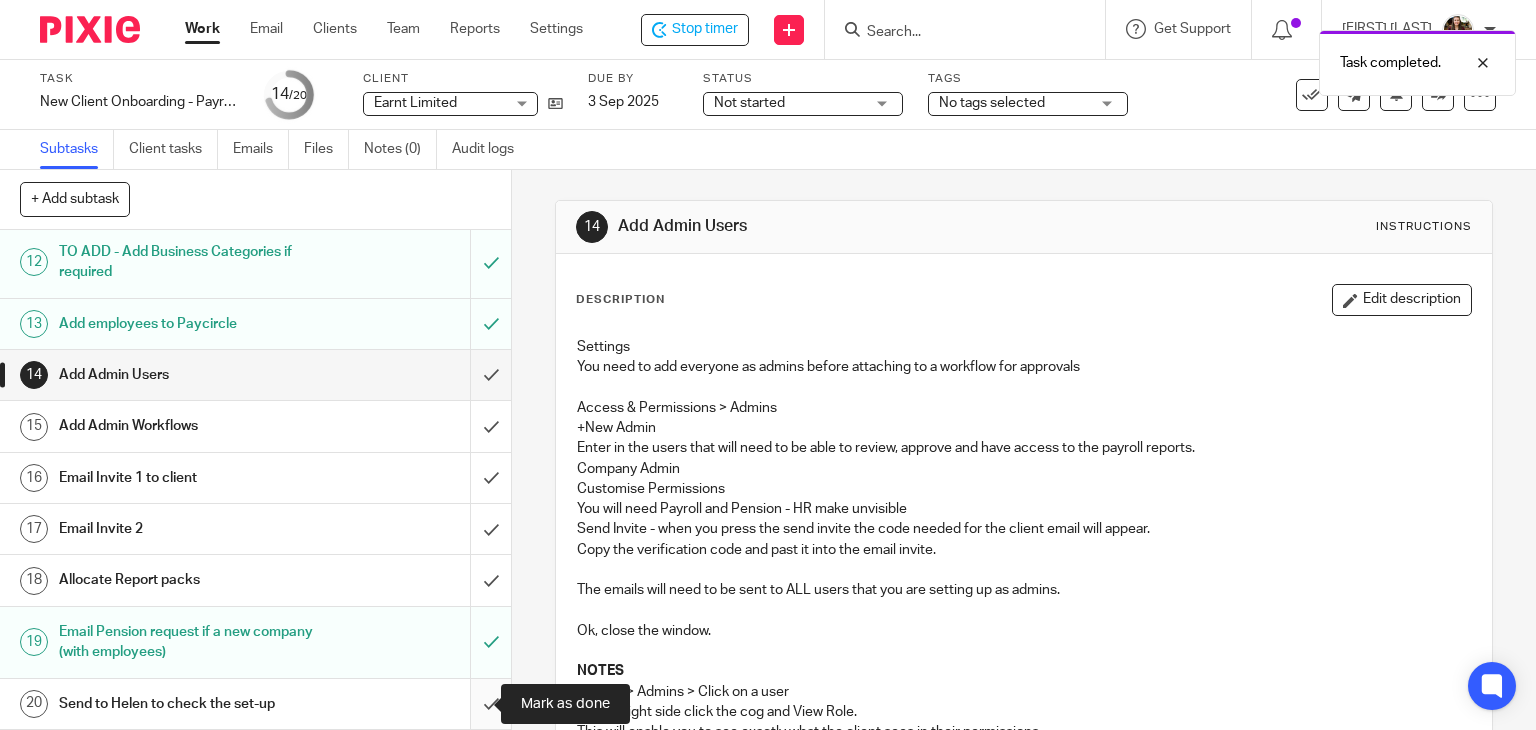 click at bounding box center (255, 704) 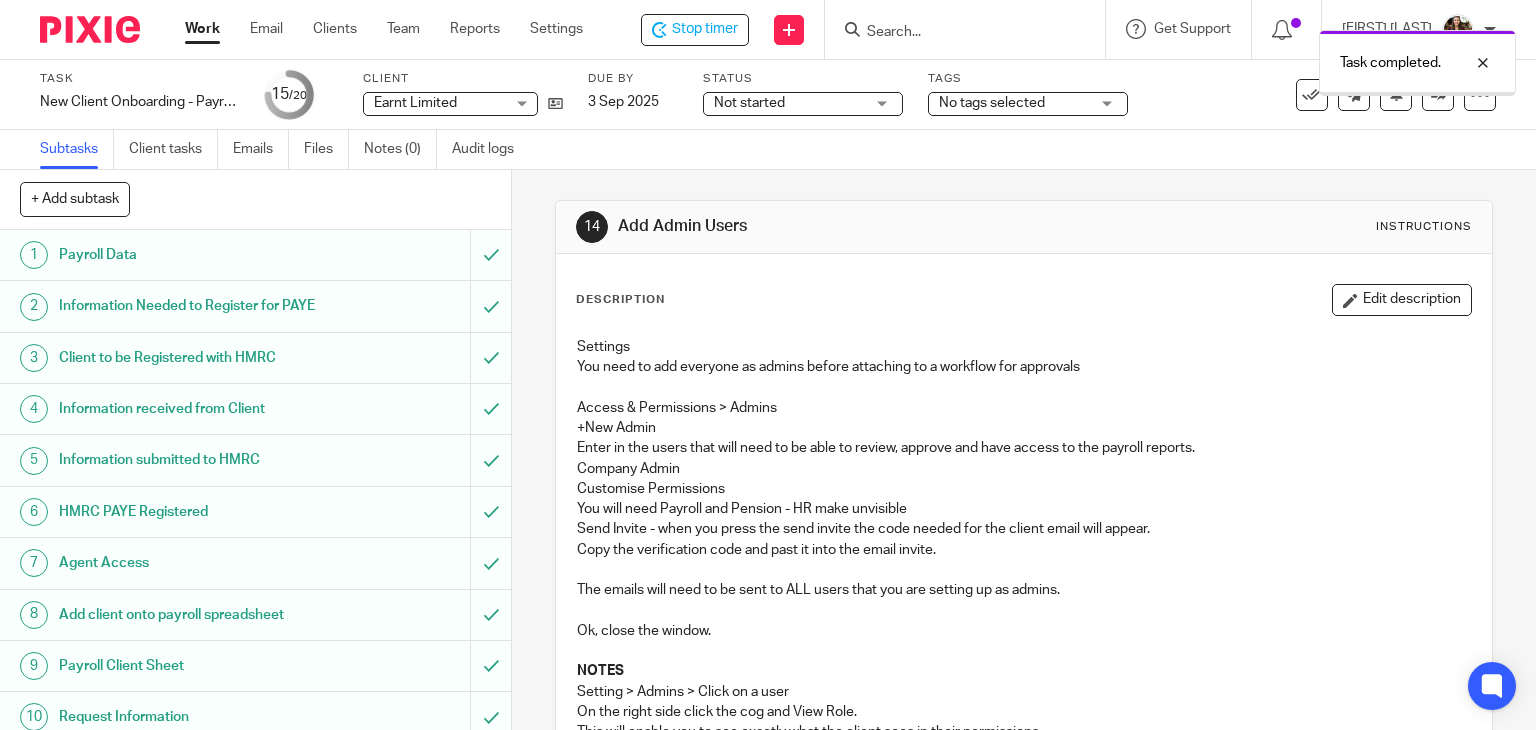 scroll, scrollTop: 0, scrollLeft: 0, axis: both 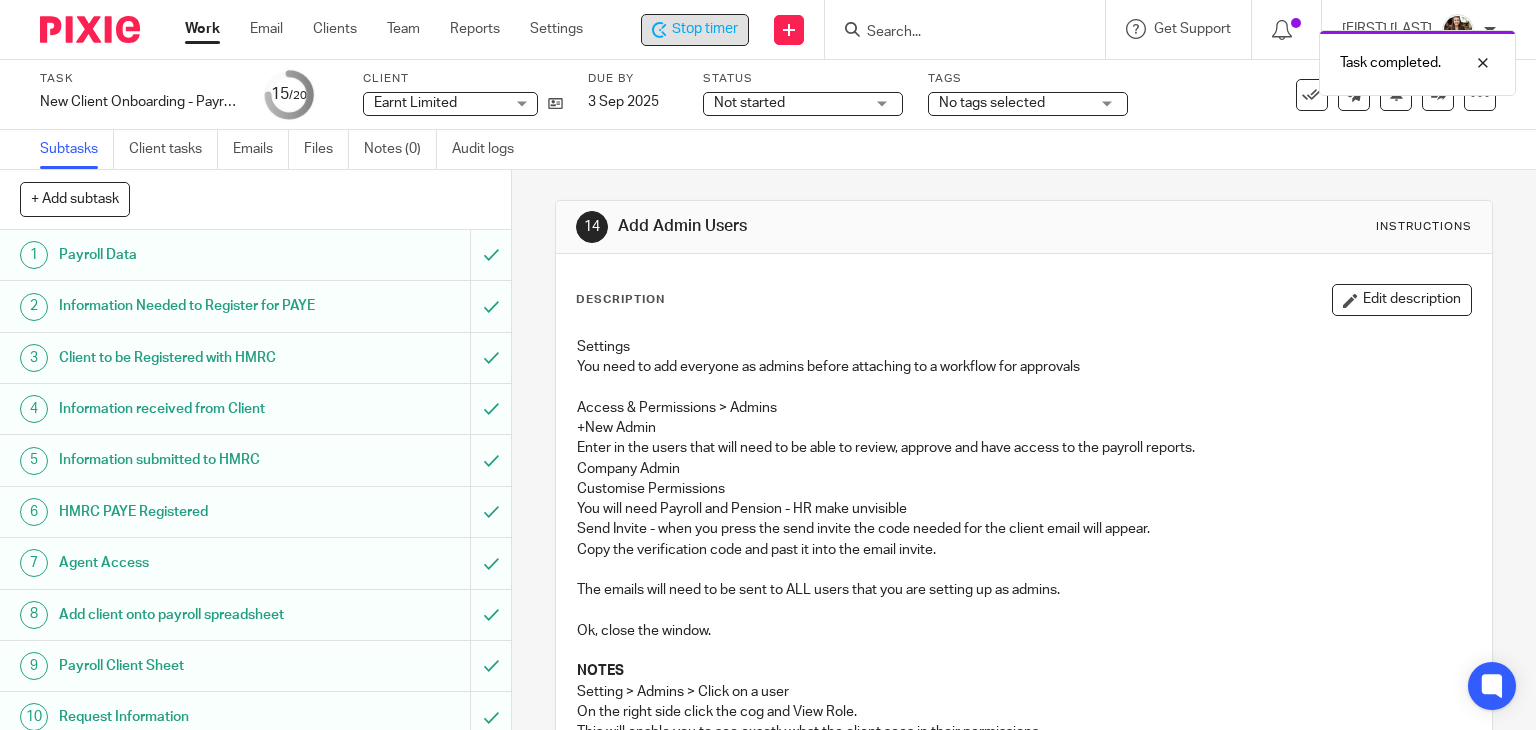 click on "Stop timer" at bounding box center [705, 29] 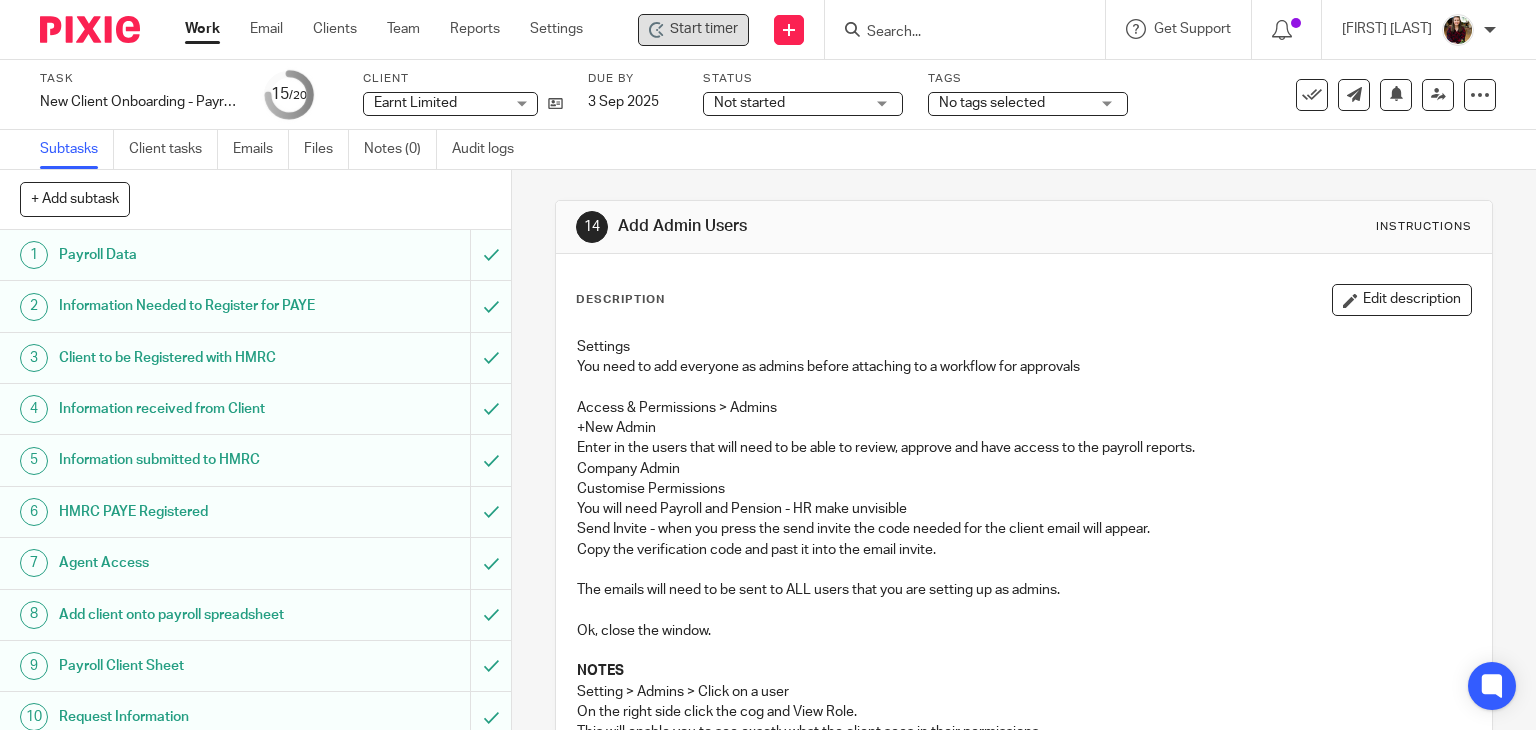 click at bounding box center (955, 33) 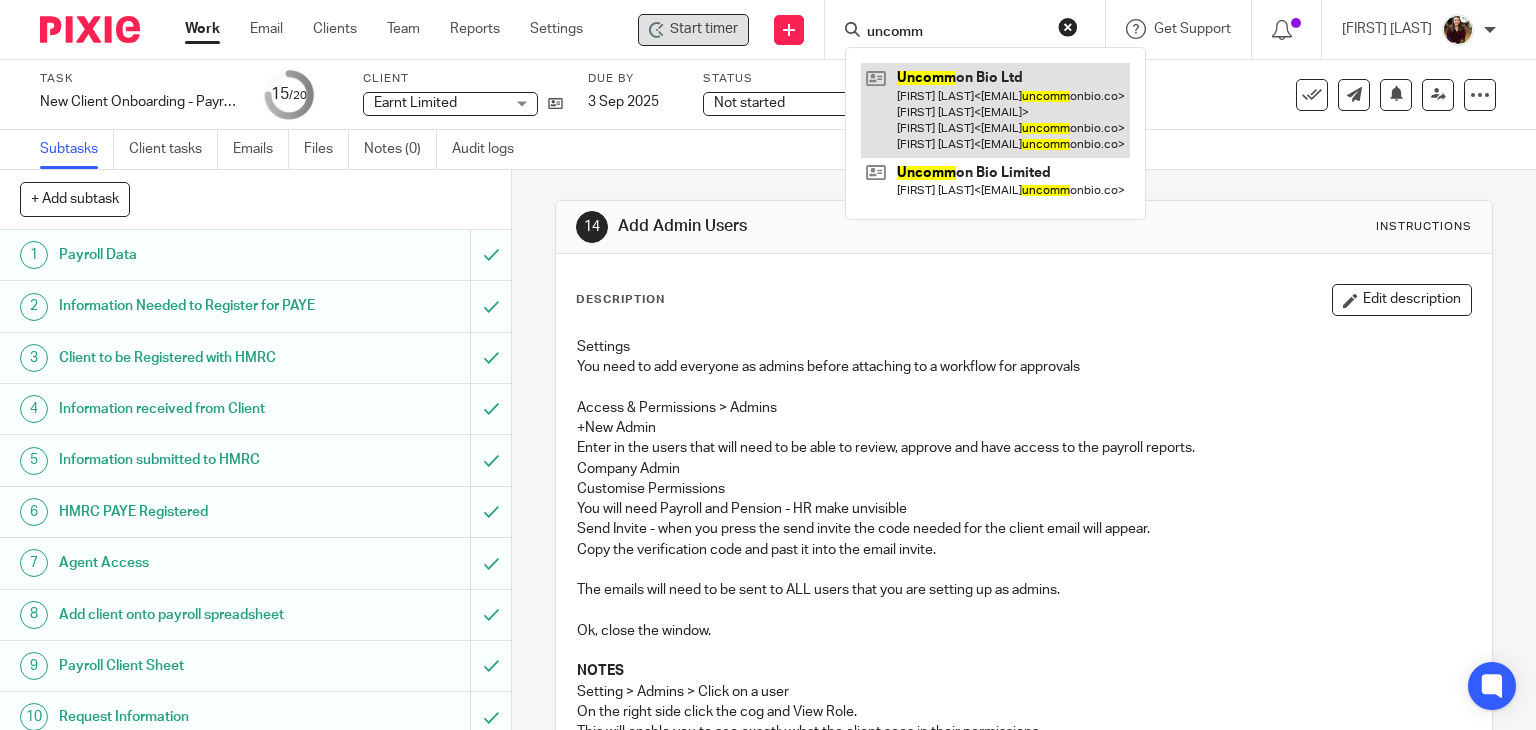 type on "uncomm" 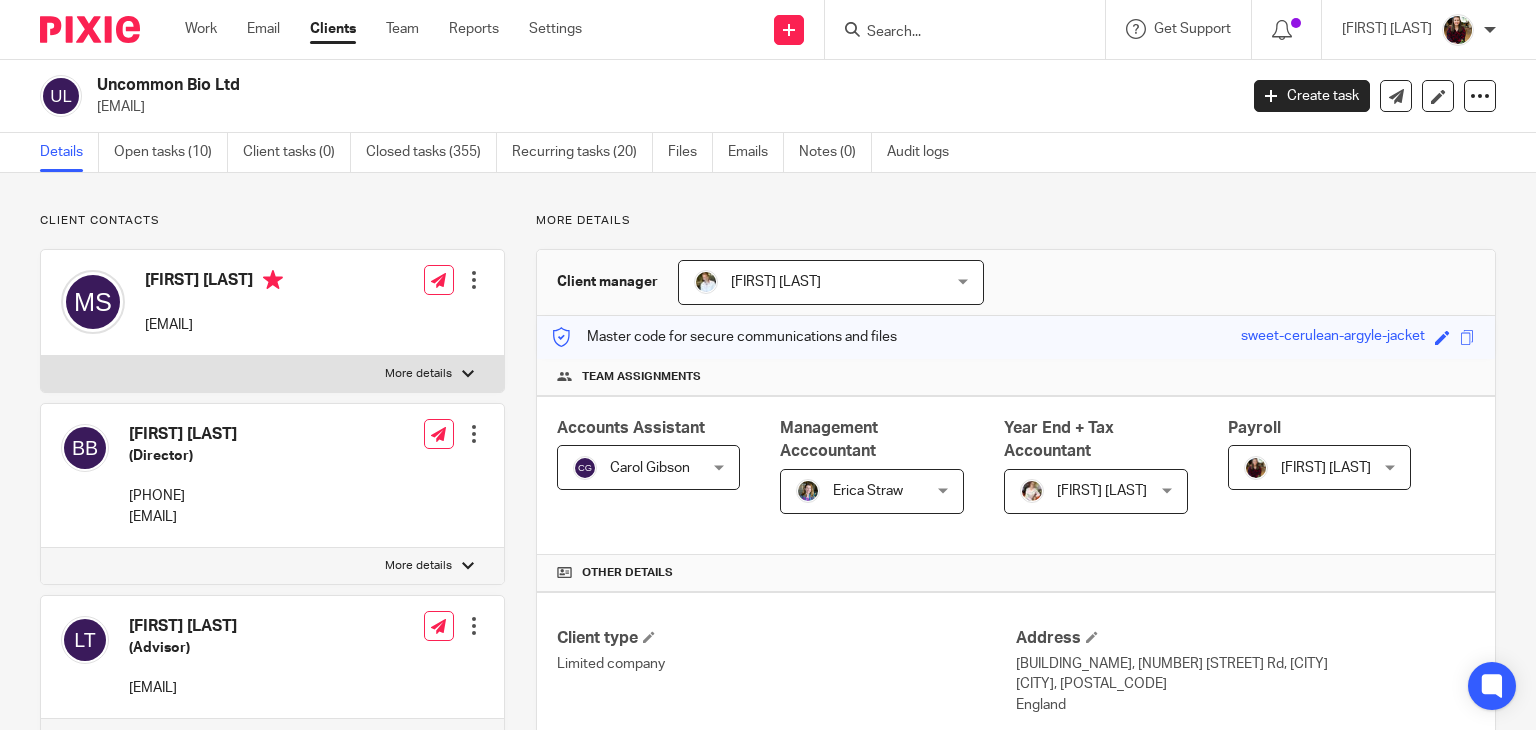 scroll, scrollTop: 0, scrollLeft: 0, axis: both 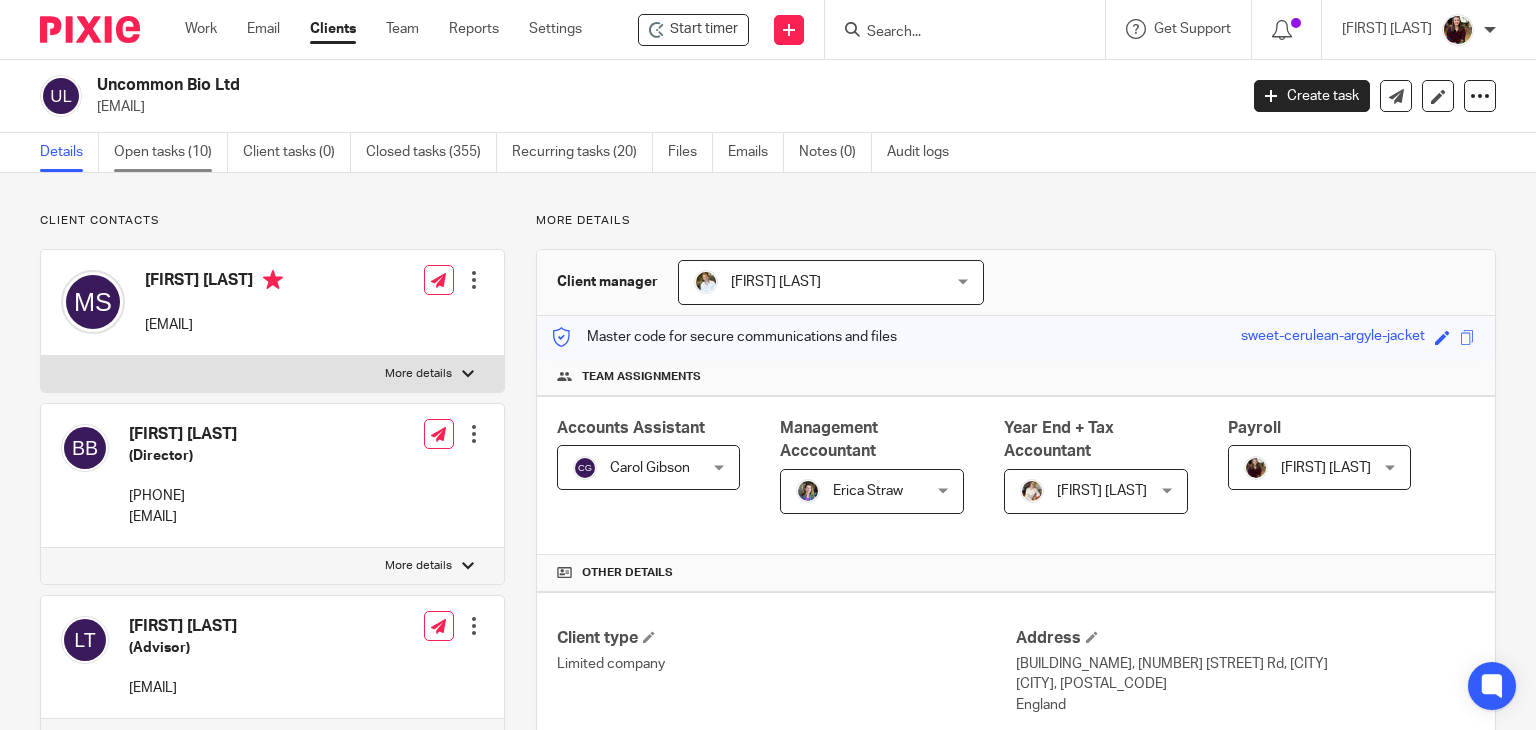 click on "Open tasks (10)" at bounding box center [171, 152] 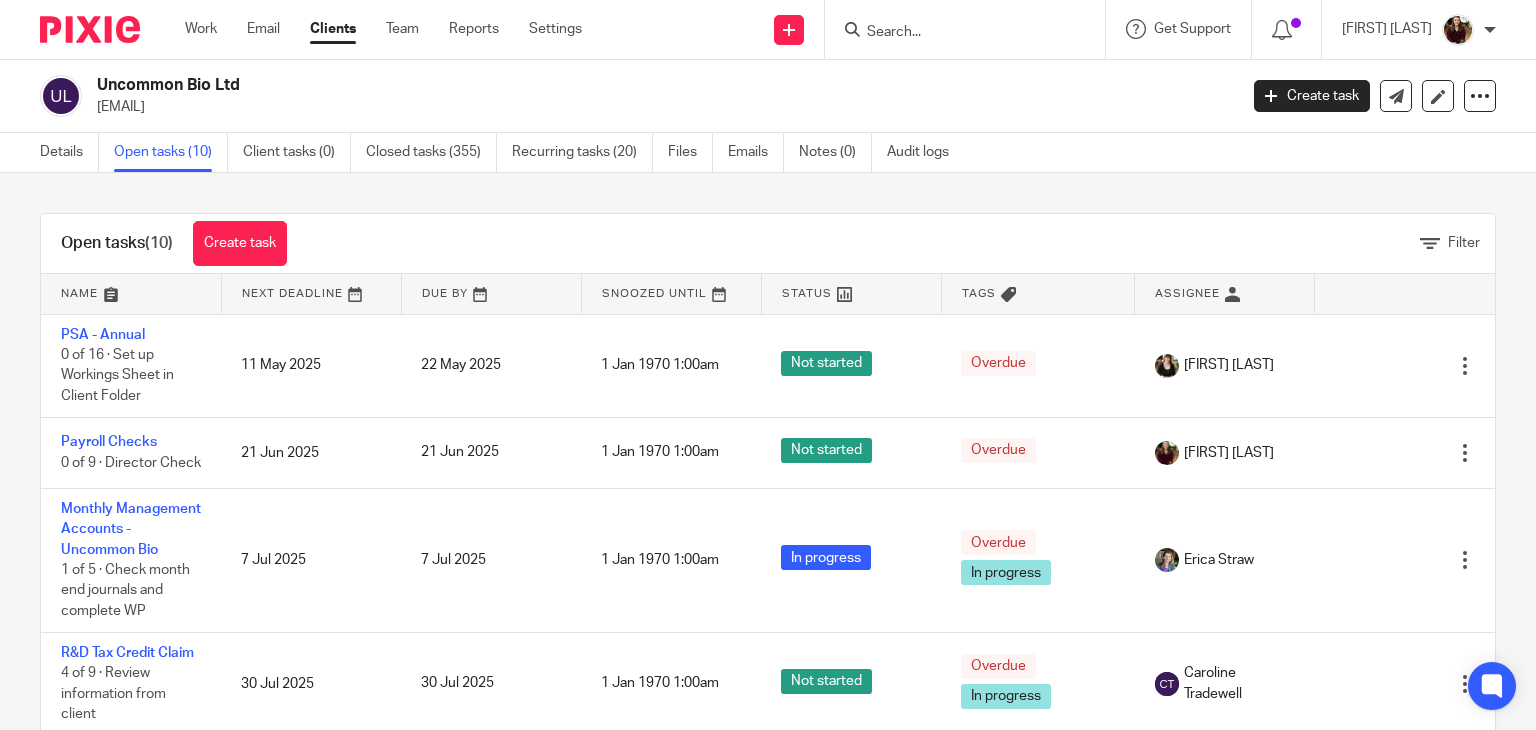 scroll, scrollTop: 0, scrollLeft: 0, axis: both 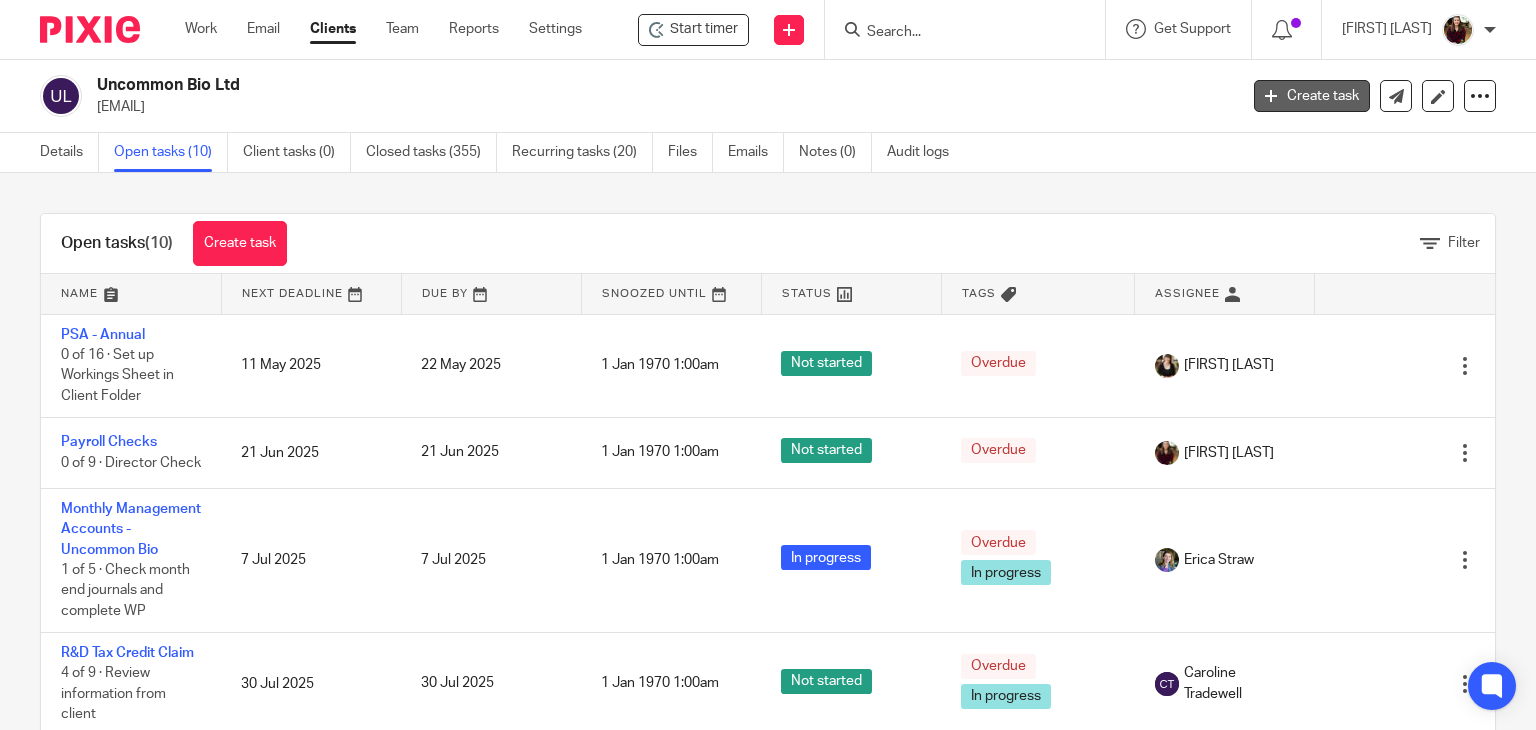 click on "Create task" at bounding box center (1312, 96) 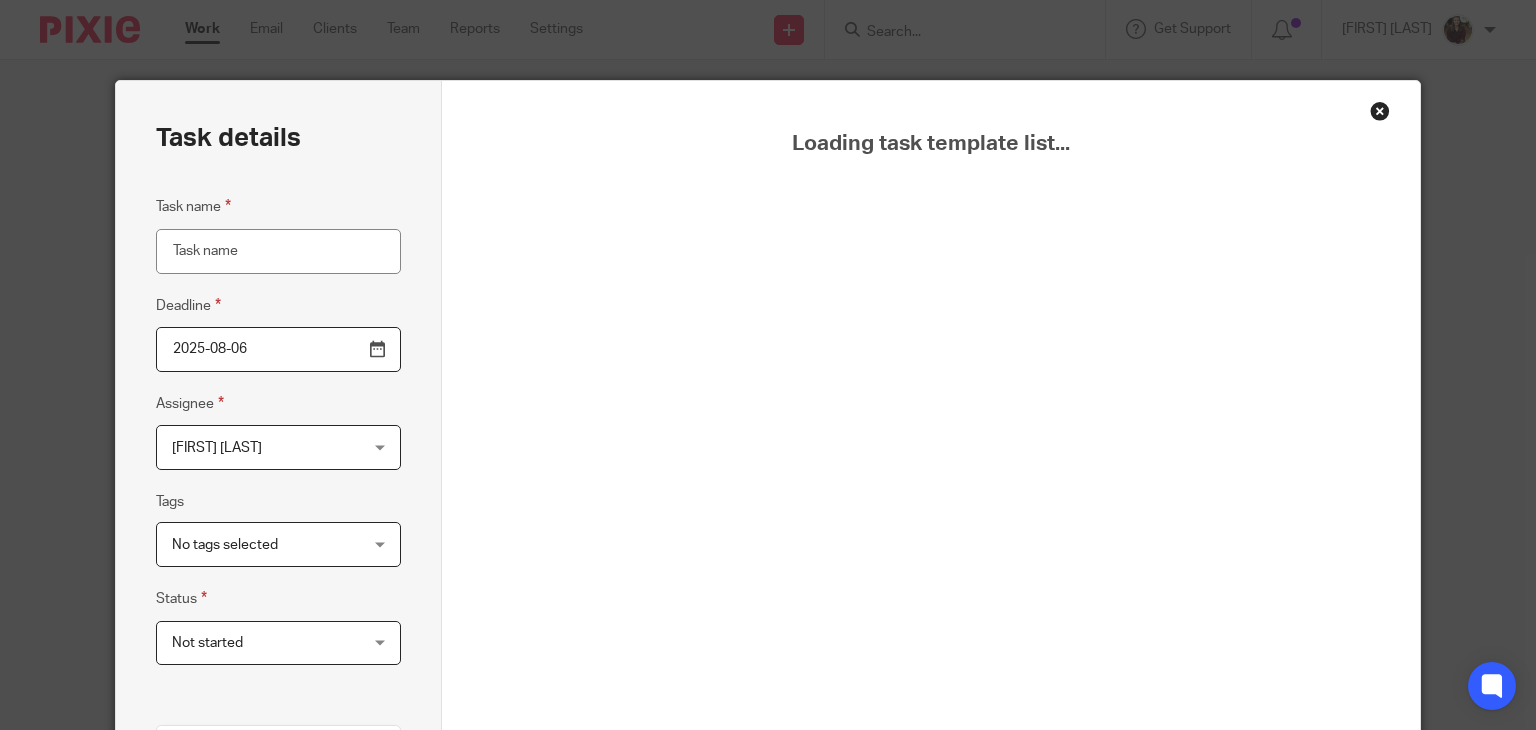 scroll, scrollTop: 0, scrollLeft: 0, axis: both 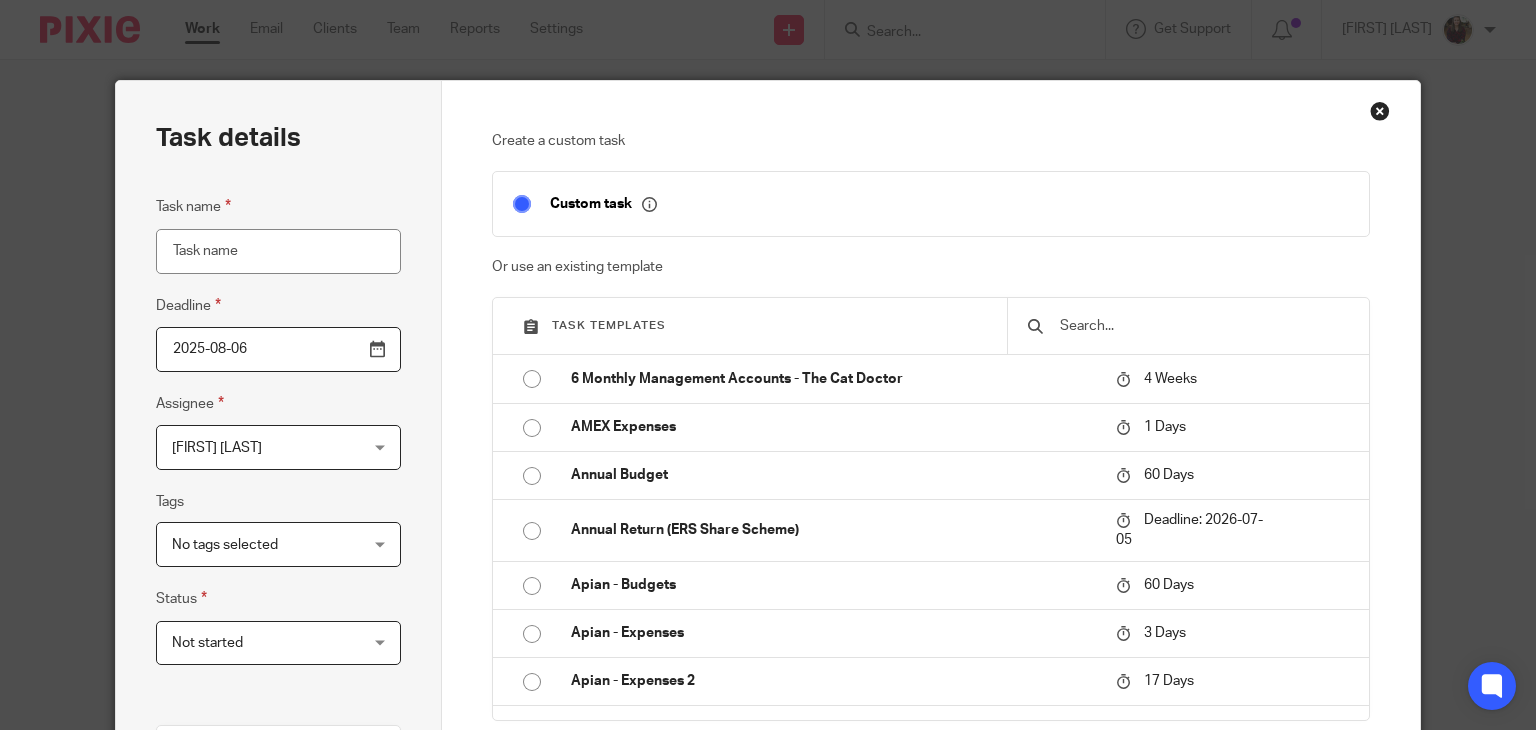 click at bounding box center (1203, 326) 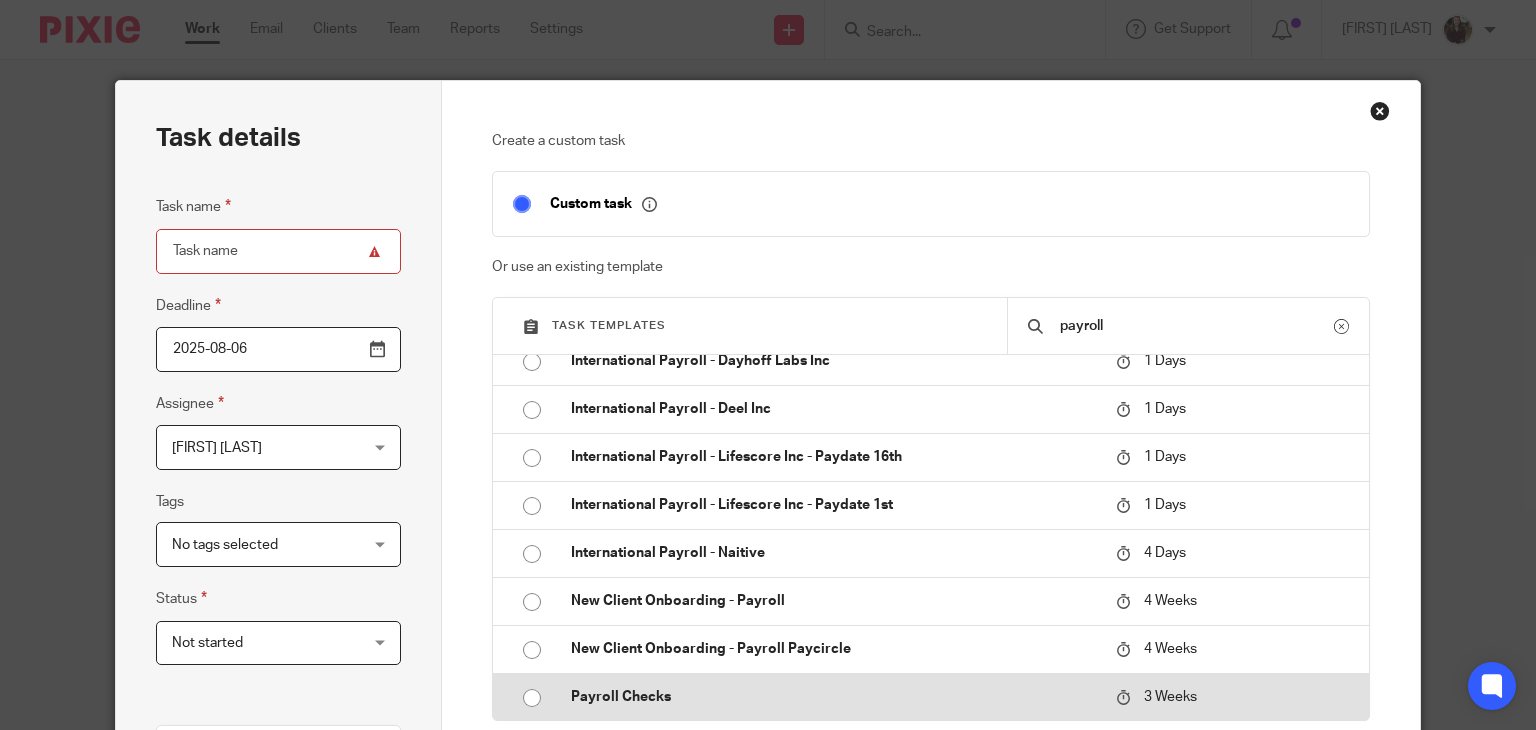 scroll, scrollTop: 100, scrollLeft: 0, axis: vertical 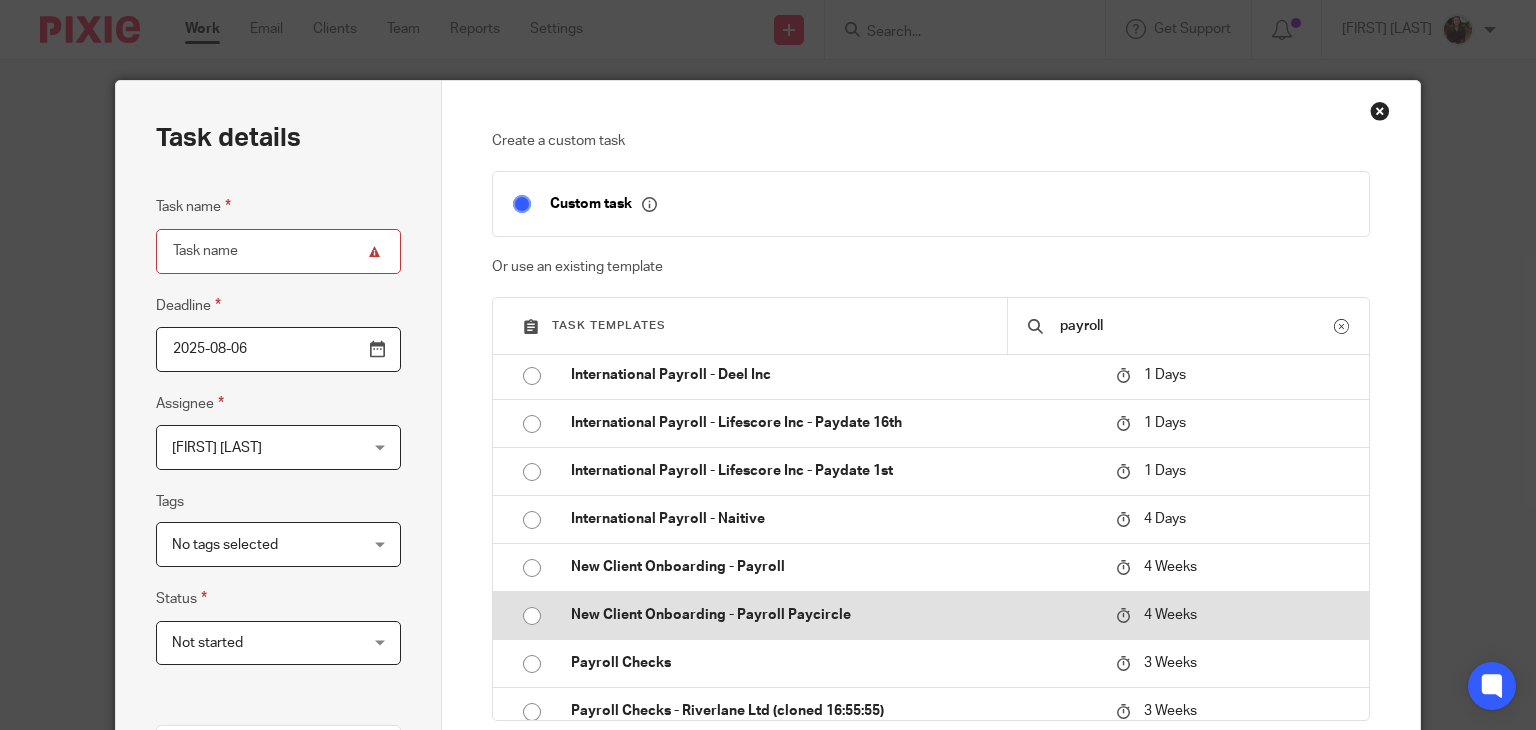 type on "payroll" 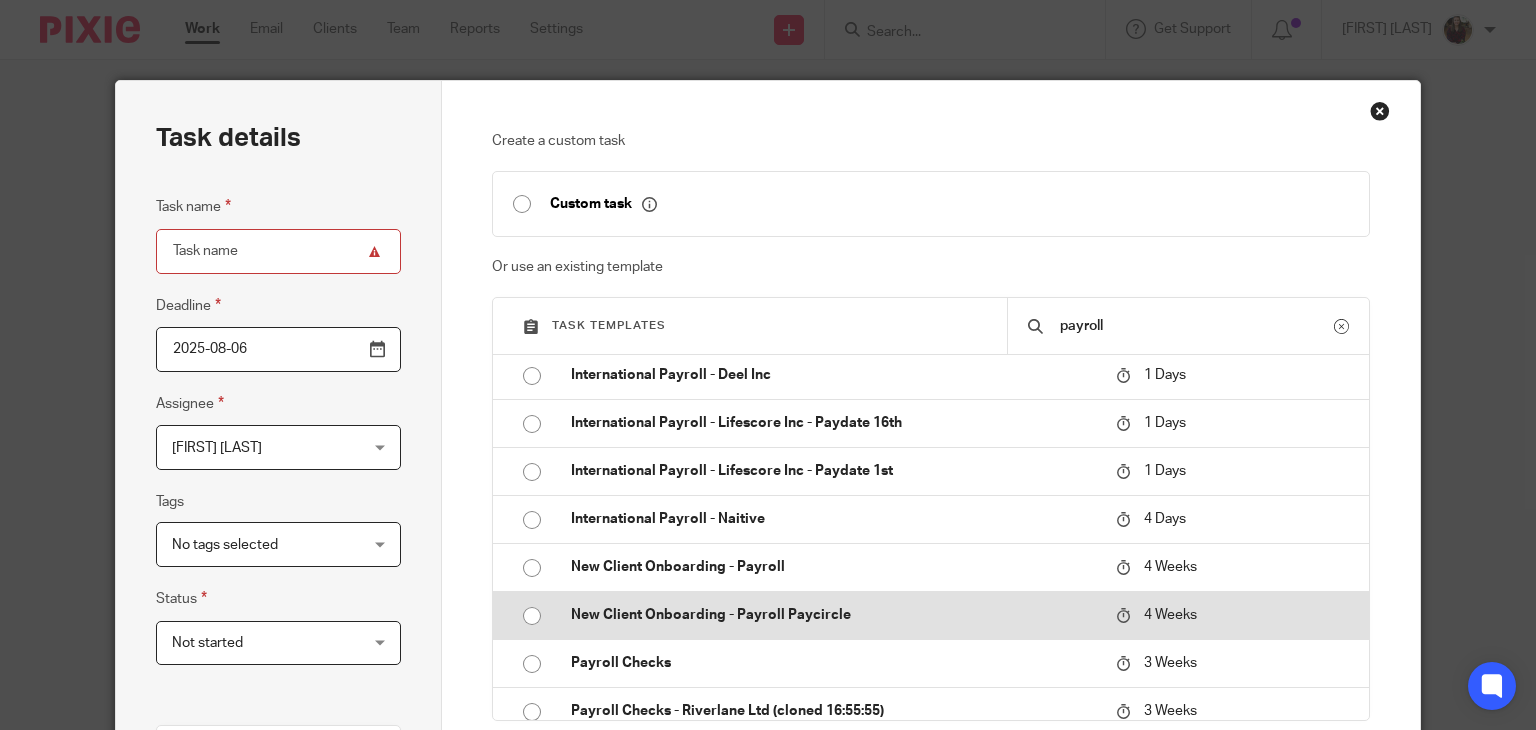 type on "2025-09-03" 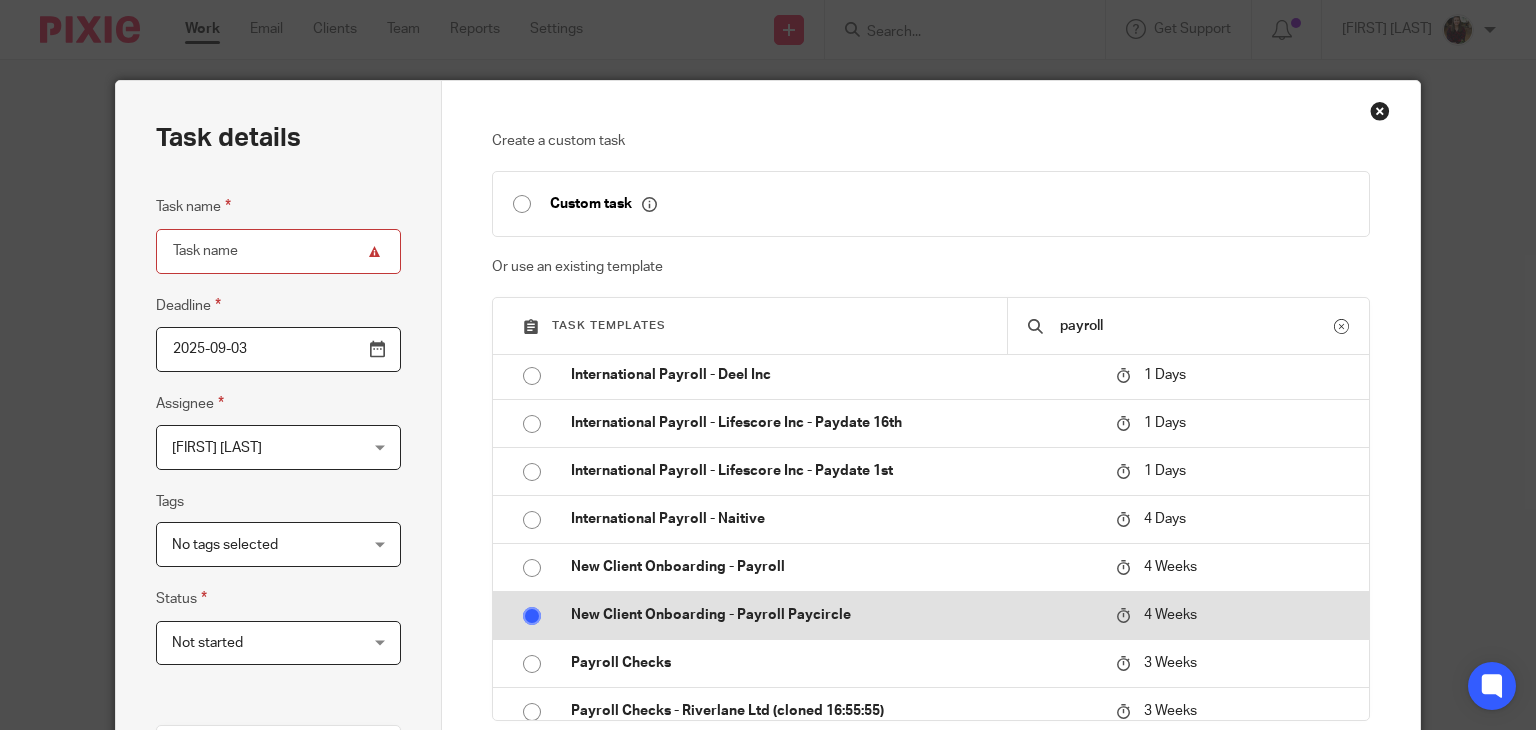 type on "New Client Onboarding - Payroll Paycircle" 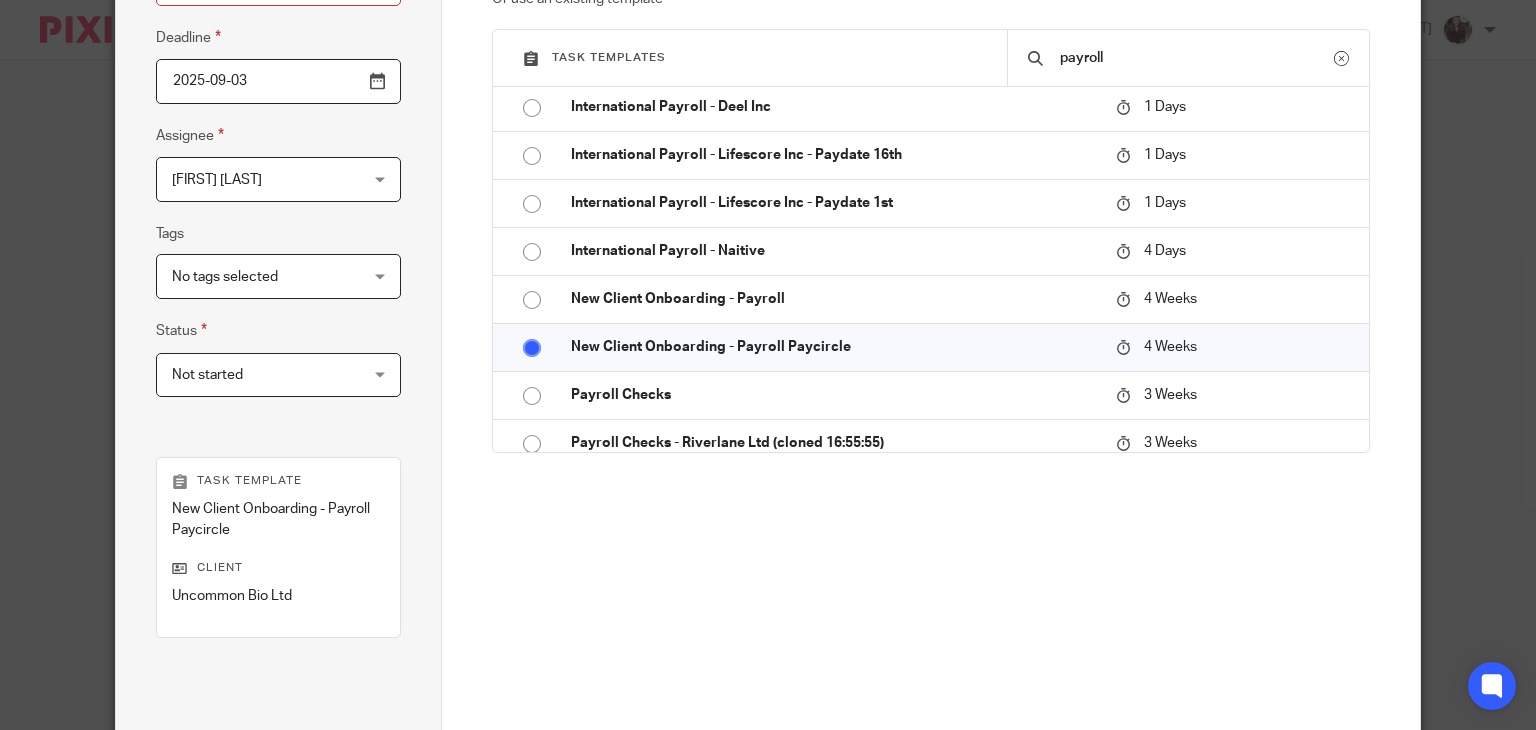 scroll, scrollTop: 400, scrollLeft: 0, axis: vertical 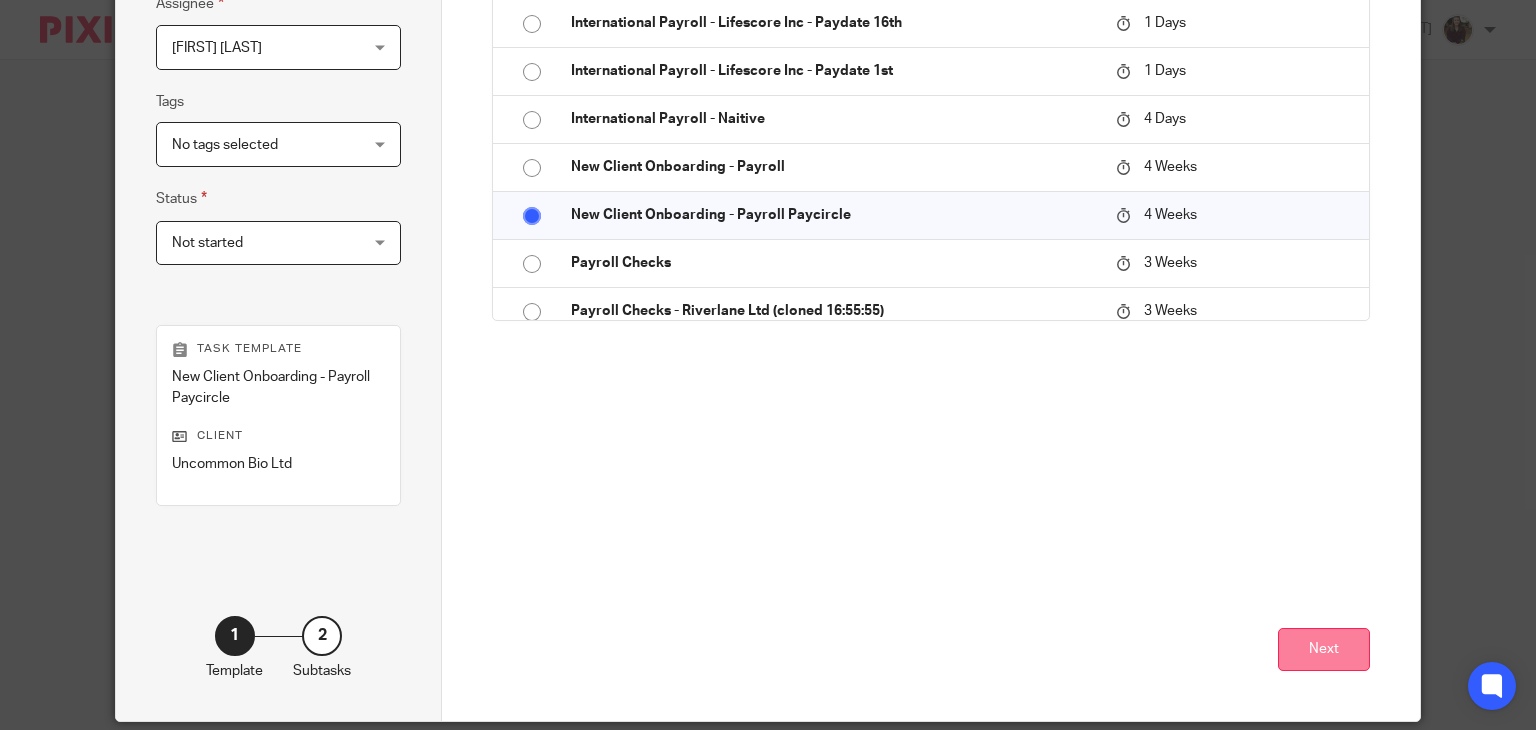 click on "Next" at bounding box center [1324, 649] 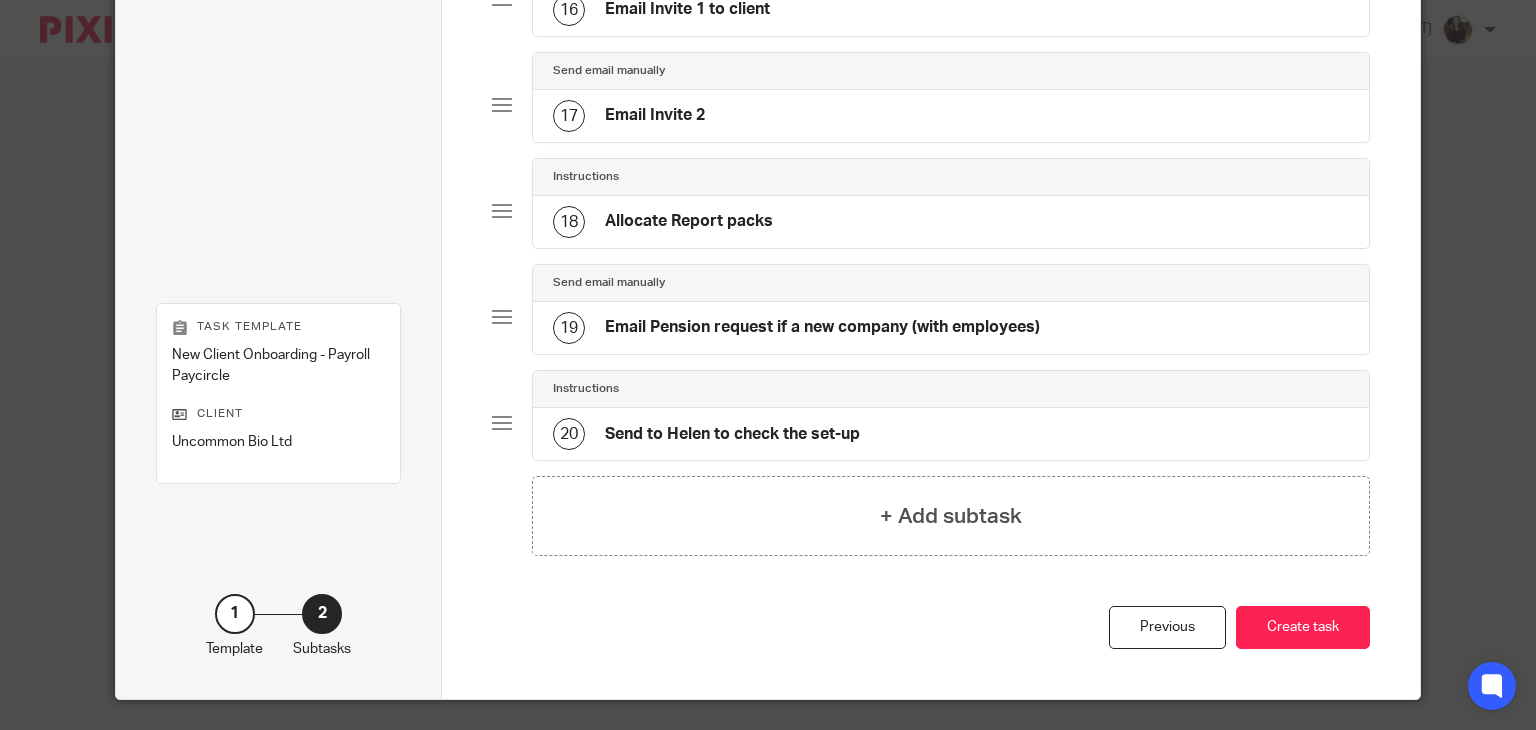 scroll, scrollTop: 1866, scrollLeft: 0, axis: vertical 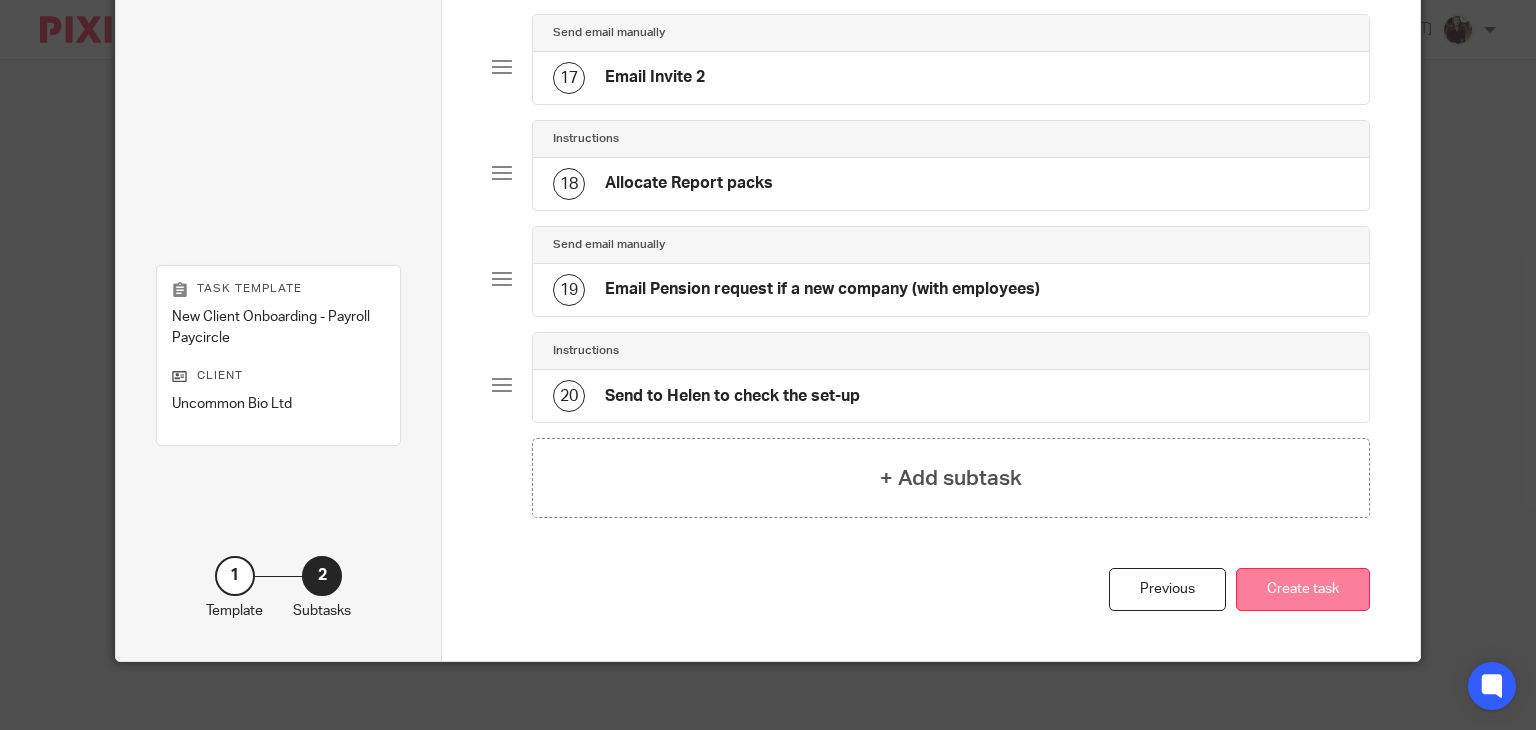 click on "Create task" at bounding box center (1303, 589) 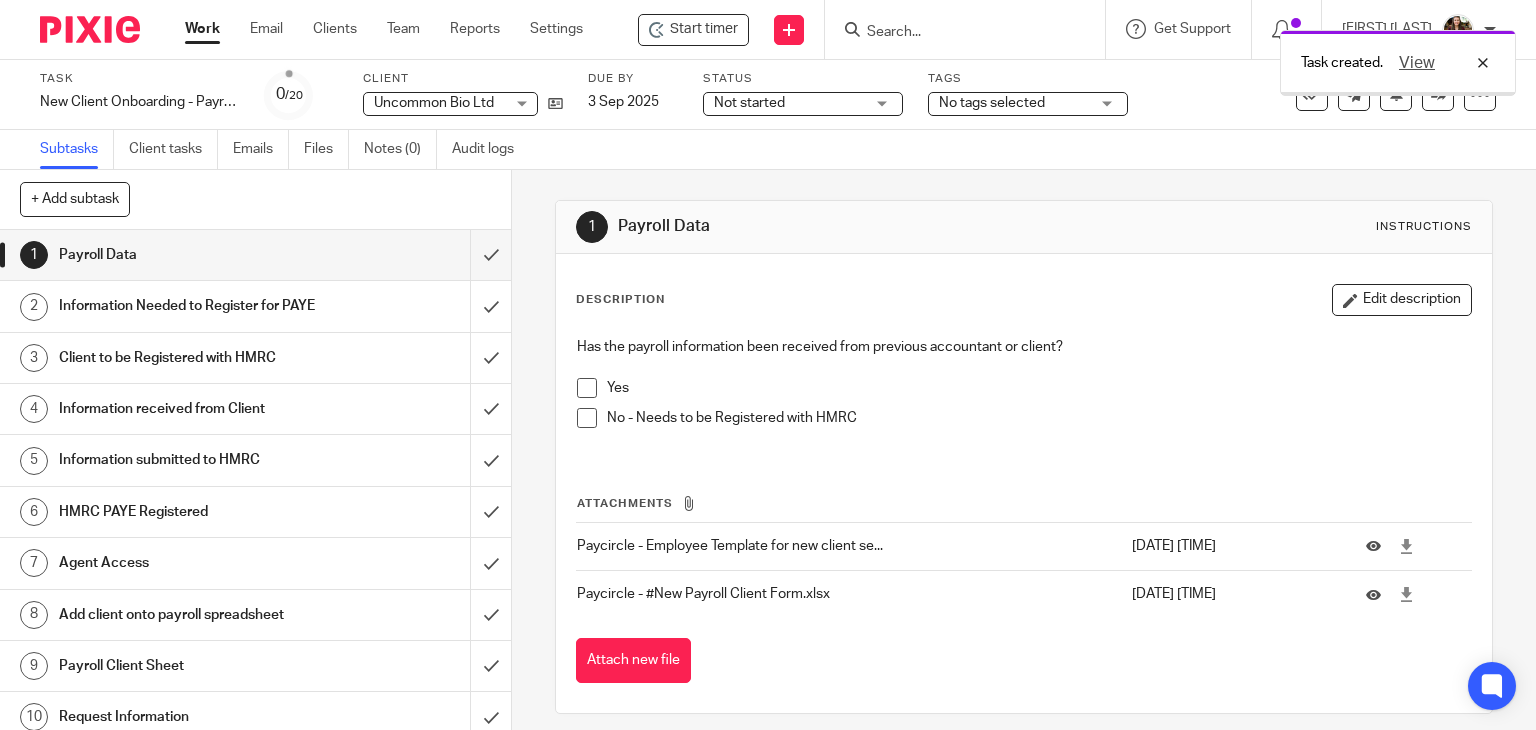 scroll, scrollTop: 0, scrollLeft: 0, axis: both 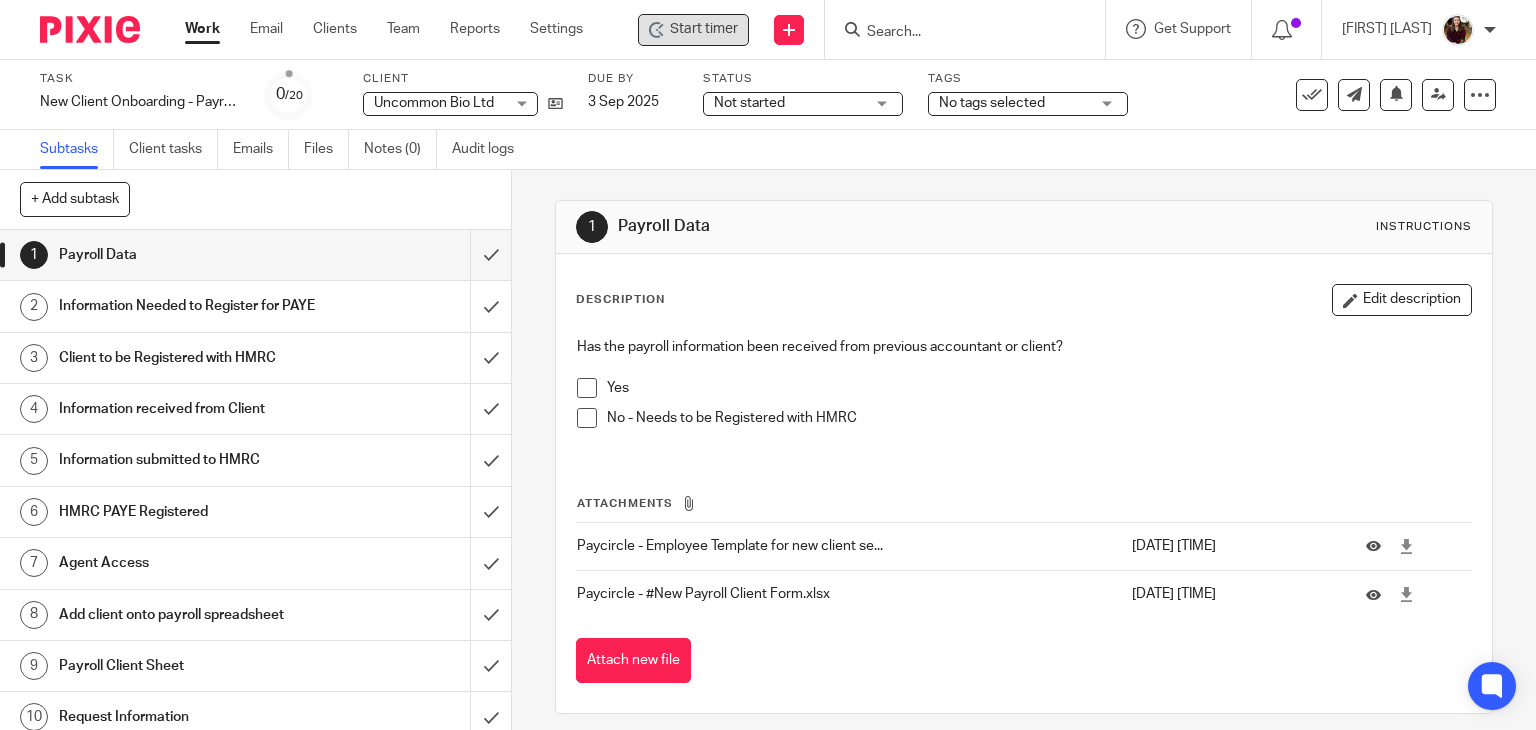 click on "Start timer" at bounding box center [704, 29] 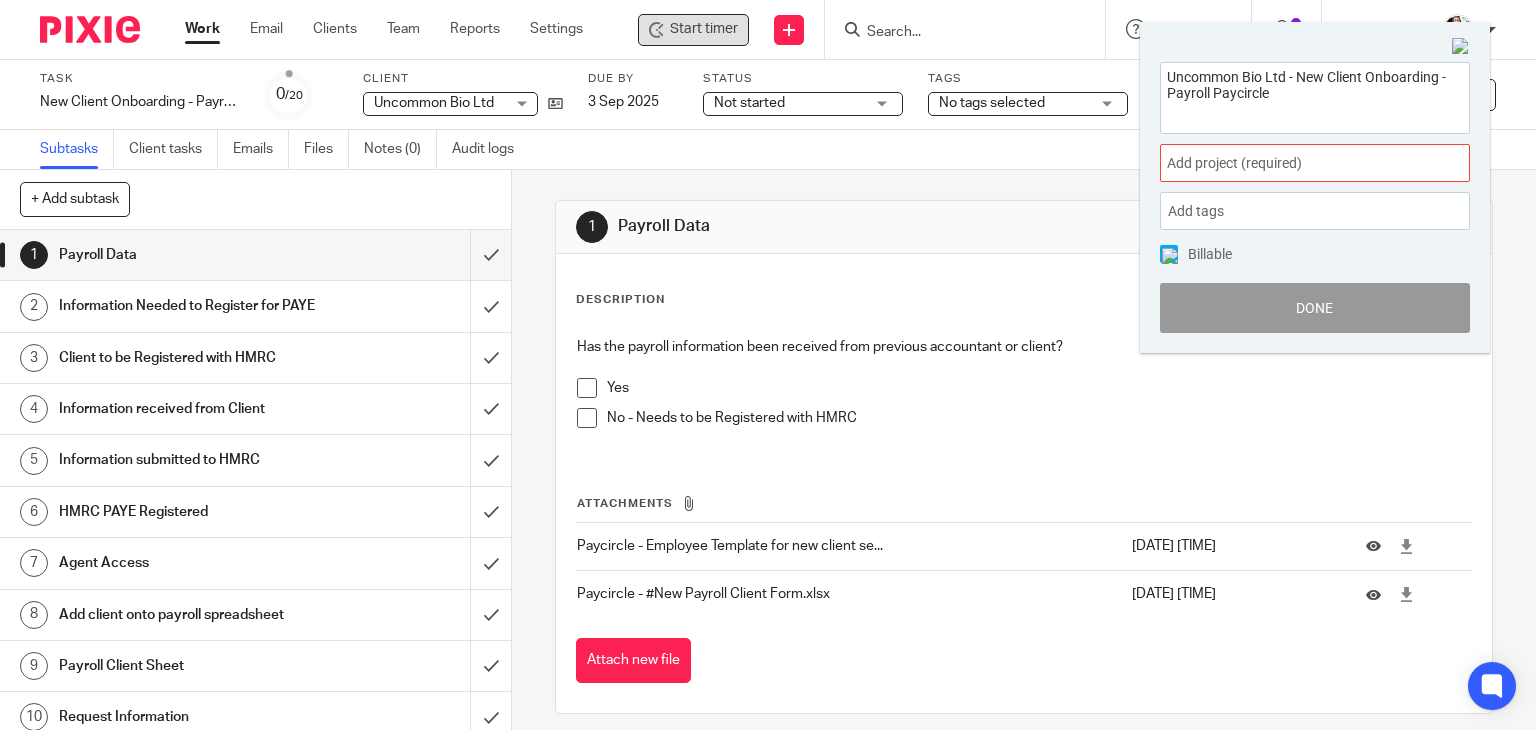 click on "Add project (required) :" at bounding box center (1293, 163) 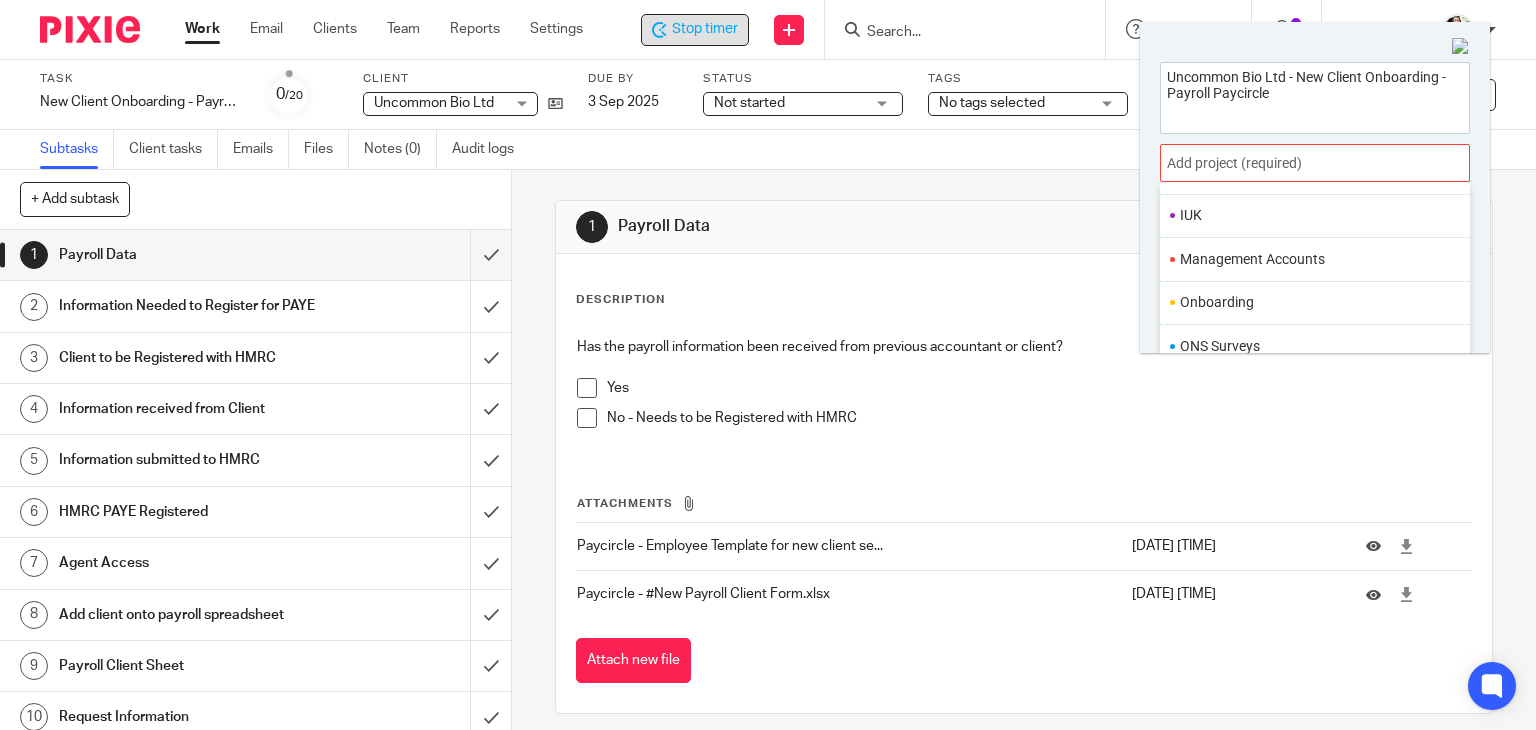 scroll, scrollTop: 700, scrollLeft: 0, axis: vertical 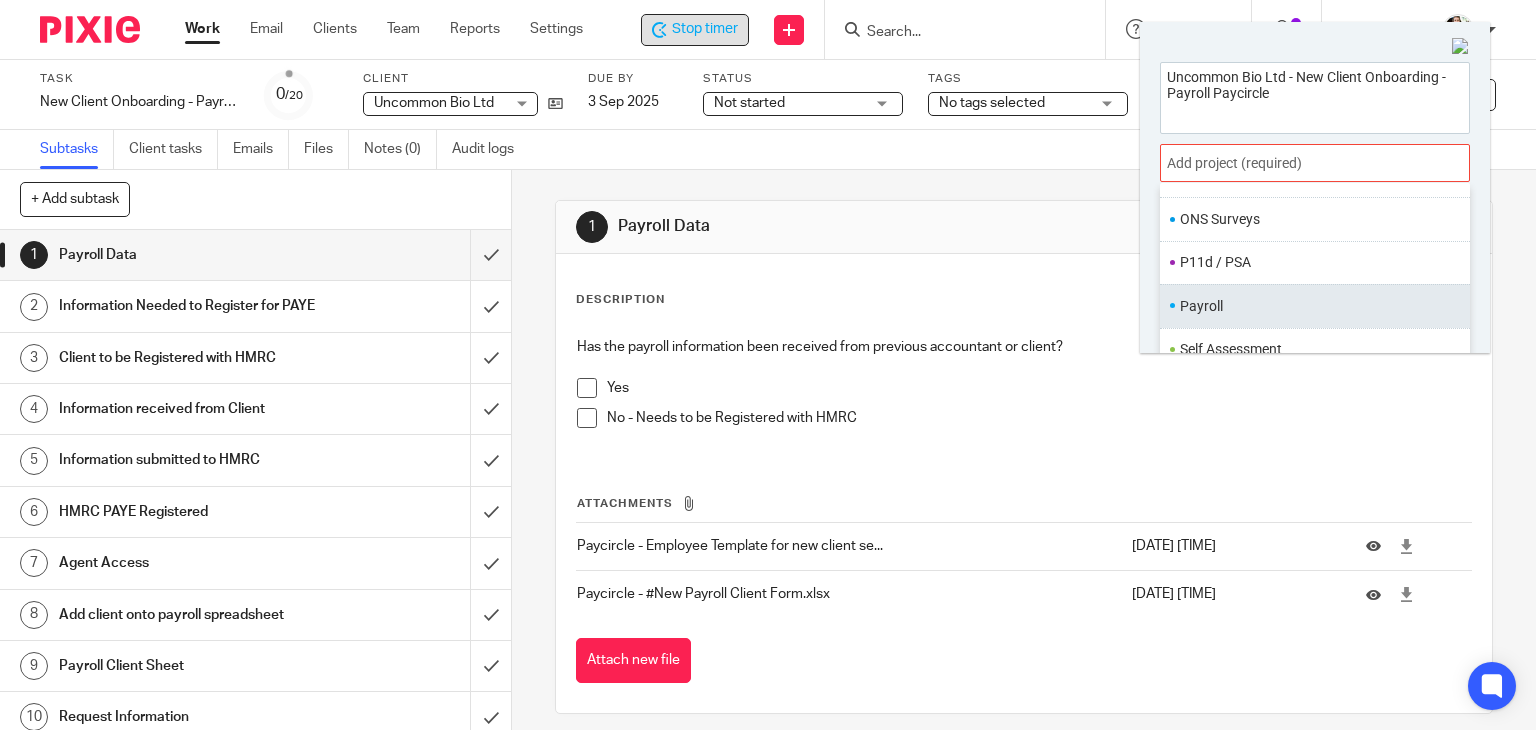 click on "Payroll" at bounding box center [1310, 306] 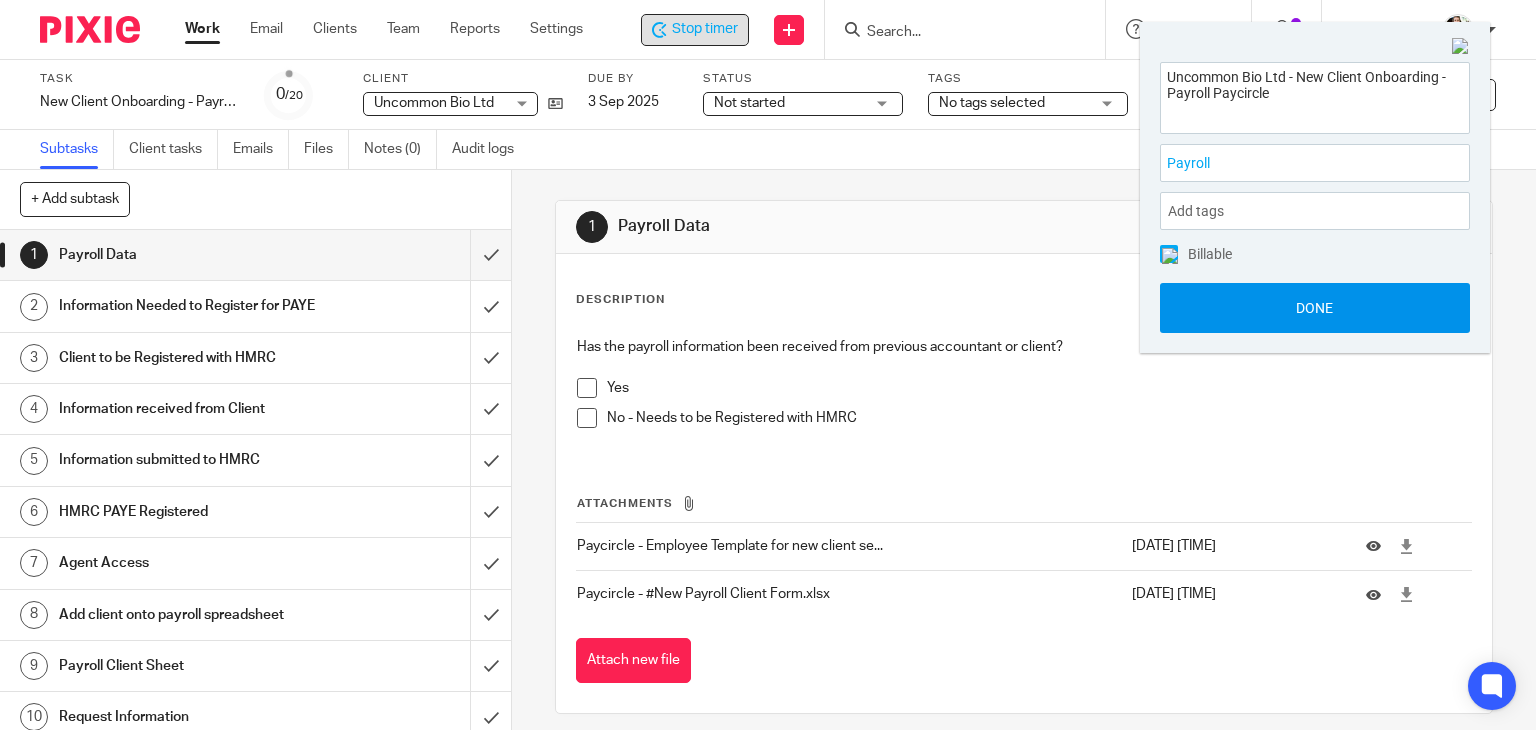 click on "Done" at bounding box center [1315, 308] 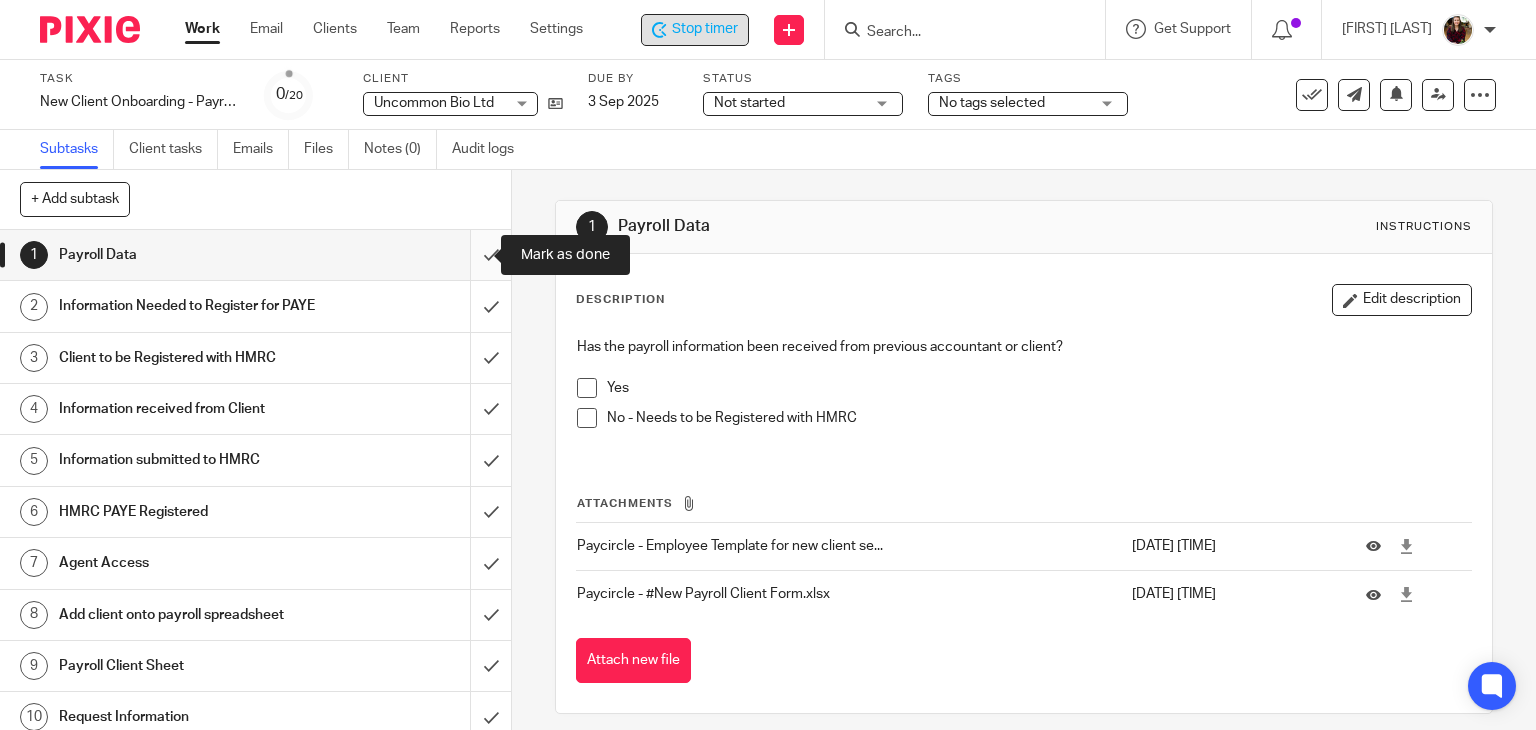 click at bounding box center [255, 255] 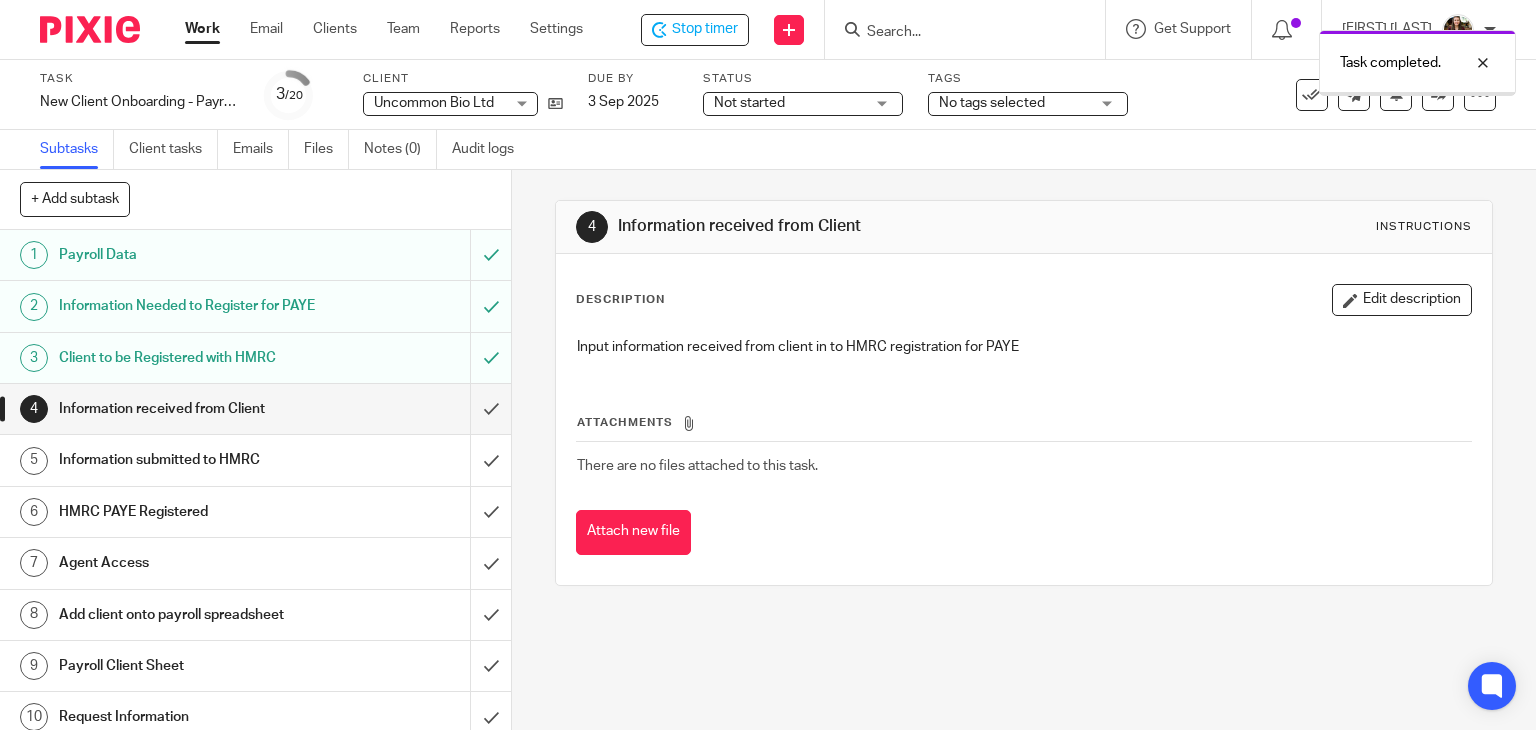 scroll, scrollTop: 0, scrollLeft: 0, axis: both 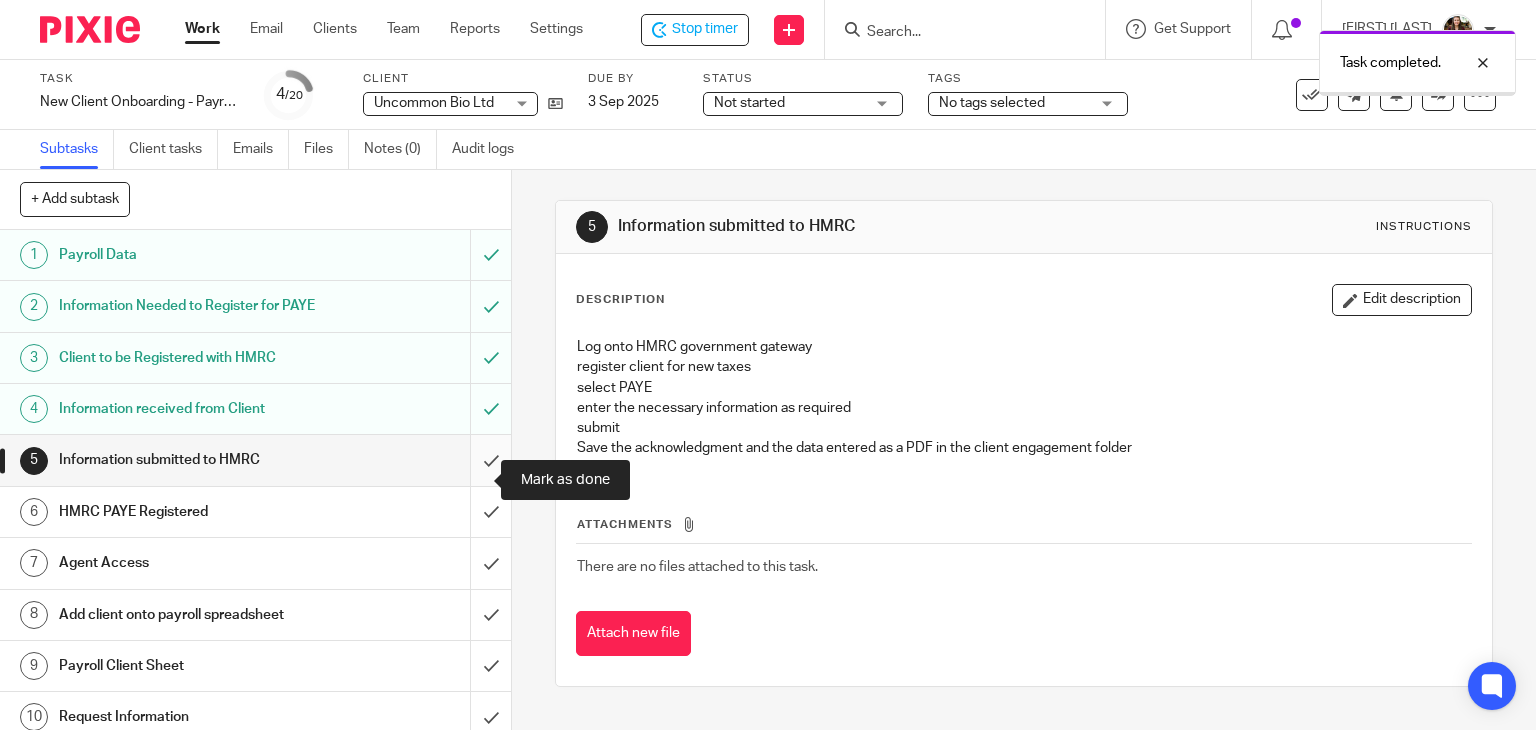 click at bounding box center (255, 460) 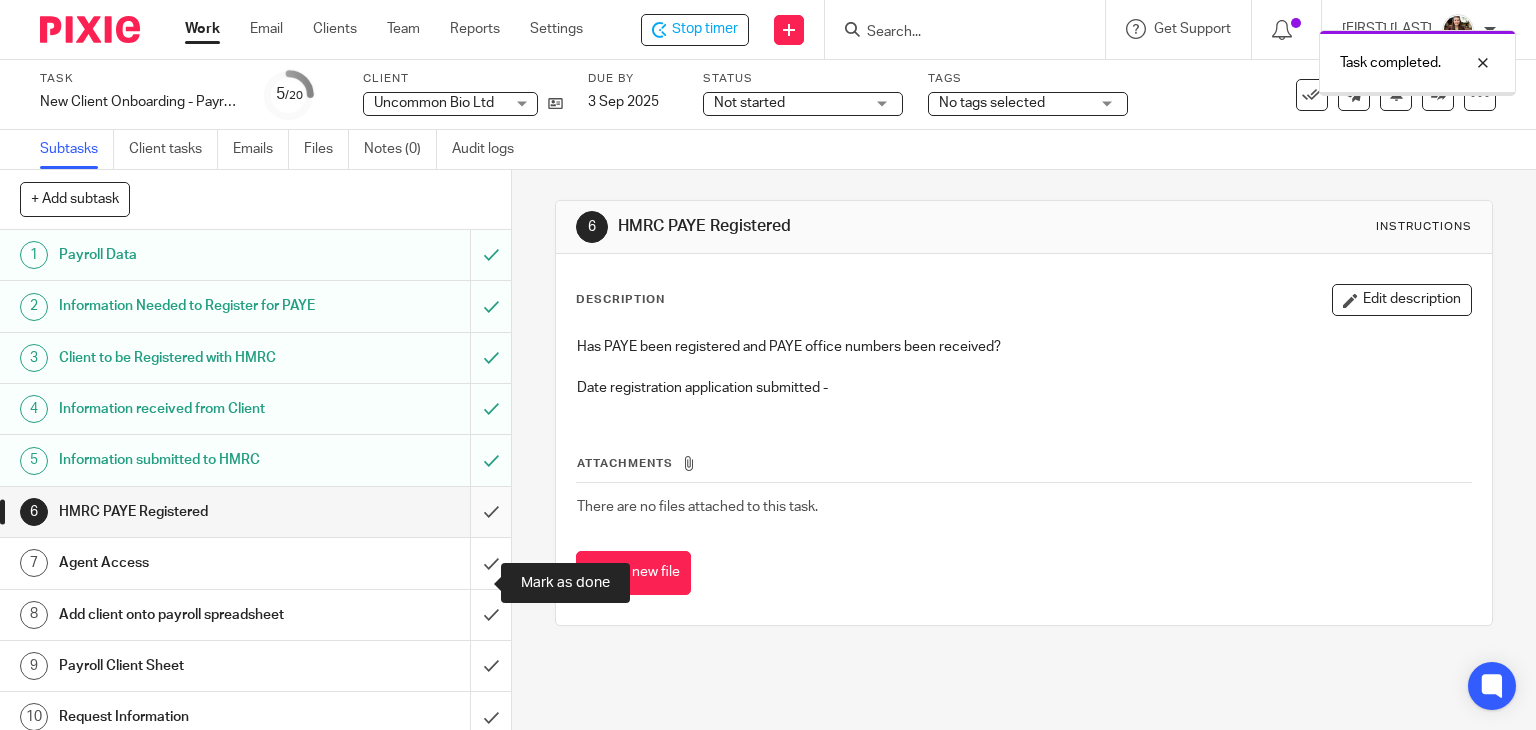scroll, scrollTop: 0, scrollLeft: 0, axis: both 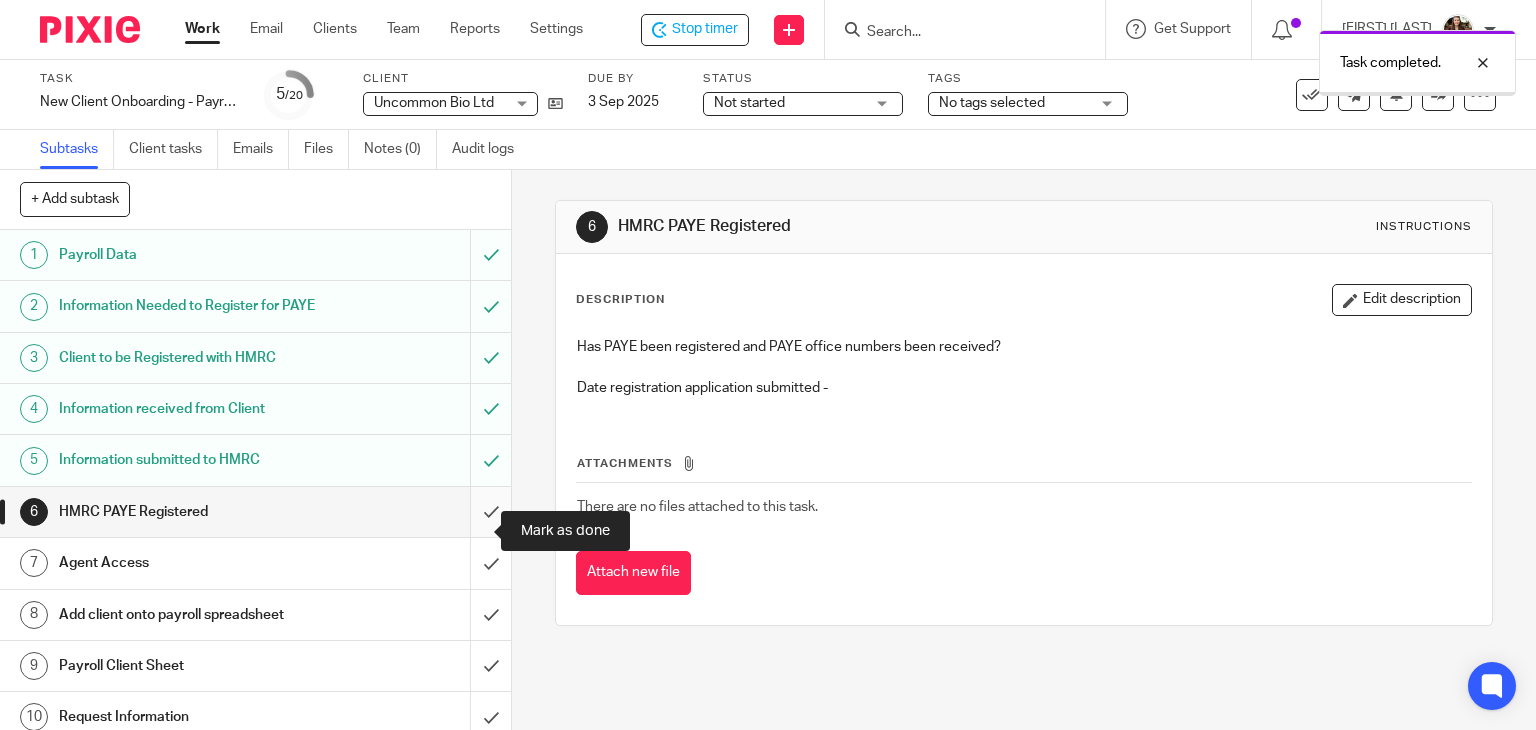 click at bounding box center (255, 512) 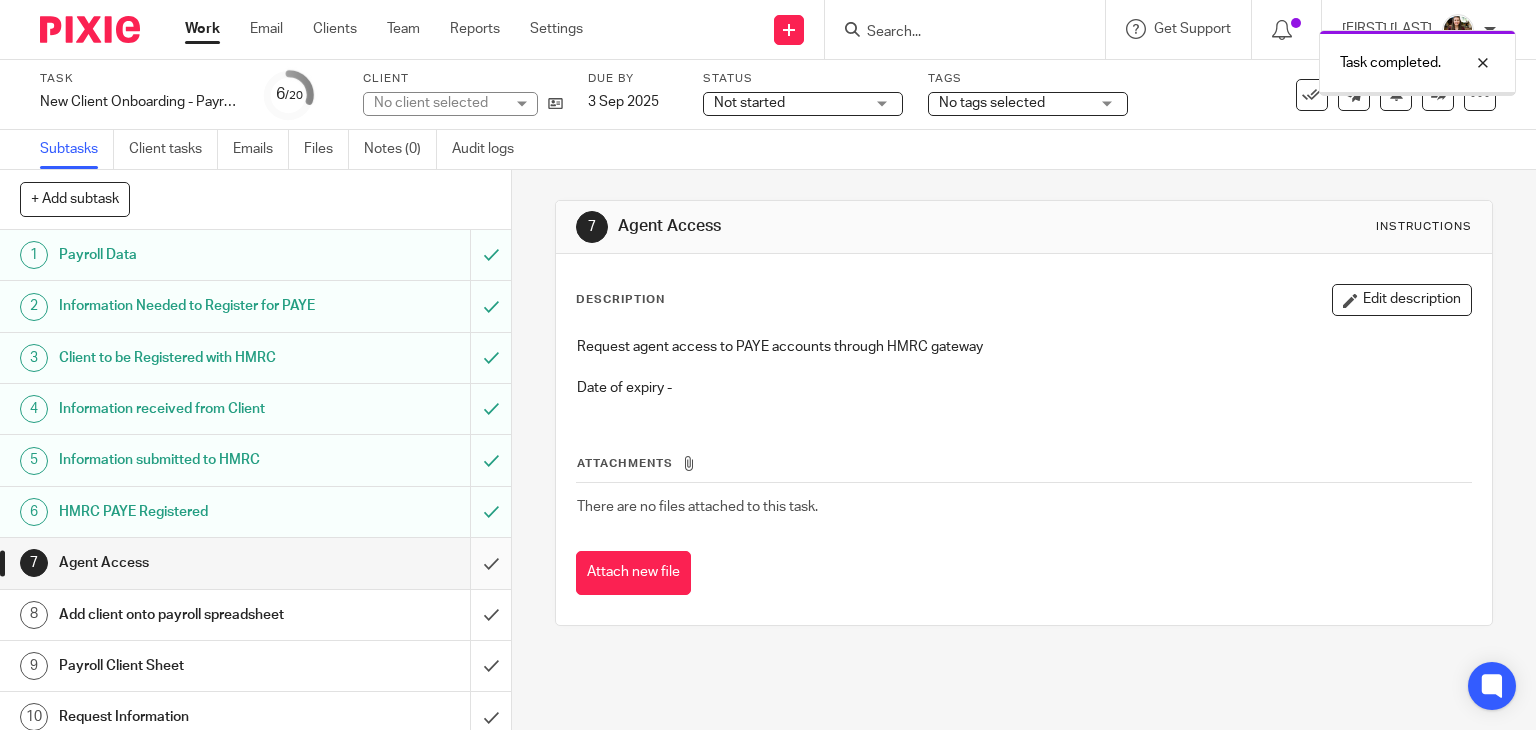 scroll, scrollTop: 0, scrollLeft: 0, axis: both 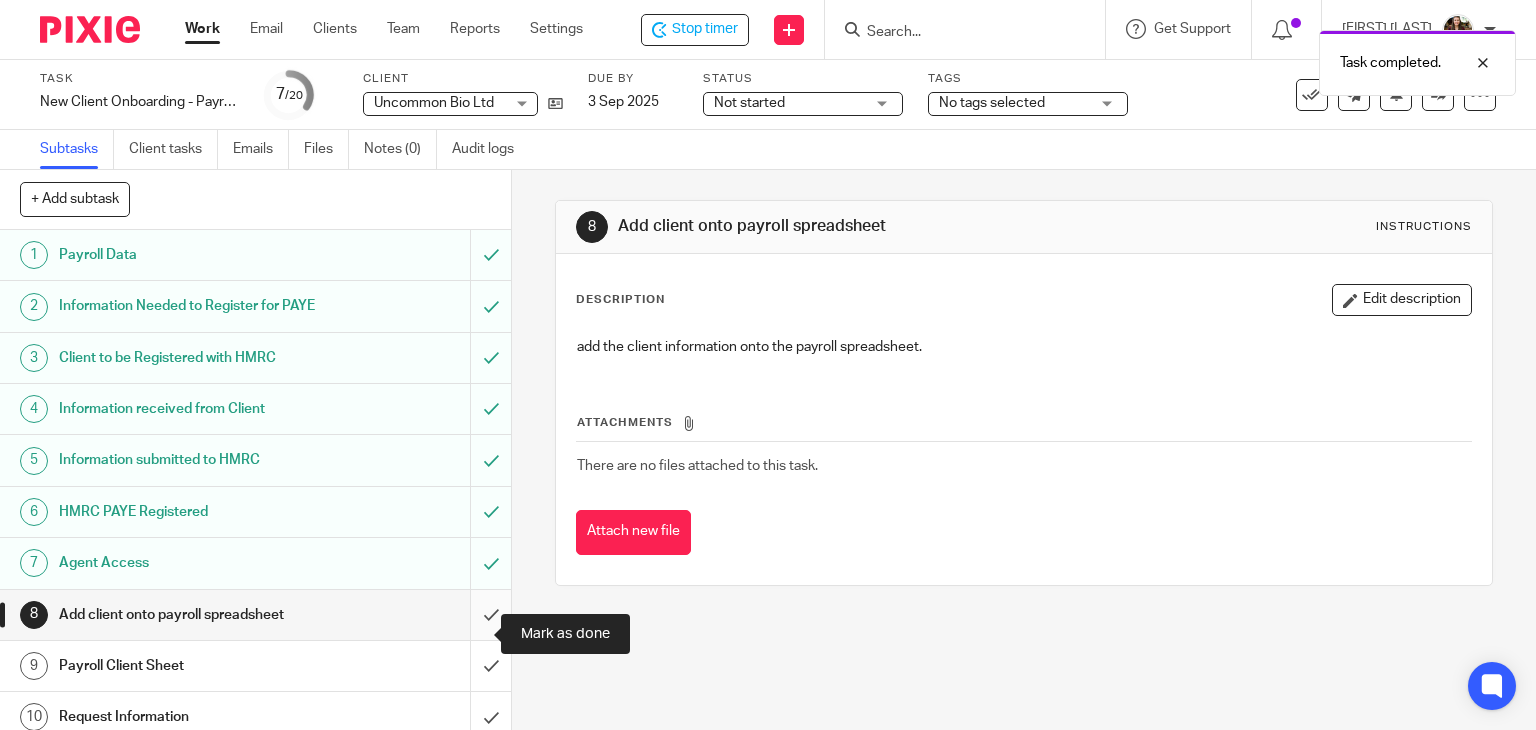 click at bounding box center (255, 615) 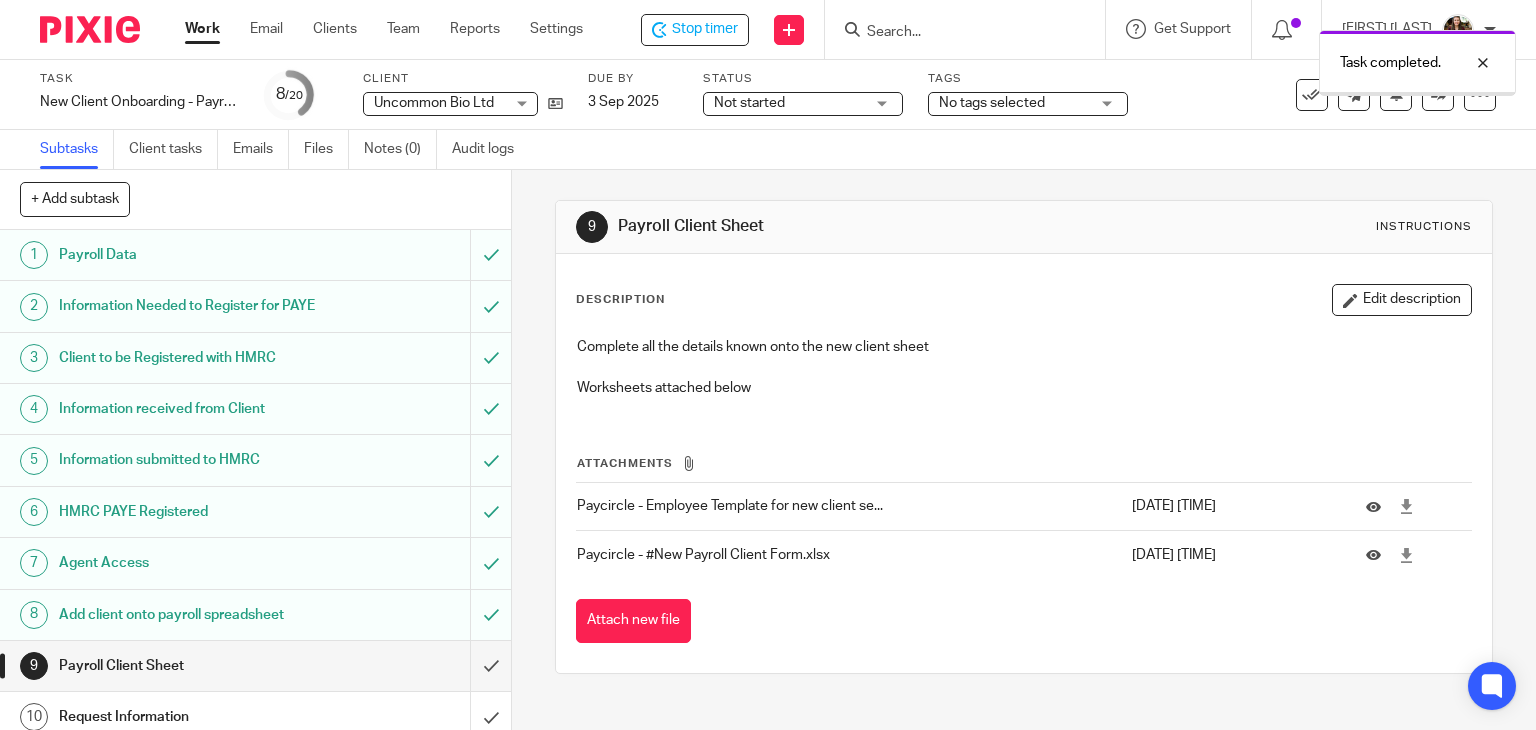 scroll, scrollTop: 0, scrollLeft: 0, axis: both 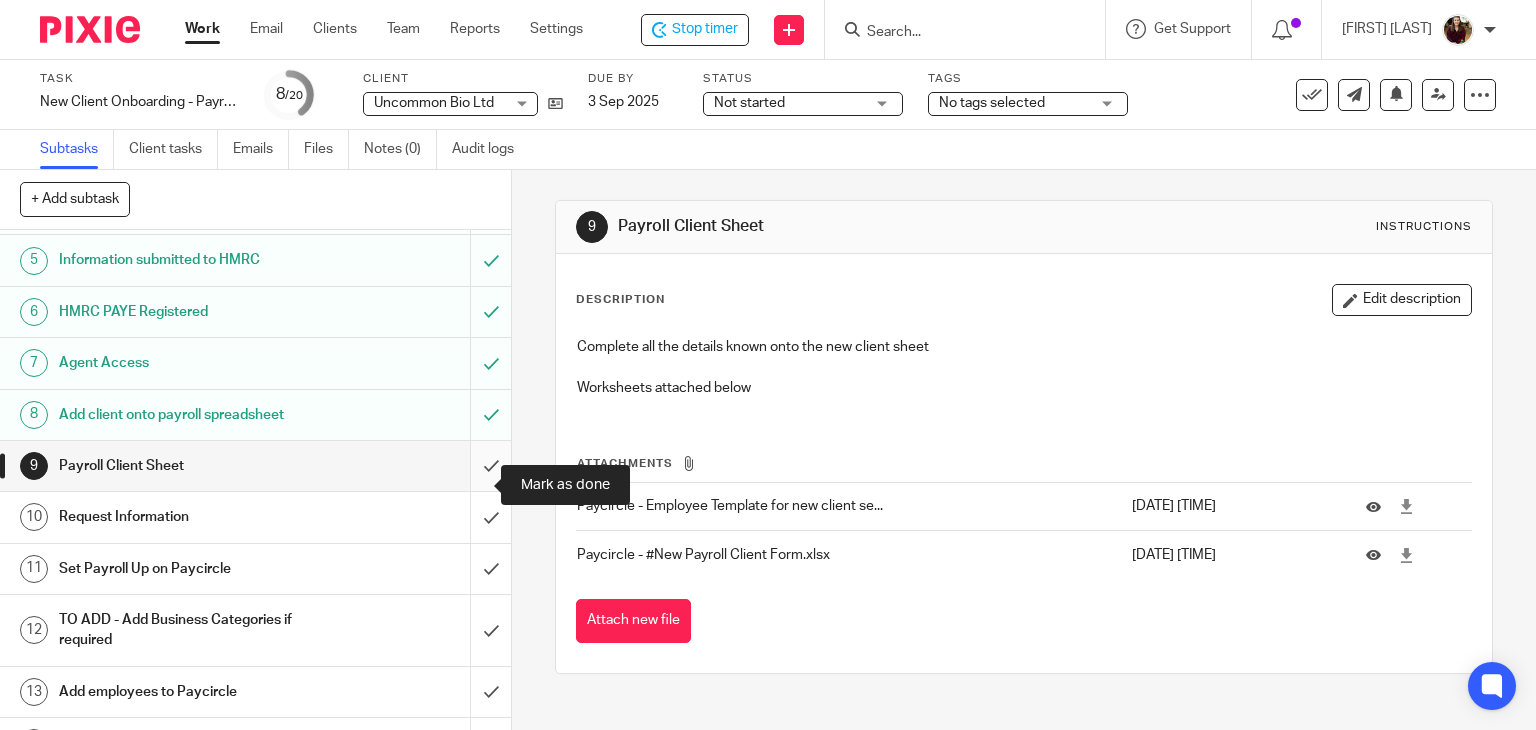 click at bounding box center (255, 466) 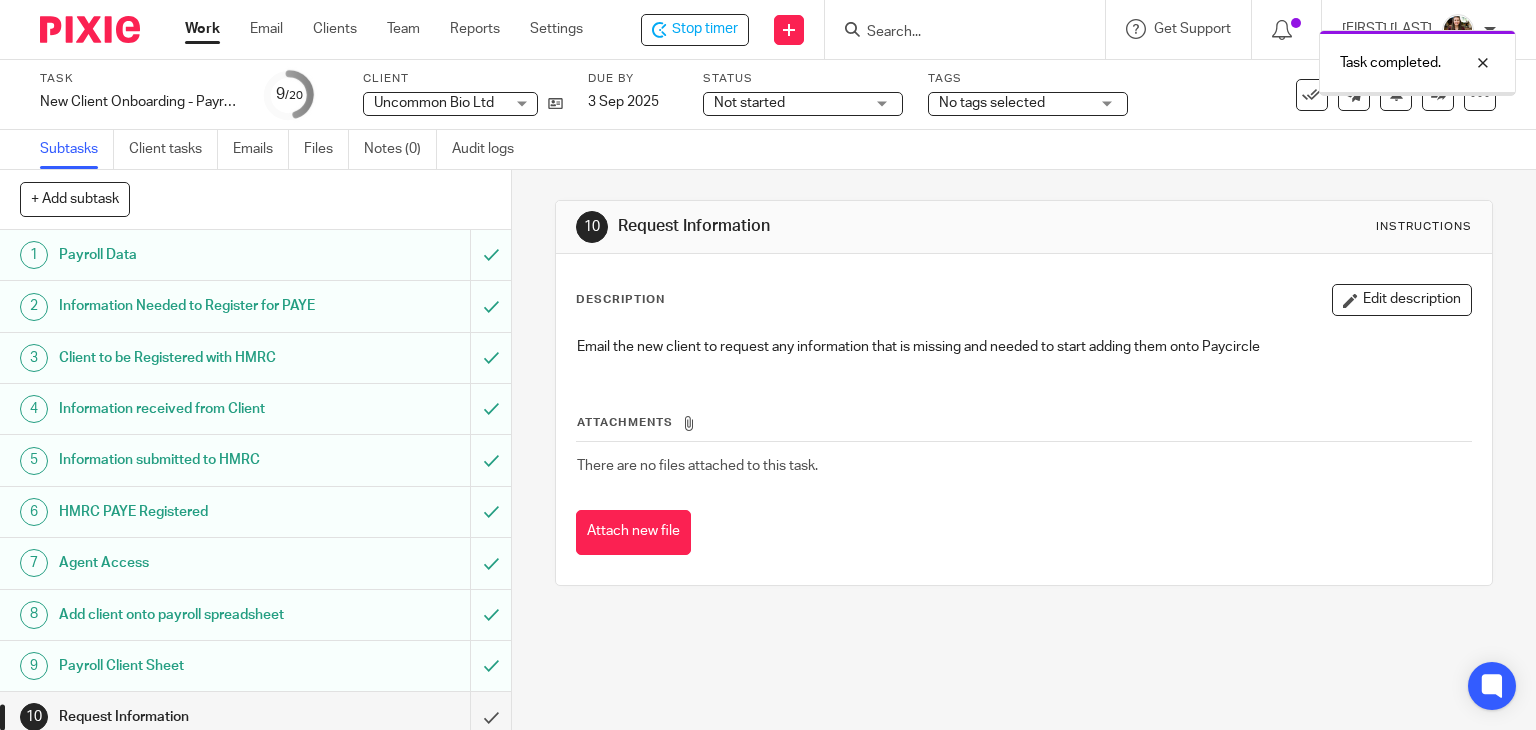 scroll, scrollTop: 0, scrollLeft: 0, axis: both 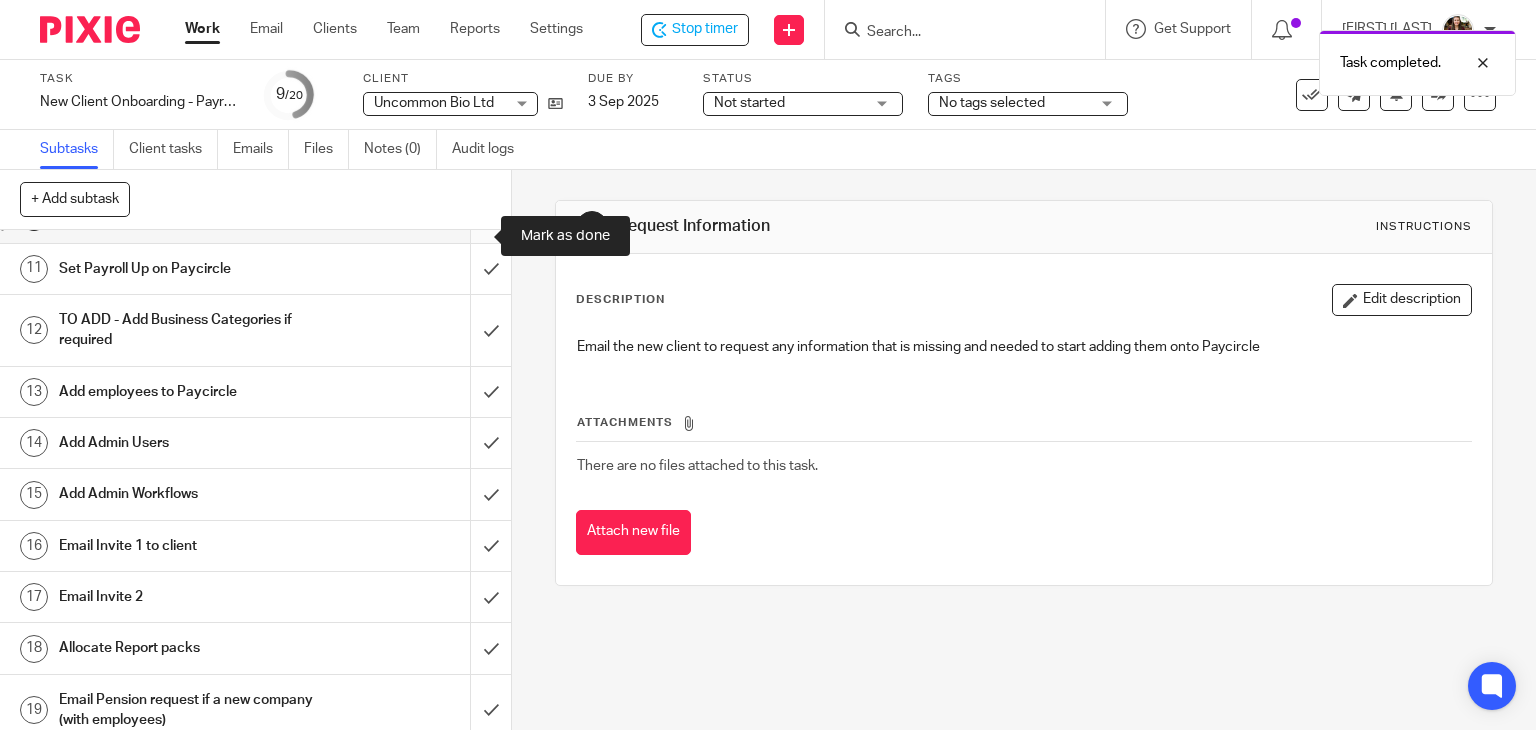 click at bounding box center [255, 217] 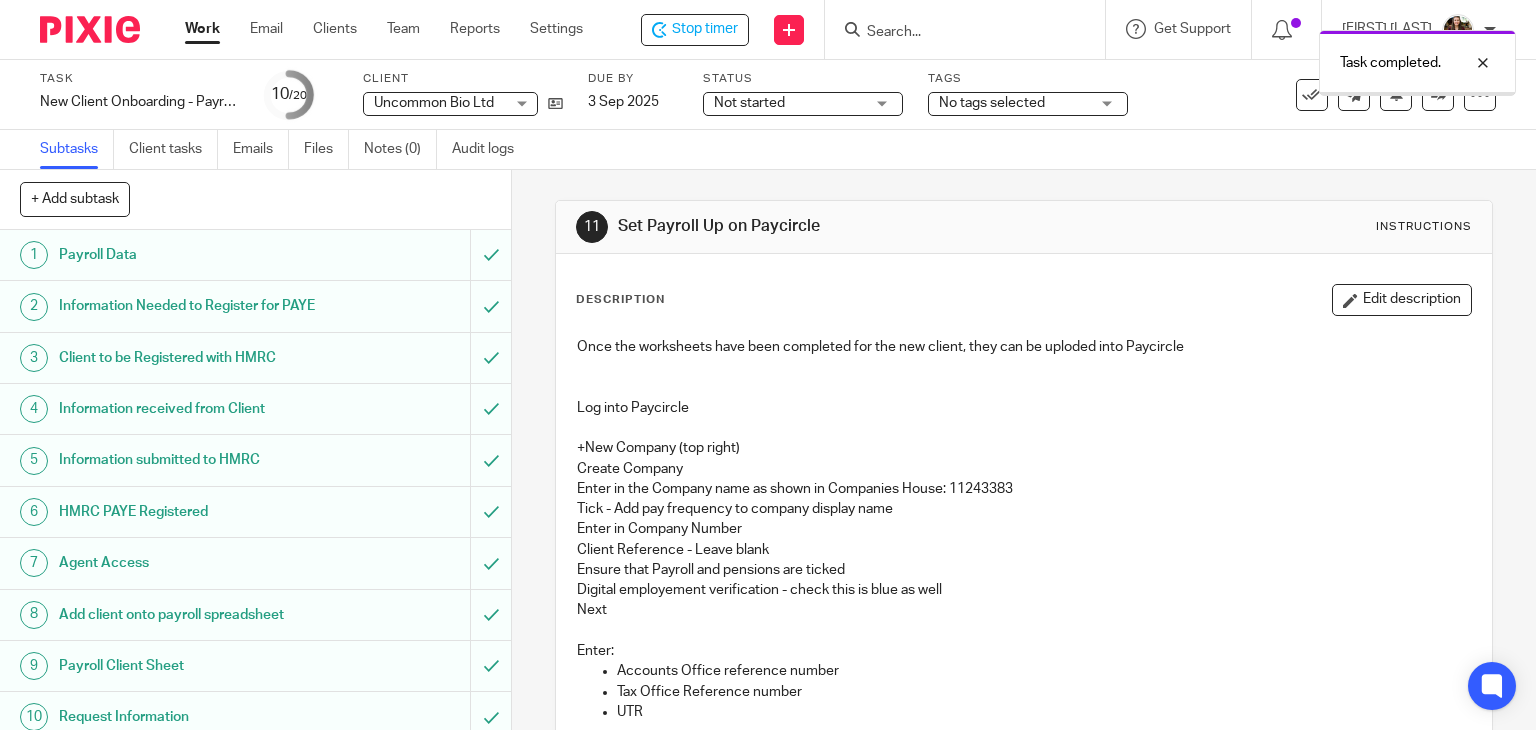 scroll, scrollTop: 0, scrollLeft: 0, axis: both 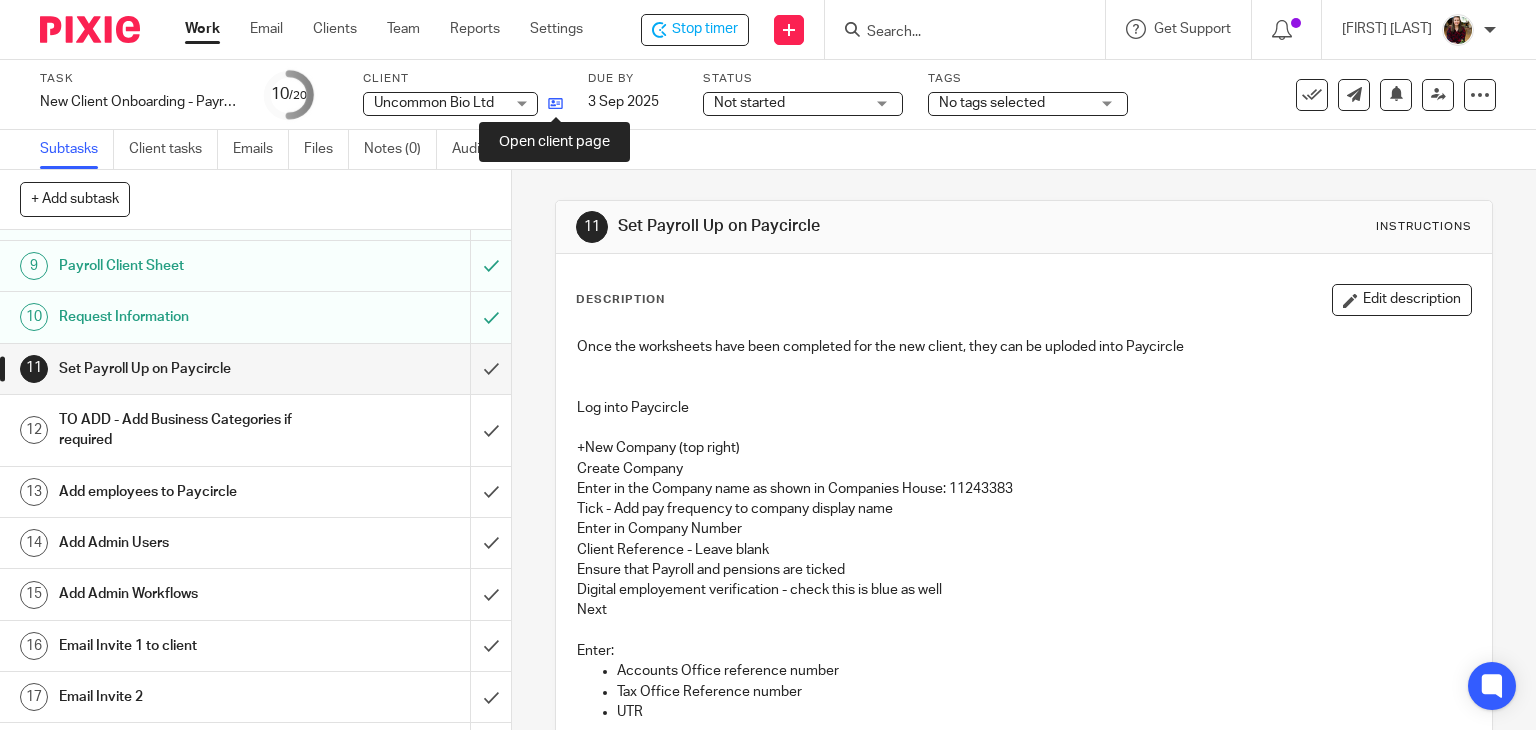 click at bounding box center [555, 103] 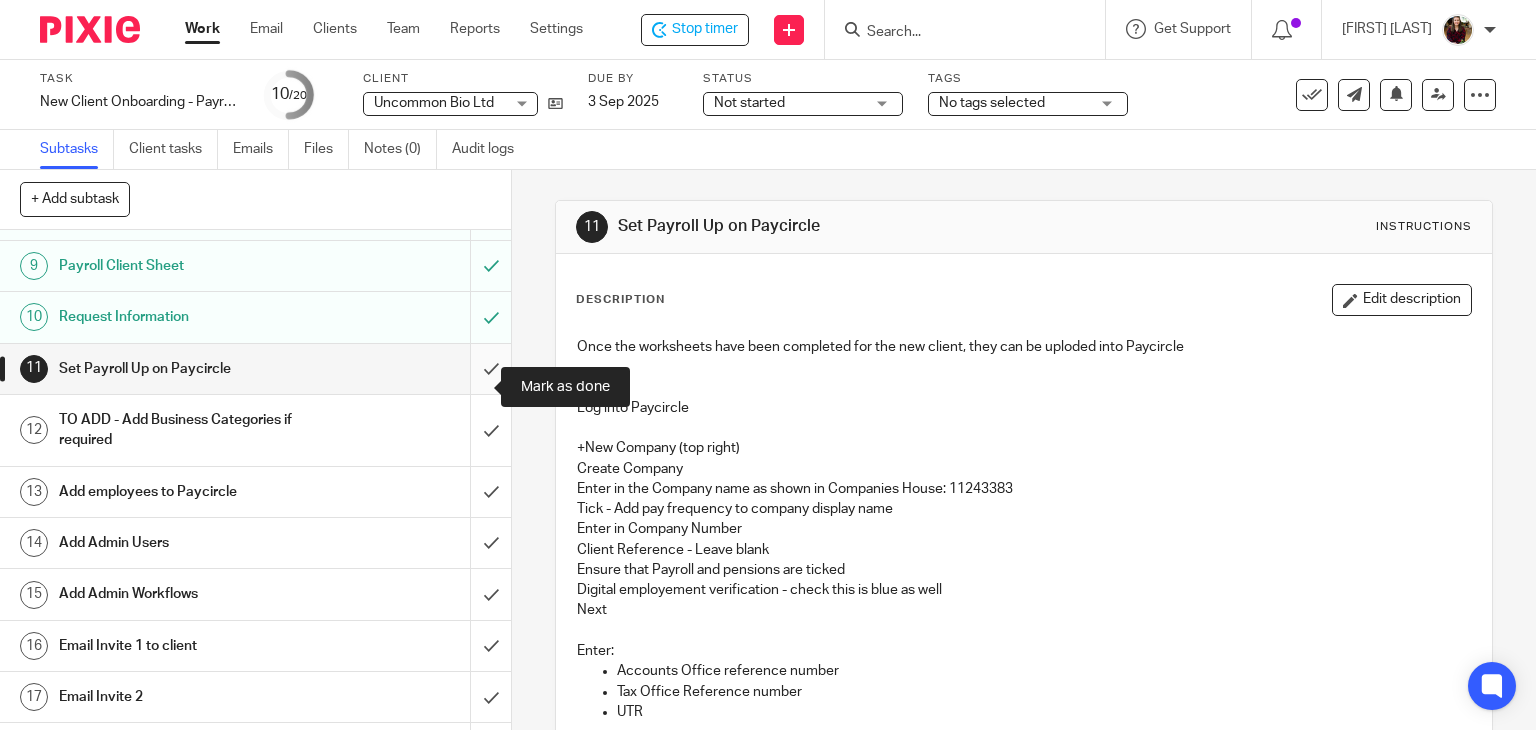 click at bounding box center (255, 369) 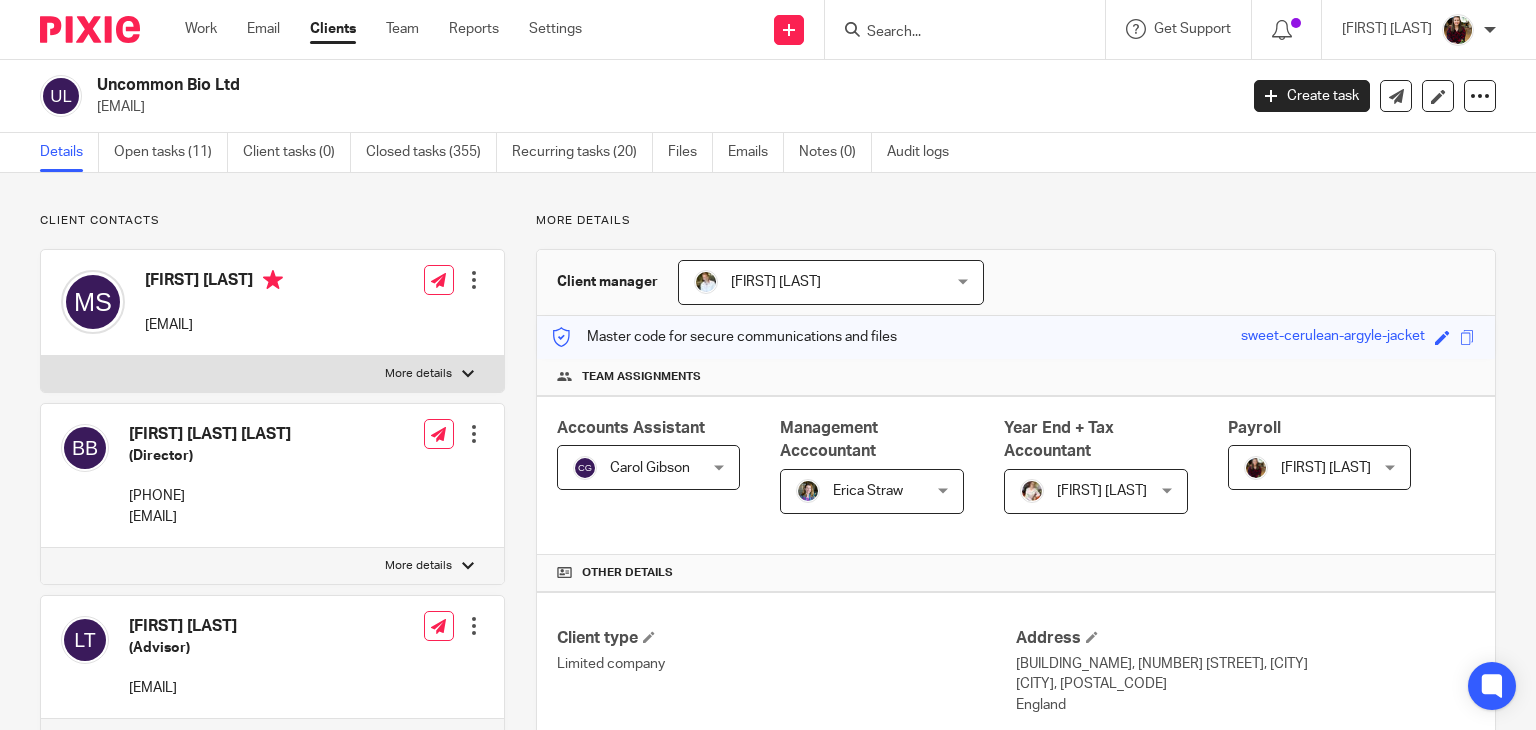 scroll, scrollTop: 0, scrollLeft: 0, axis: both 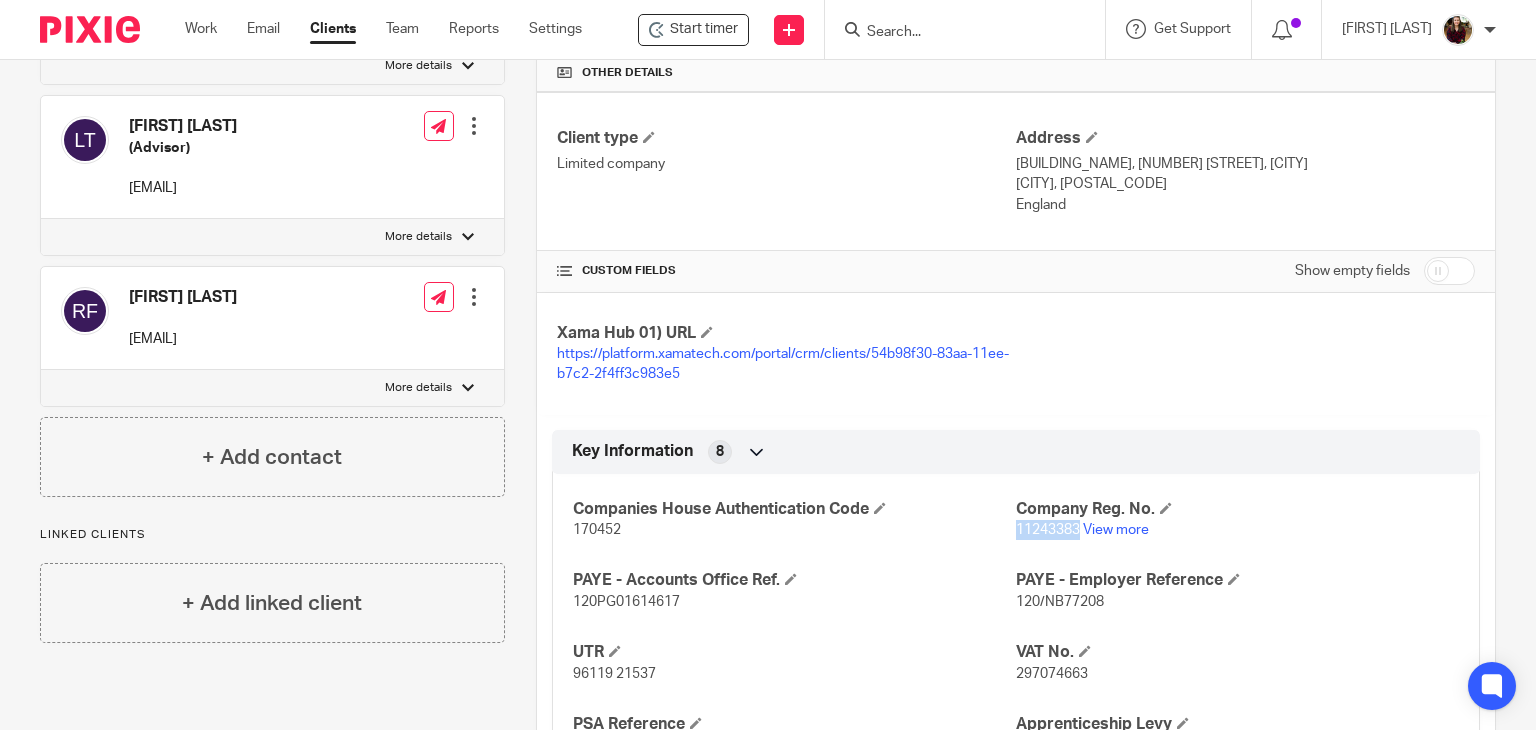 drag, startPoint x: 1072, startPoint y: 525, endPoint x: 1009, endPoint y: 529, distance: 63.126858 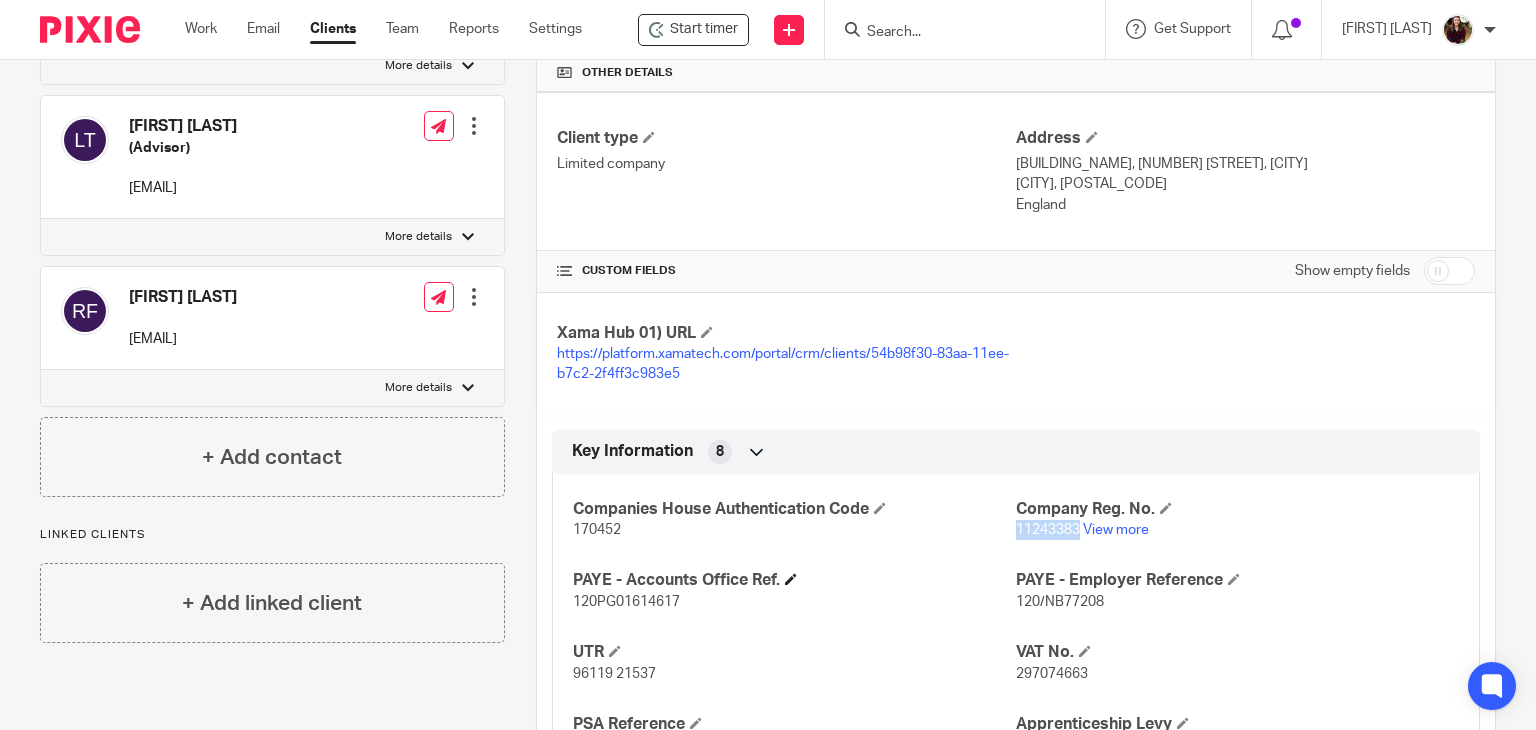 scroll, scrollTop: 800, scrollLeft: 0, axis: vertical 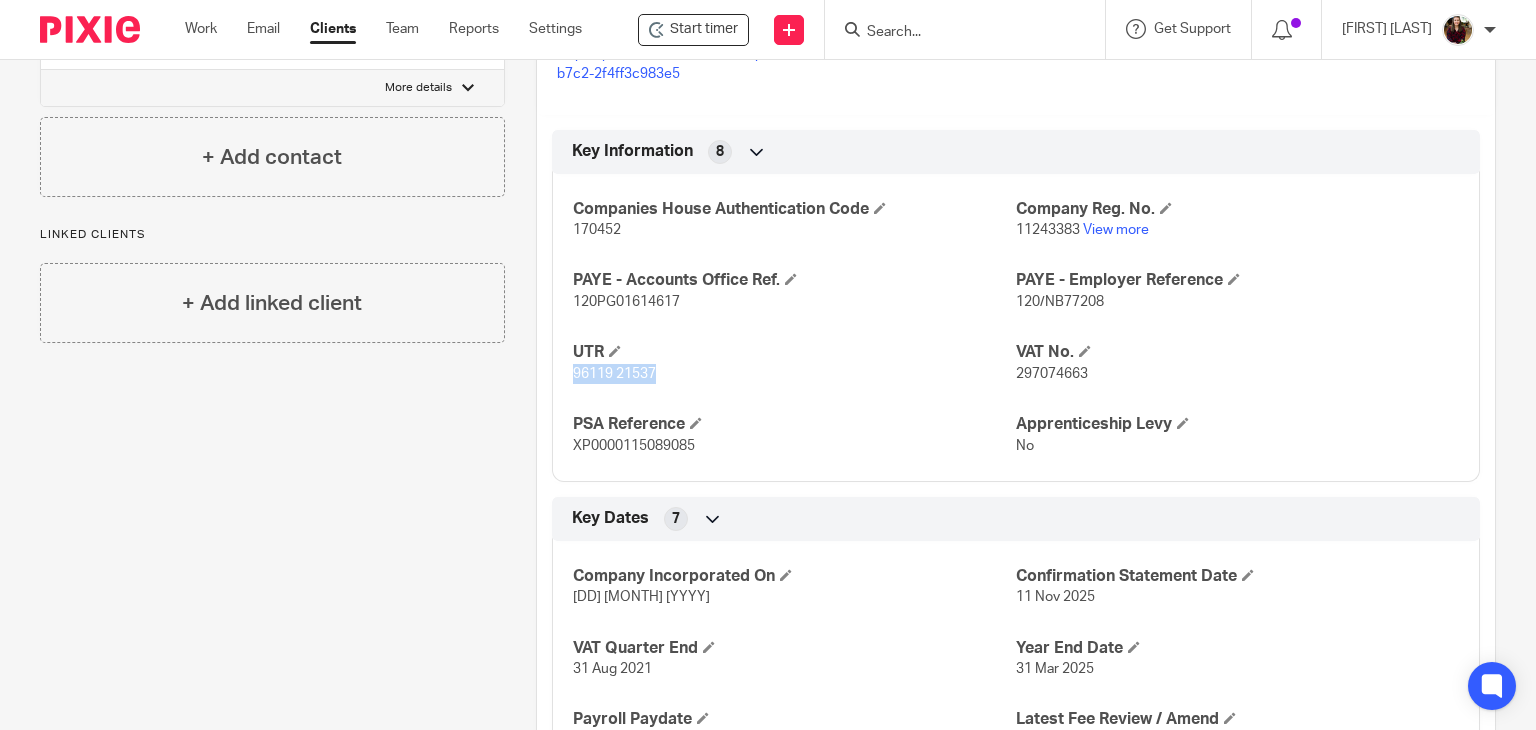 drag, startPoint x: 654, startPoint y: 368, endPoint x: 568, endPoint y: 367, distance: 86.00581 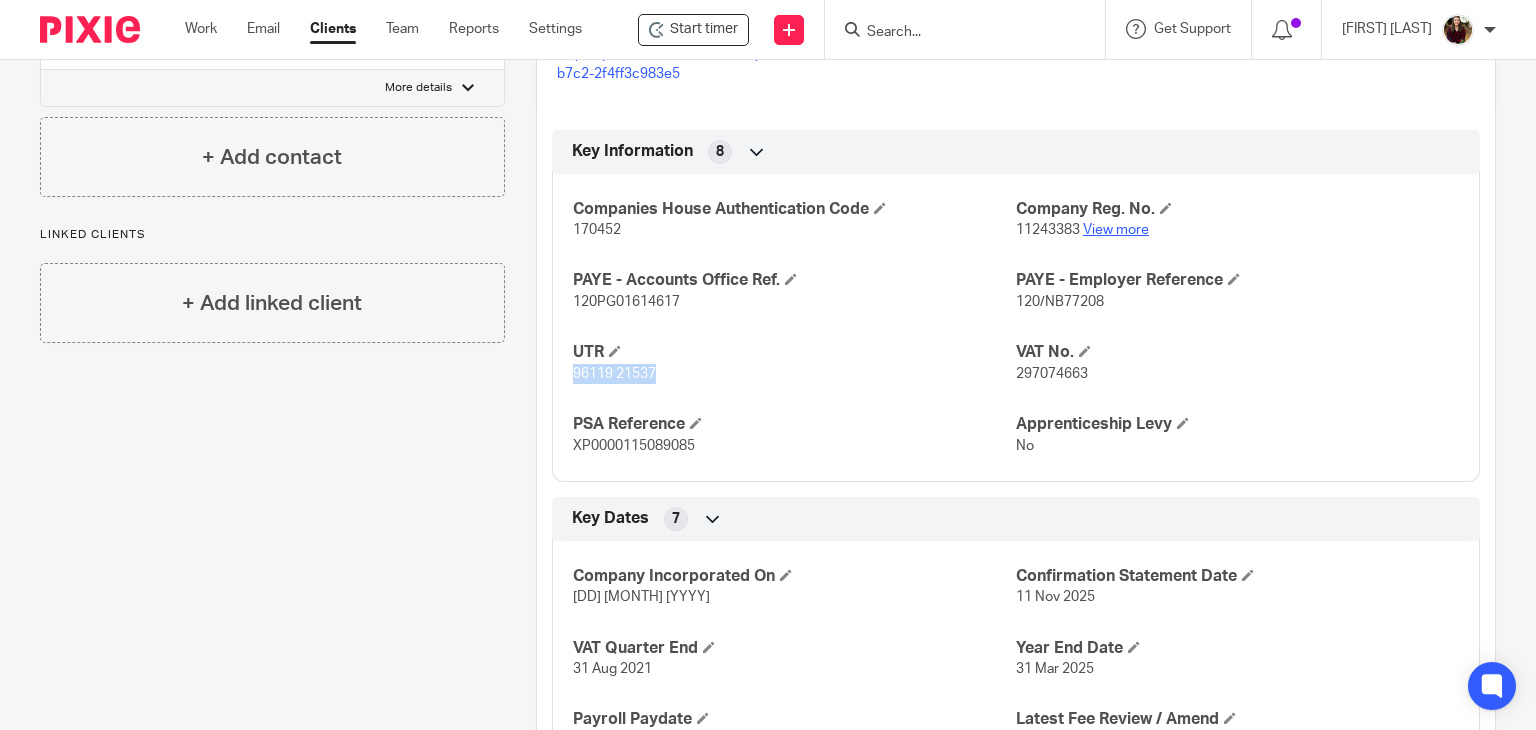 click on "View more" at bounding box center [1116, 230] 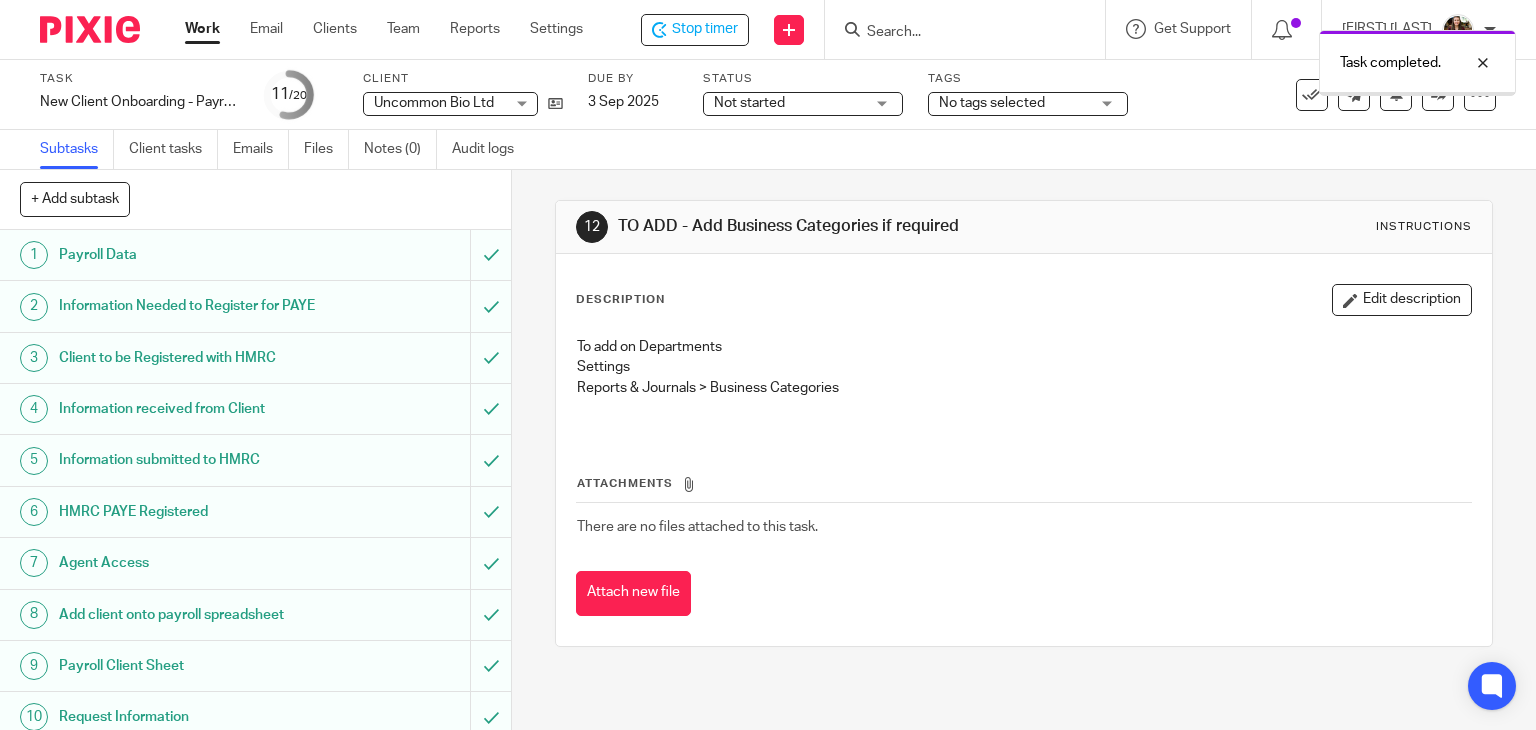scroll, scrollTop: 0, scrollLeft: 0, axis: both 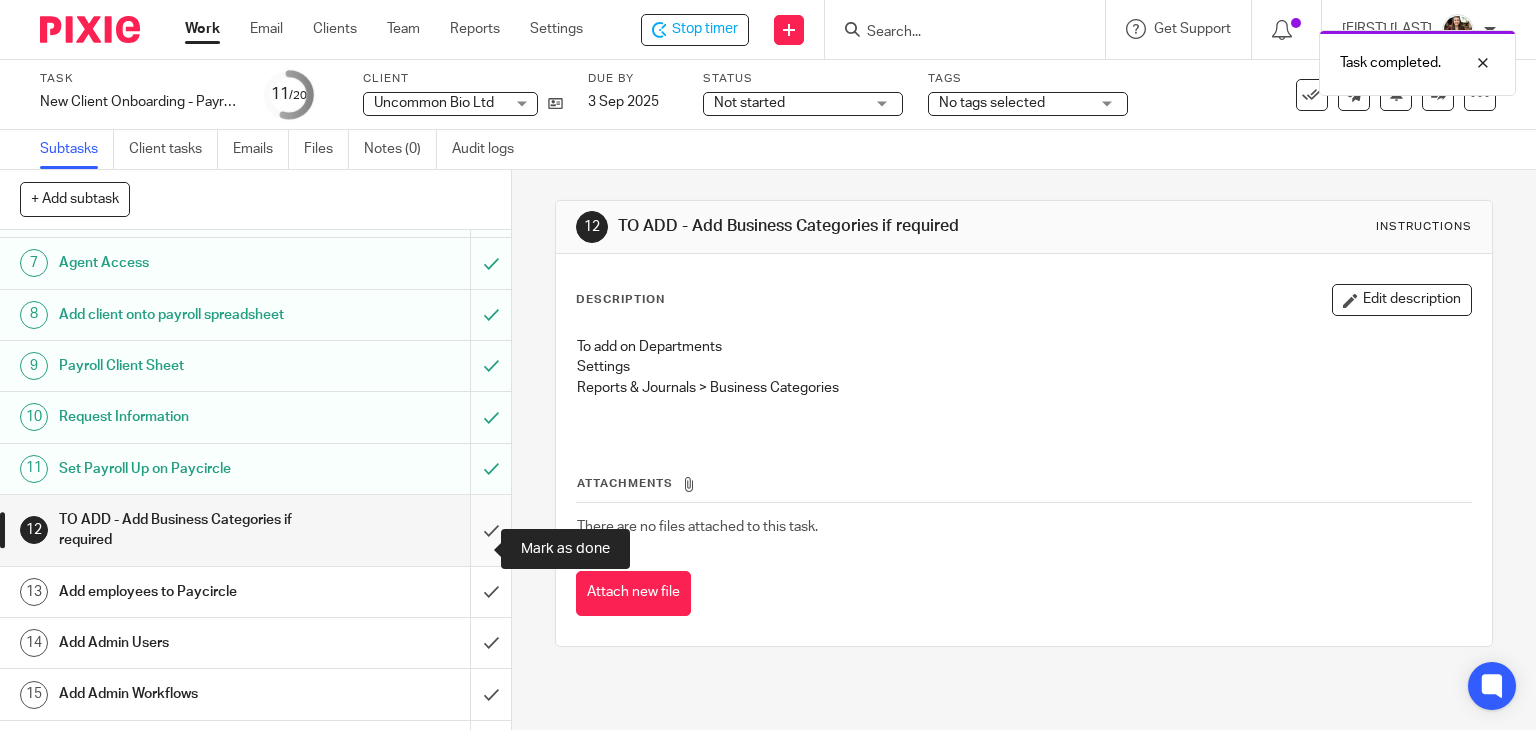 drag, startPoint x: 468, startPoint y: 536, endPoint x: 458, endPoint y: 533, distance: 10.440307 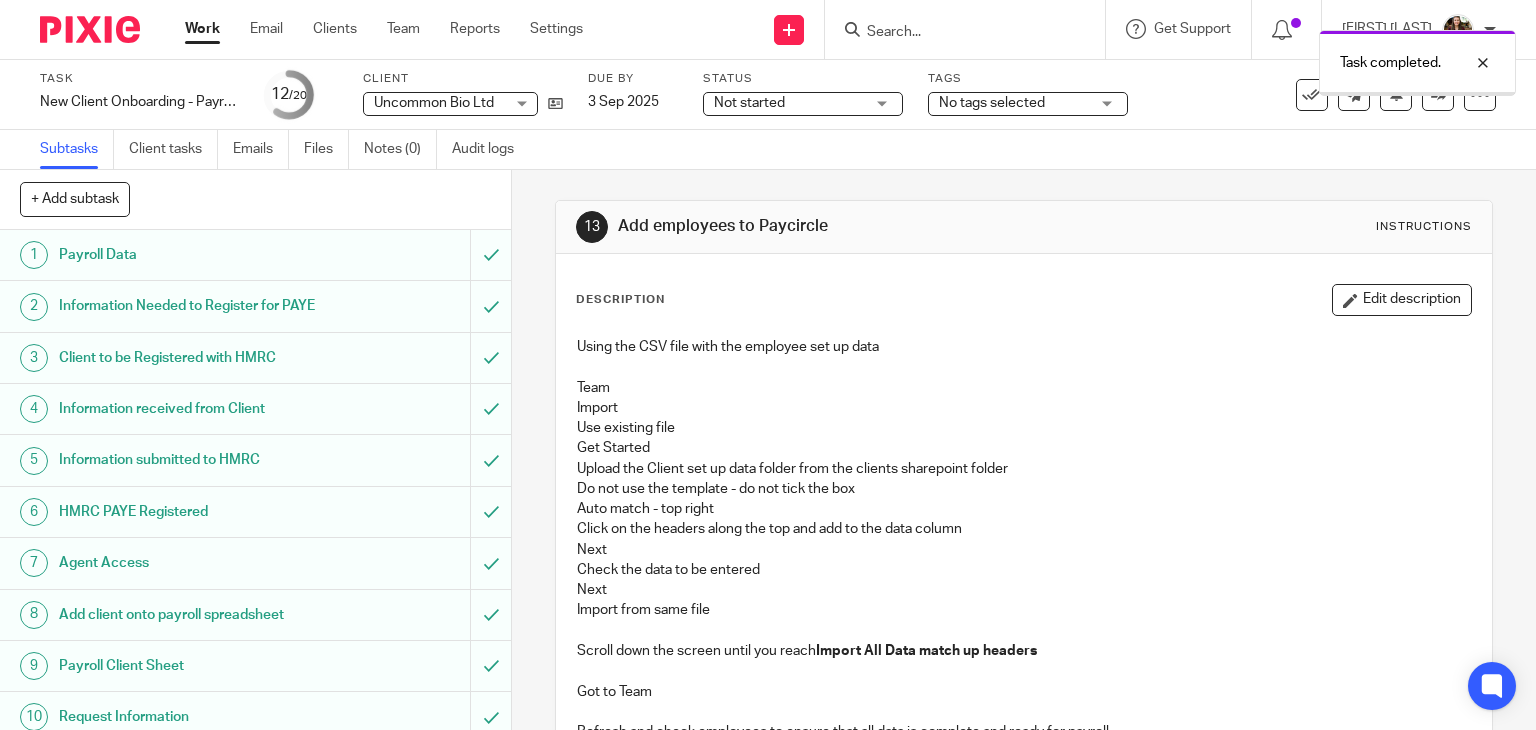 scroll, scrollTop: 0, scrollLeft: 0, axis: both 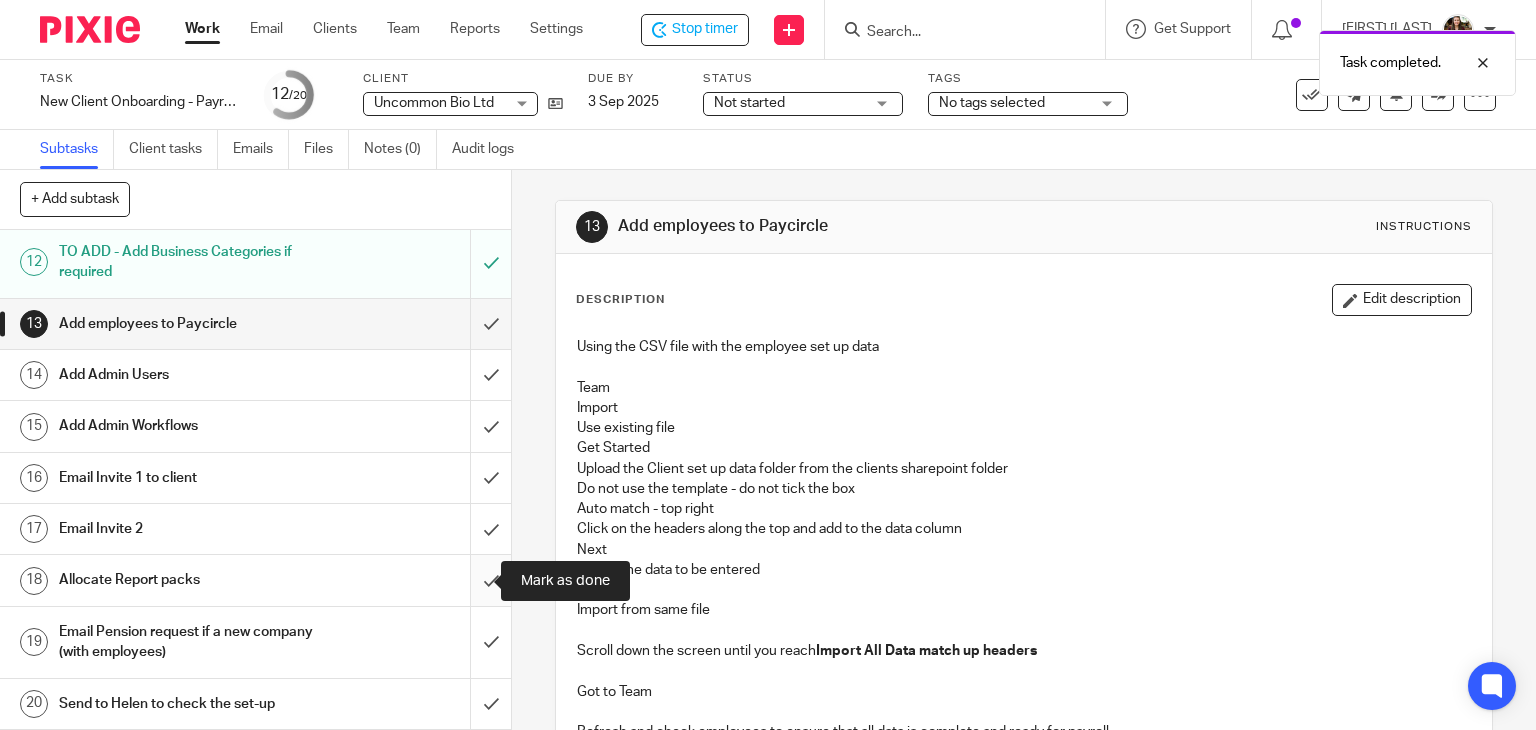 click at bounding box center [255, 580] 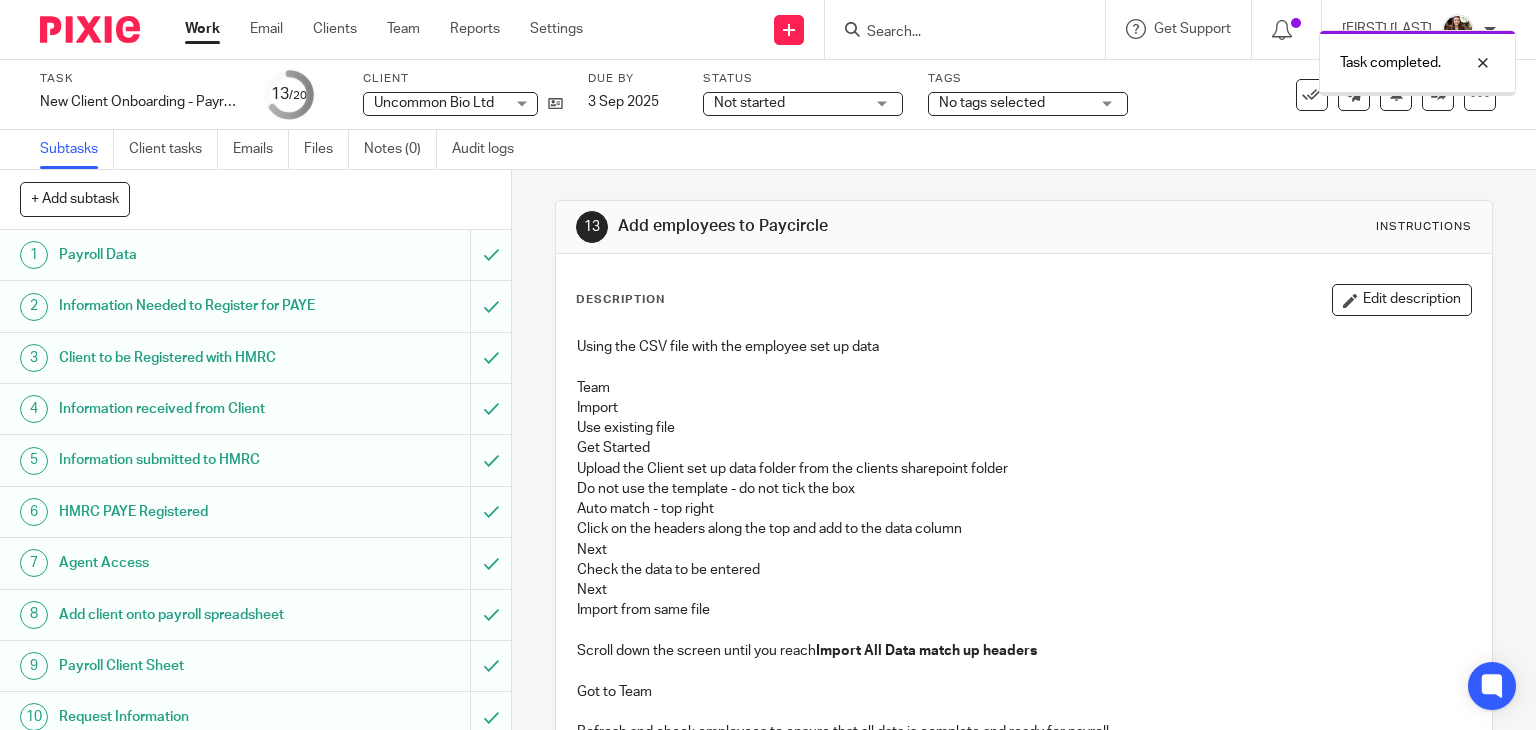 scroll, scrollTop: 0, scrollLeft: 0, axis: both 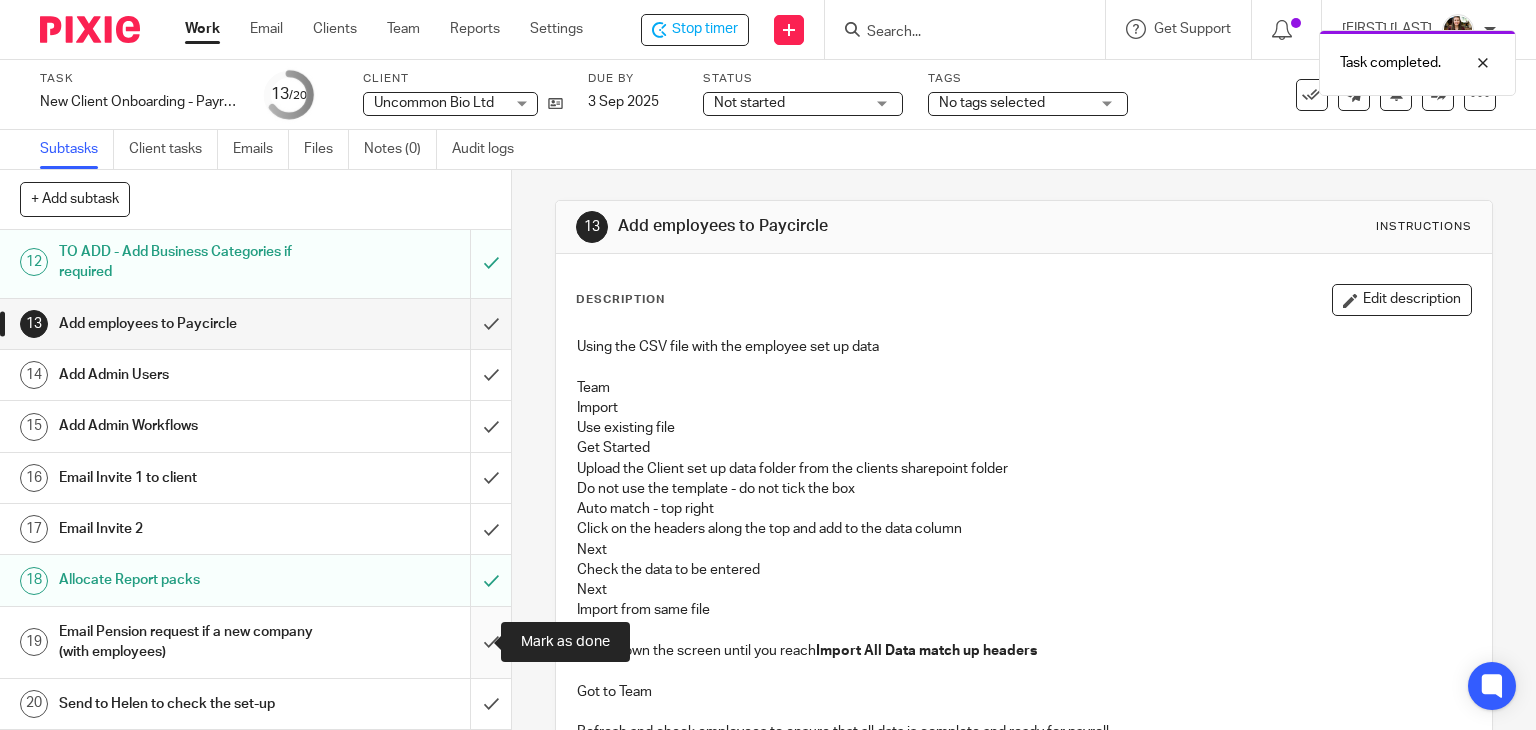 click at bounding box center (255, 642) 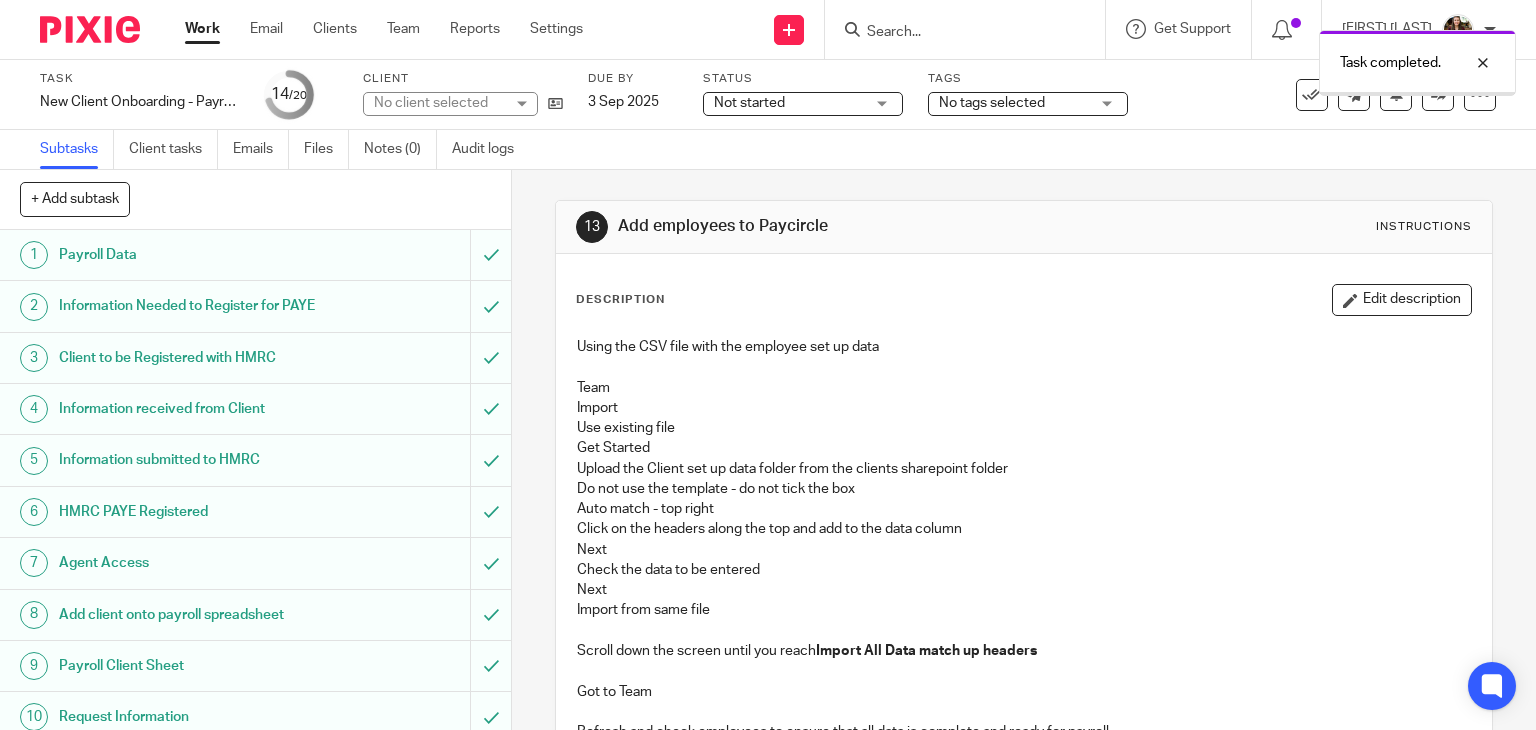 scroll, scrollTop: 0, scrollLeft: 0, axis: both 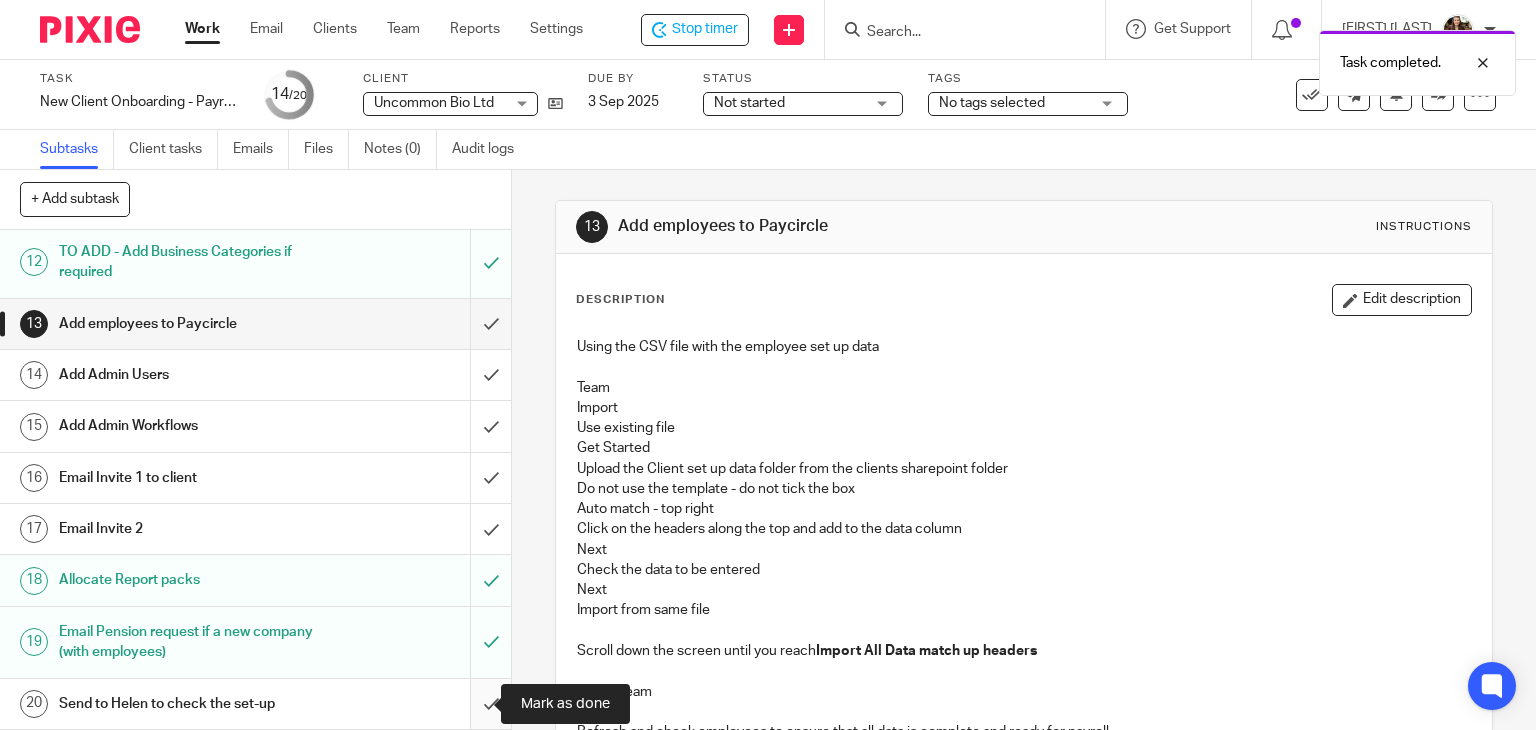 click at bounding box center [255, 704] 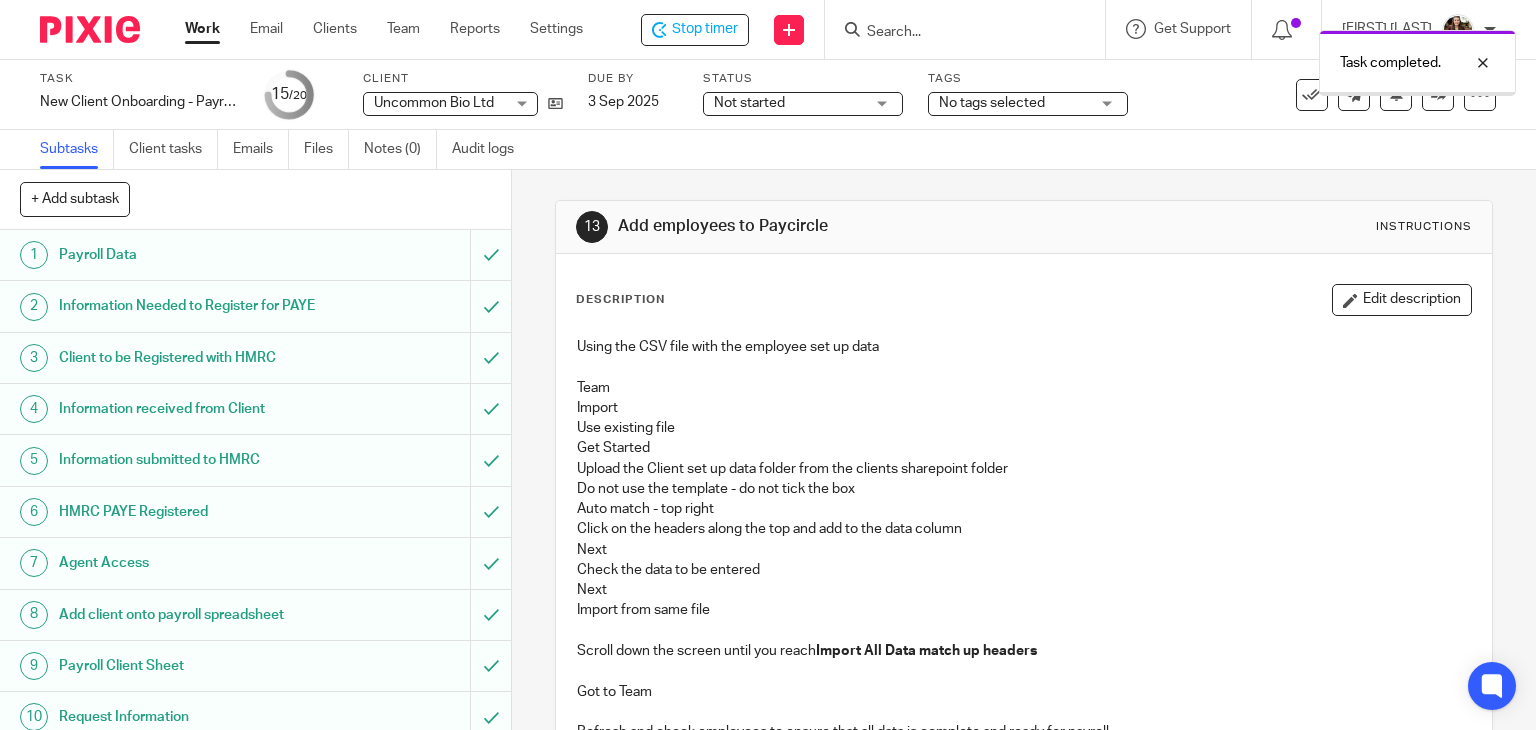 scroll, scrollTop: 0, scrollLeft: 0, axis: both 